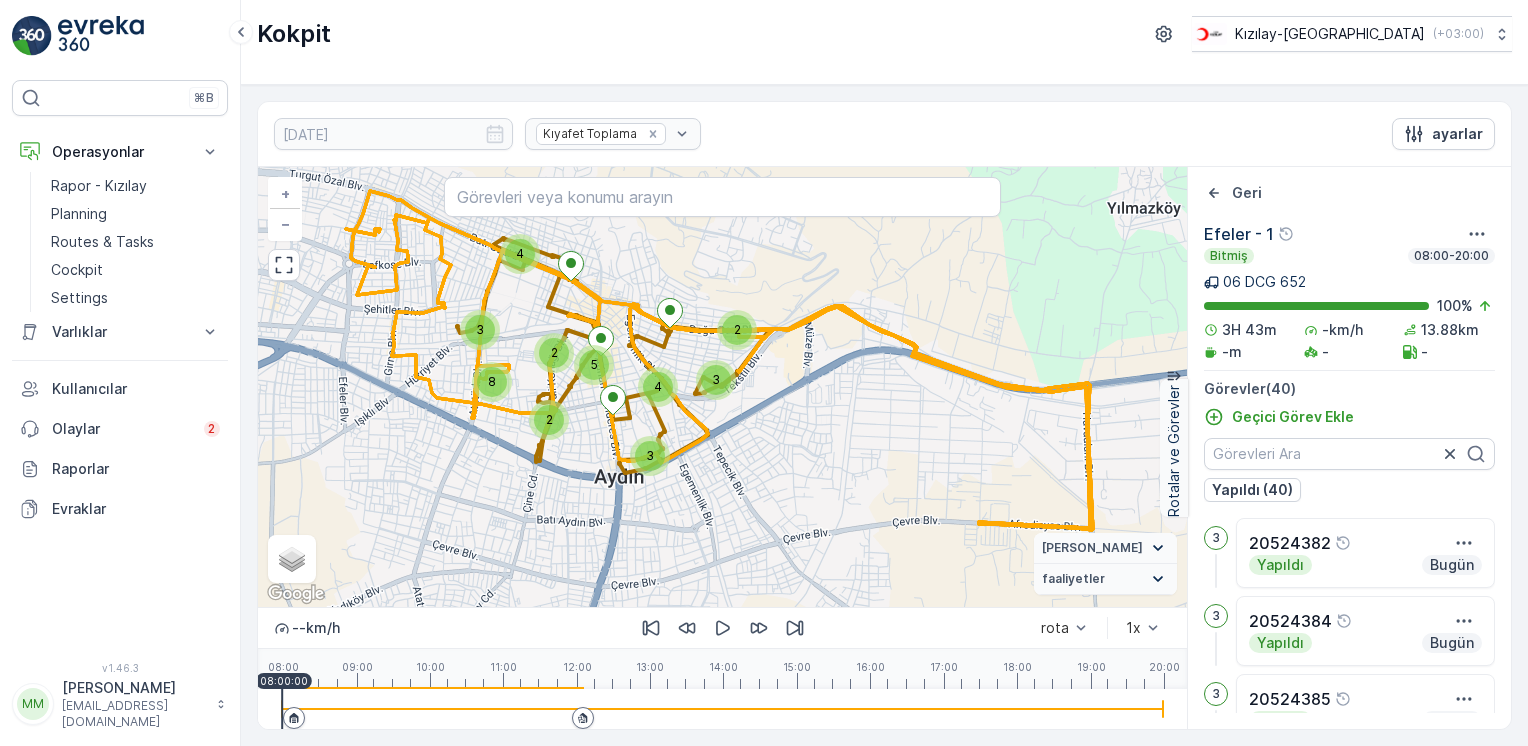 scroll, scrollTop: 0, scrollLeft: 0, axis: both 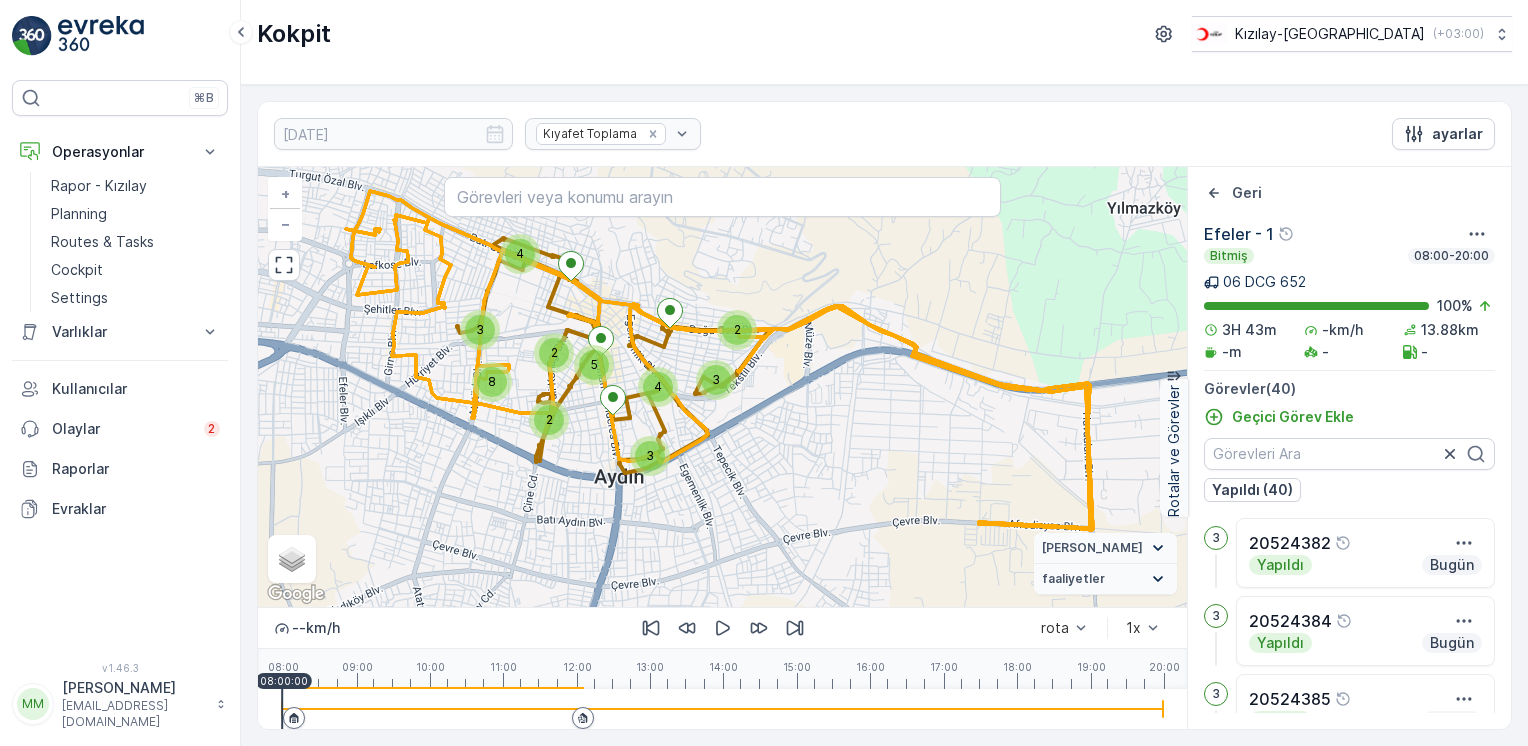 click at bounding box center [101, 36] 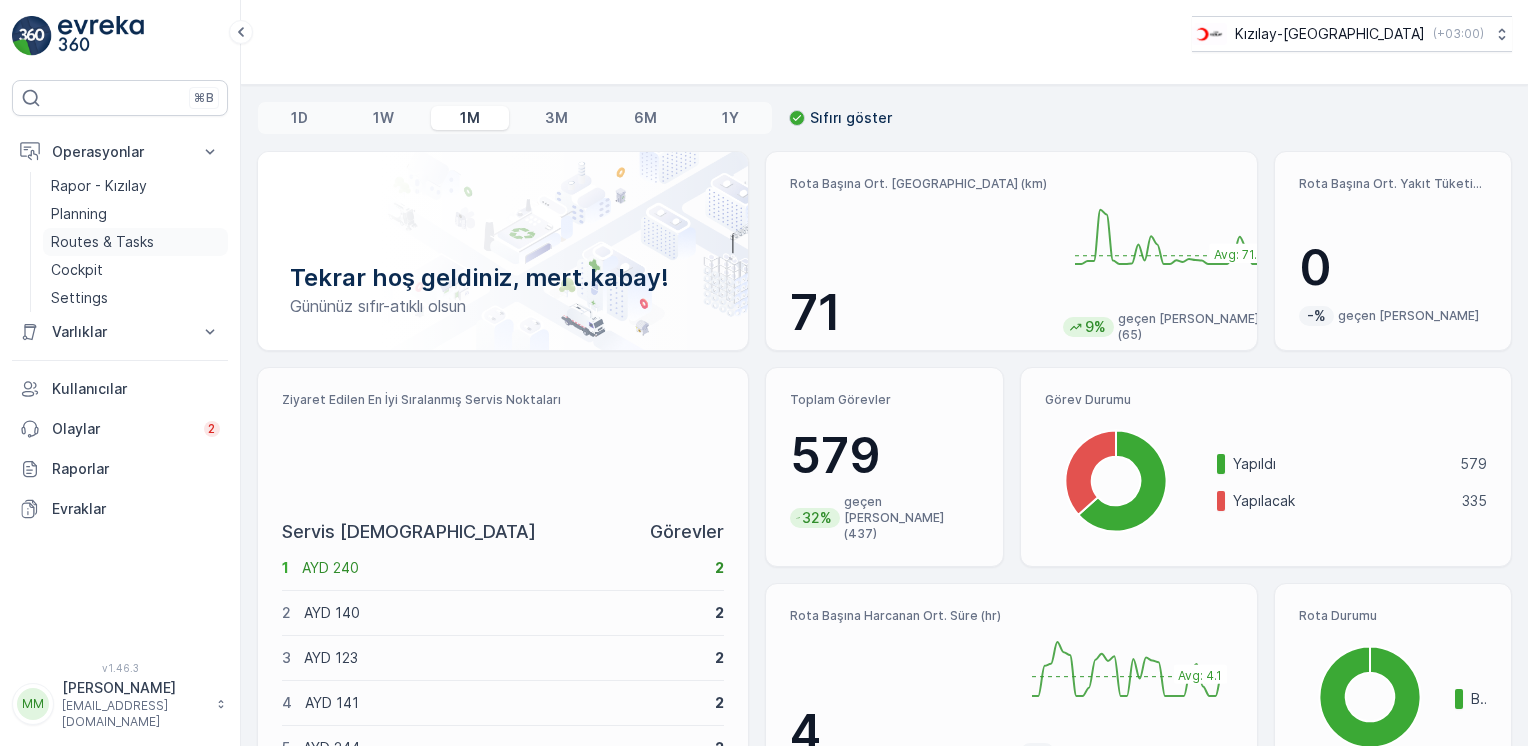 click on "Routes & Tasks" at bounding box center [135, 242] 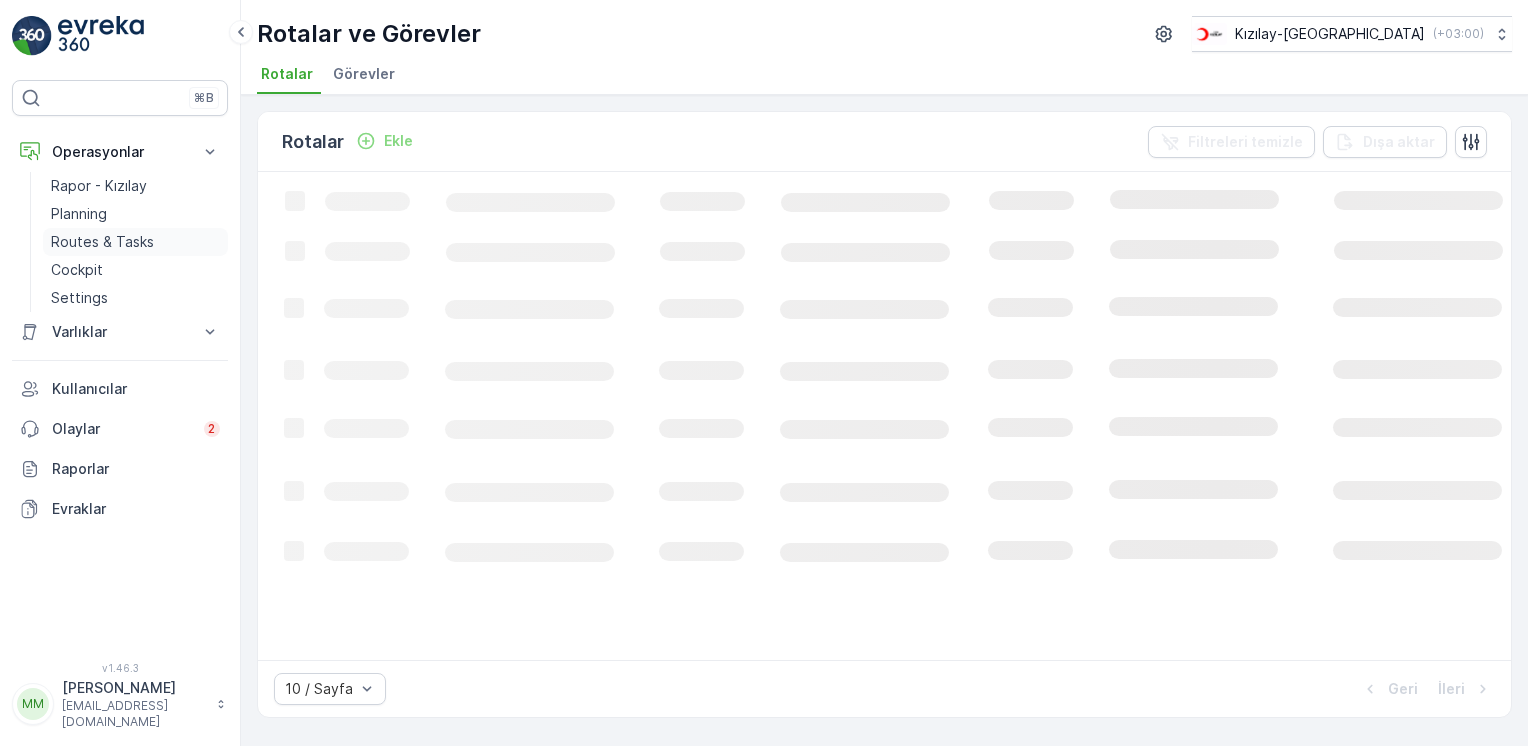 click on "Routes & Tasks" at bounding box center [102, 242] 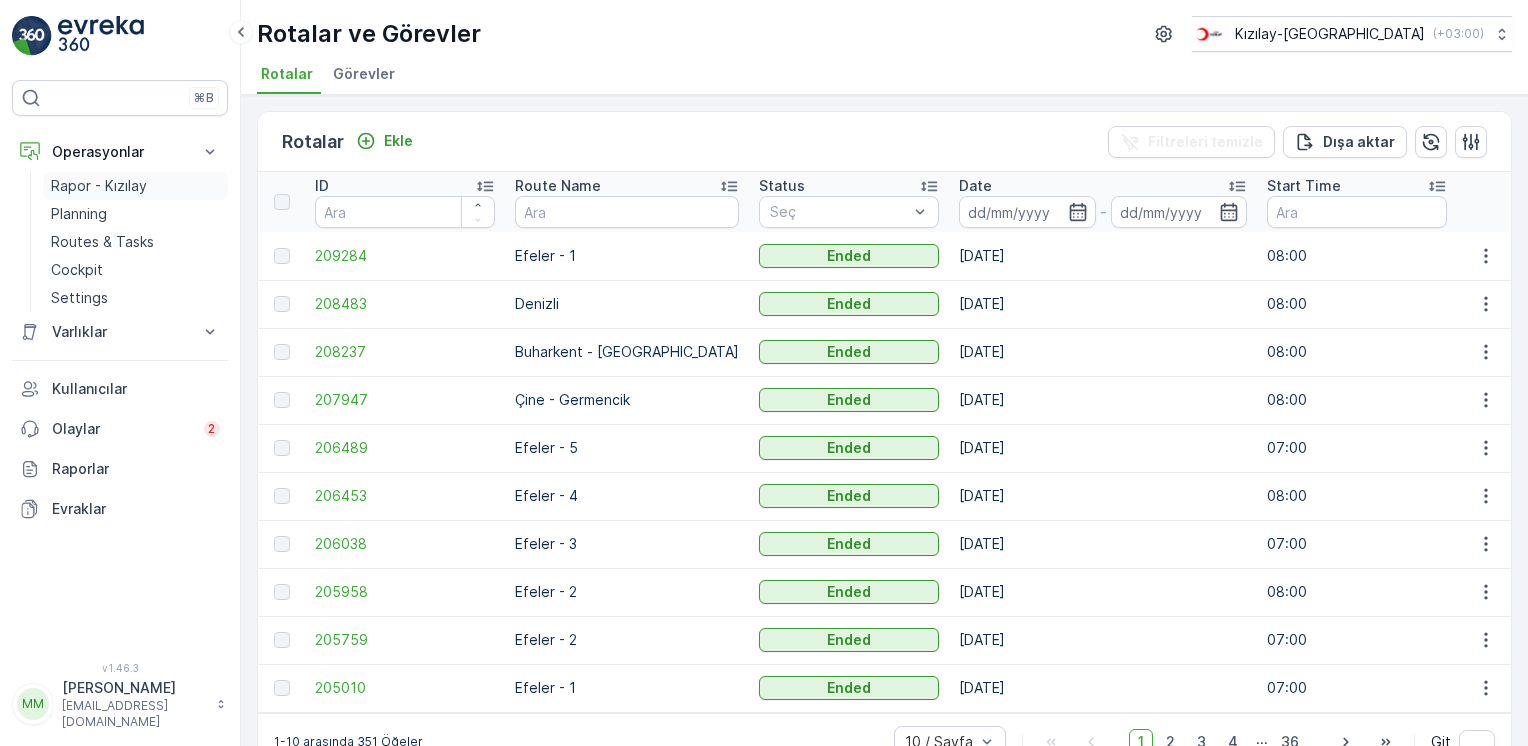 click on "Rapor - Kızılay" at bounding box center (99, 186) 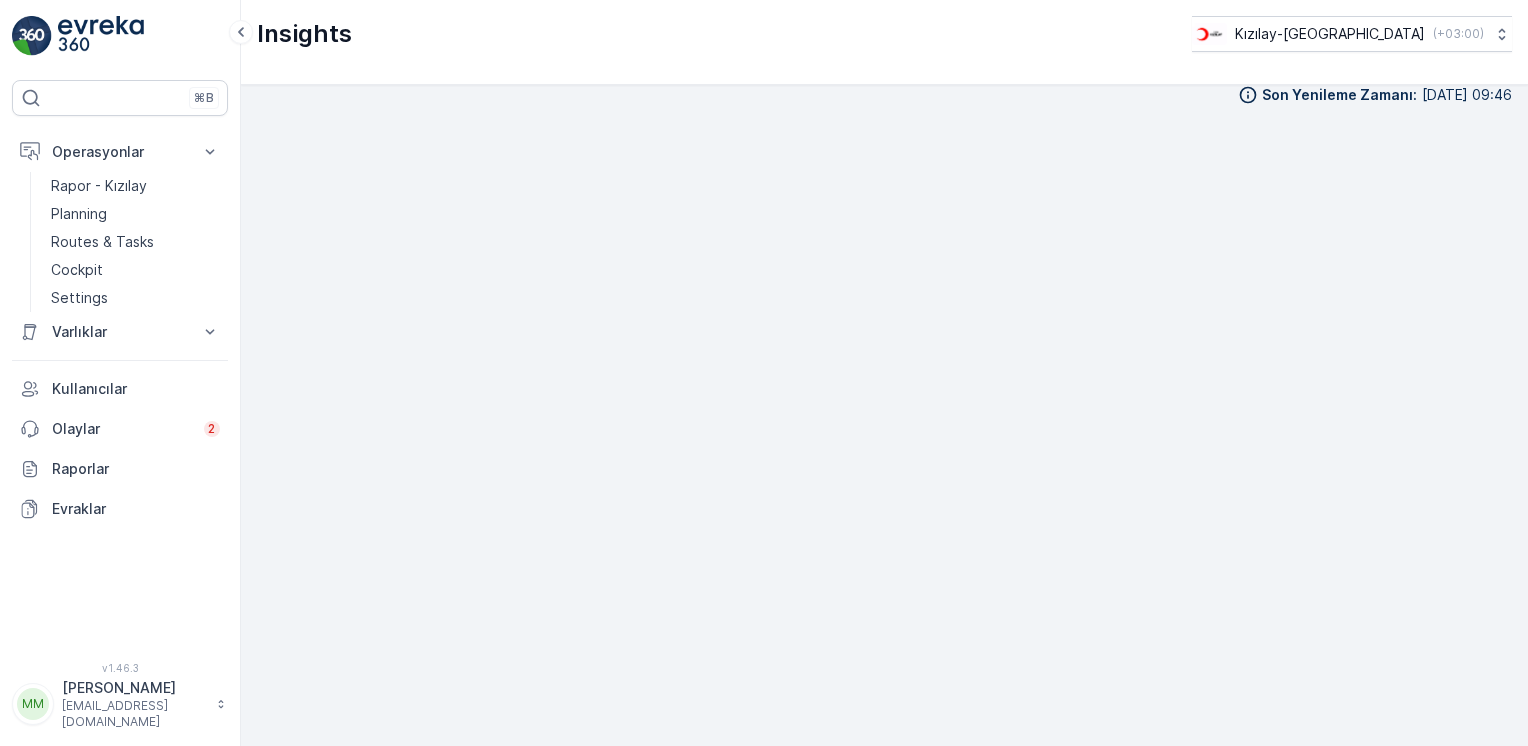 scroll, scrollTop: 20, scrollLeft: 0, axis: vertical 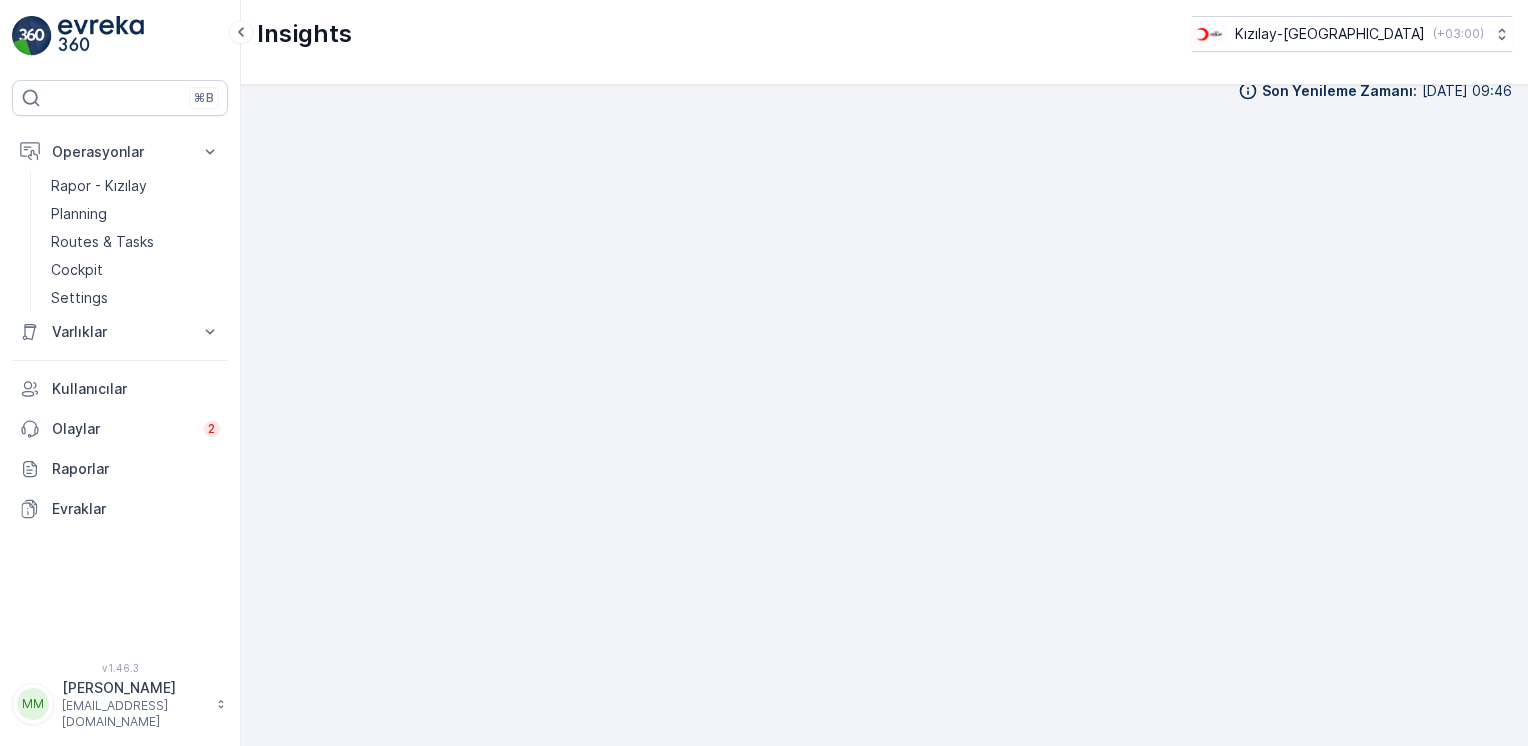 click at bounding box center [32, 36] 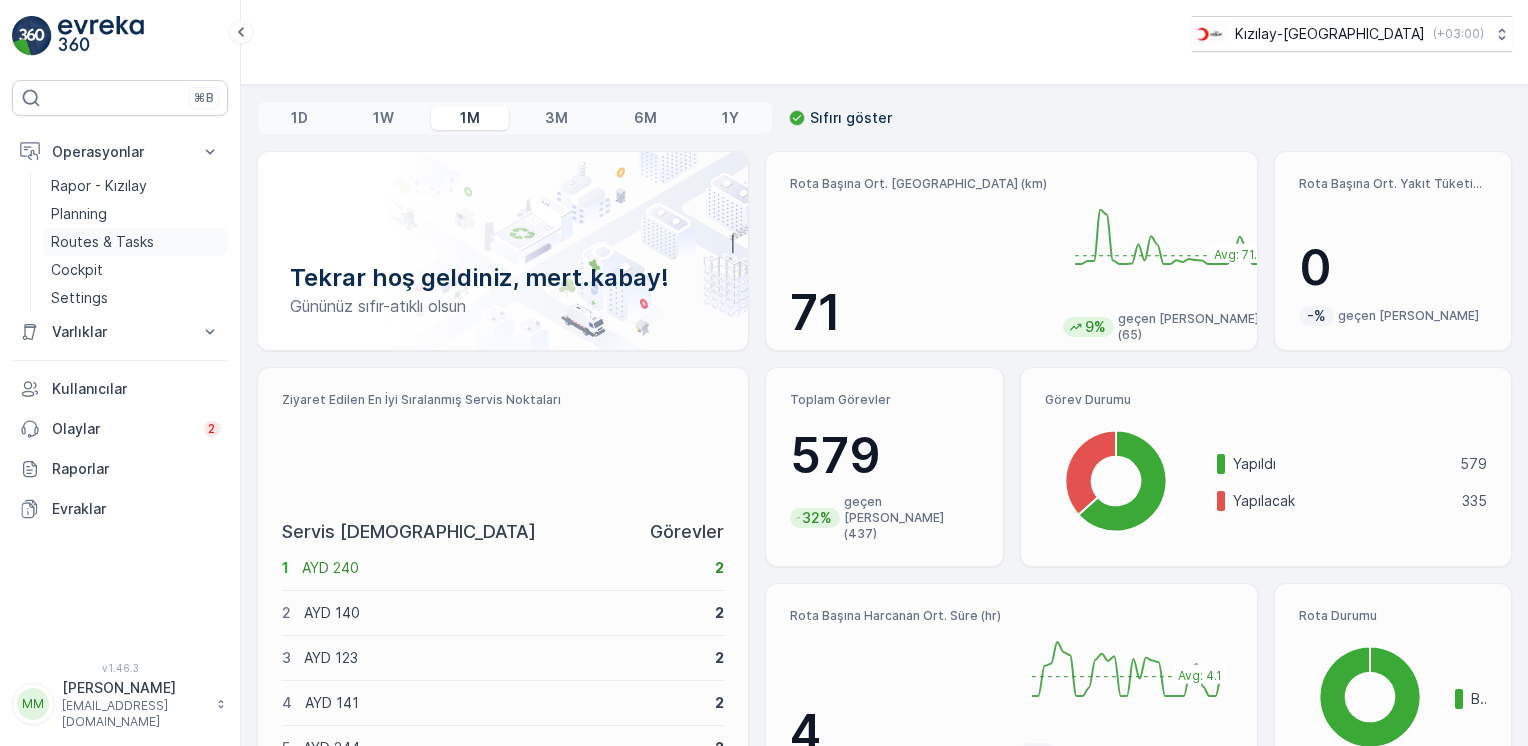 click on "Routes & Tasks" at bounding box center (102, 242) 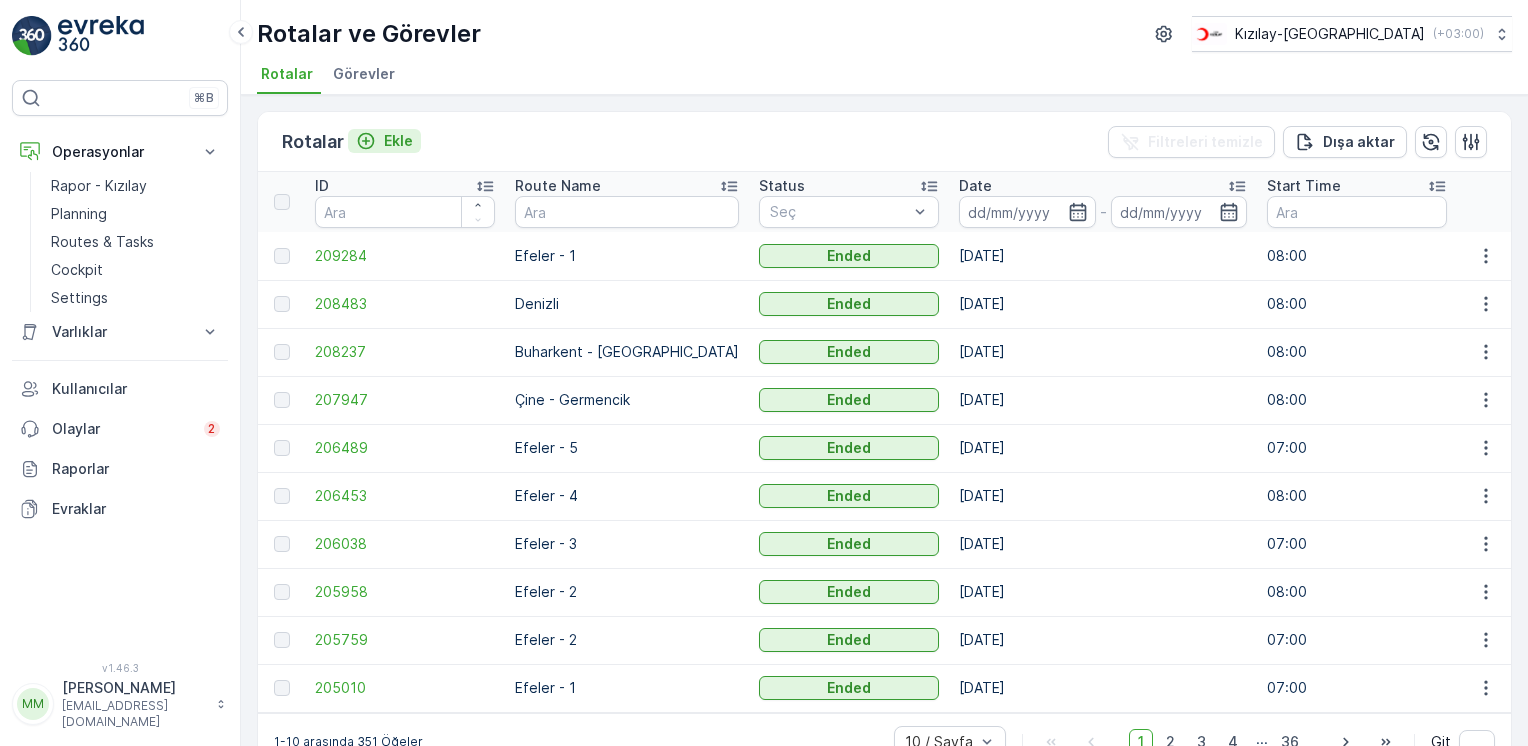 click on "Ekle" at bounding box center (398, 141) 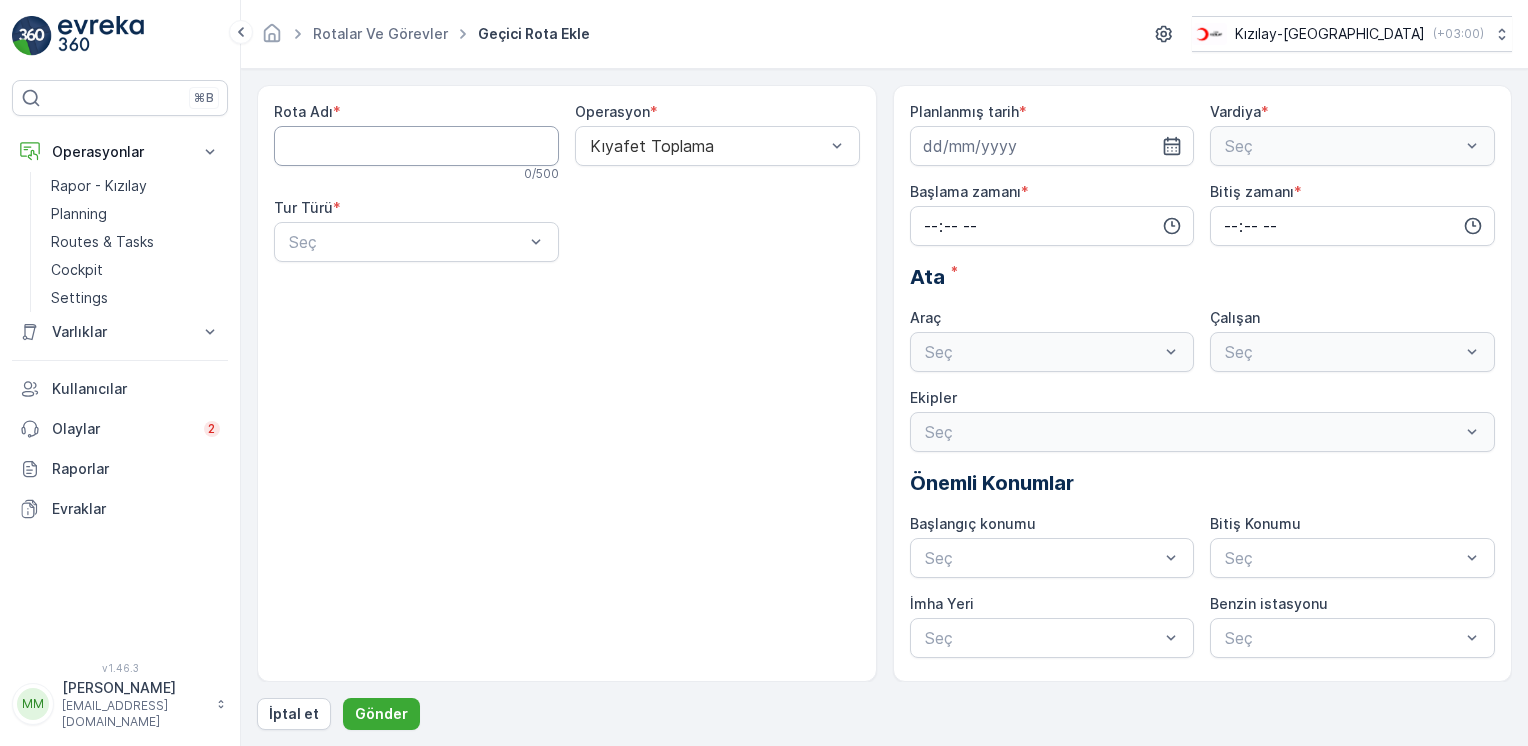 click on "Rota Adı" at bounding box center [416, 146] 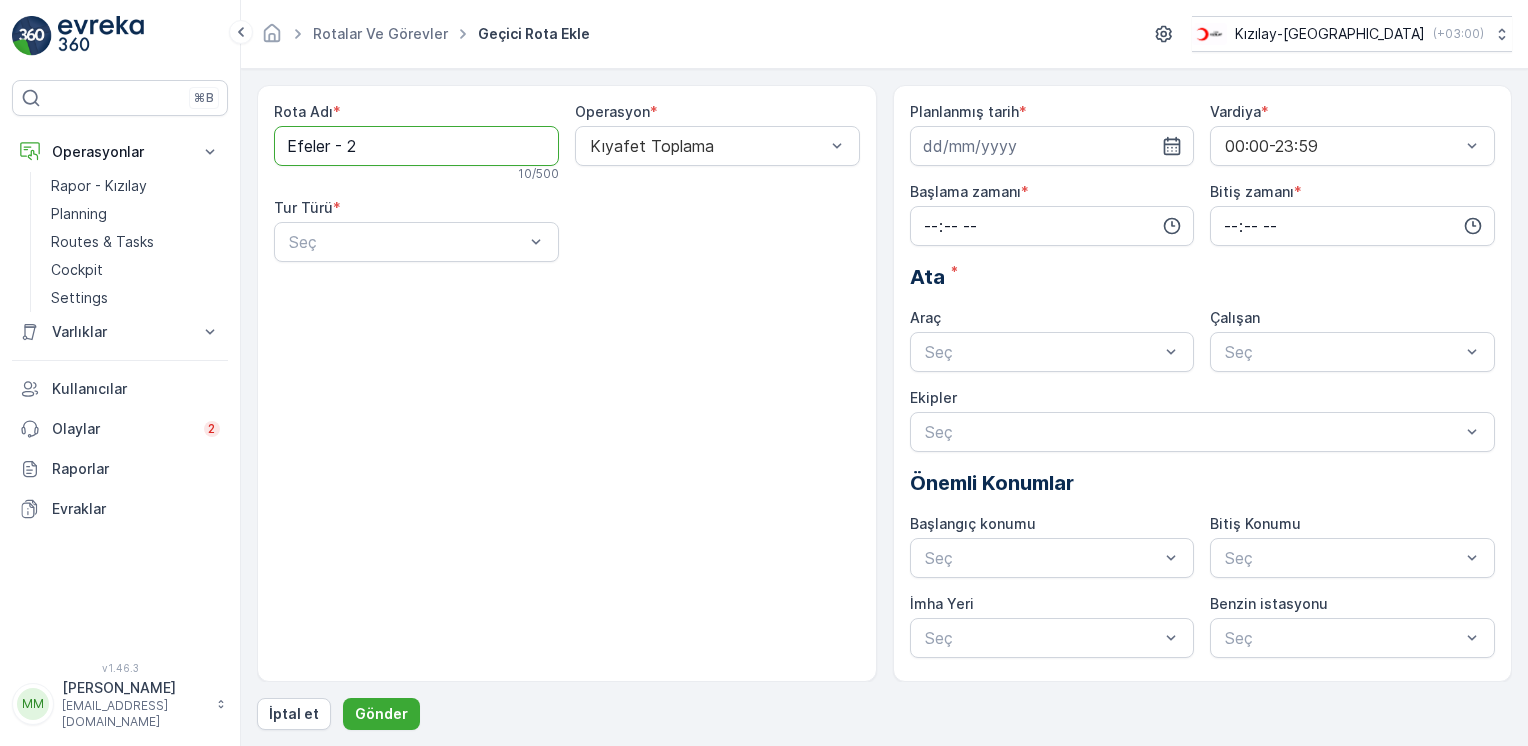 type on "Efeler - 2" 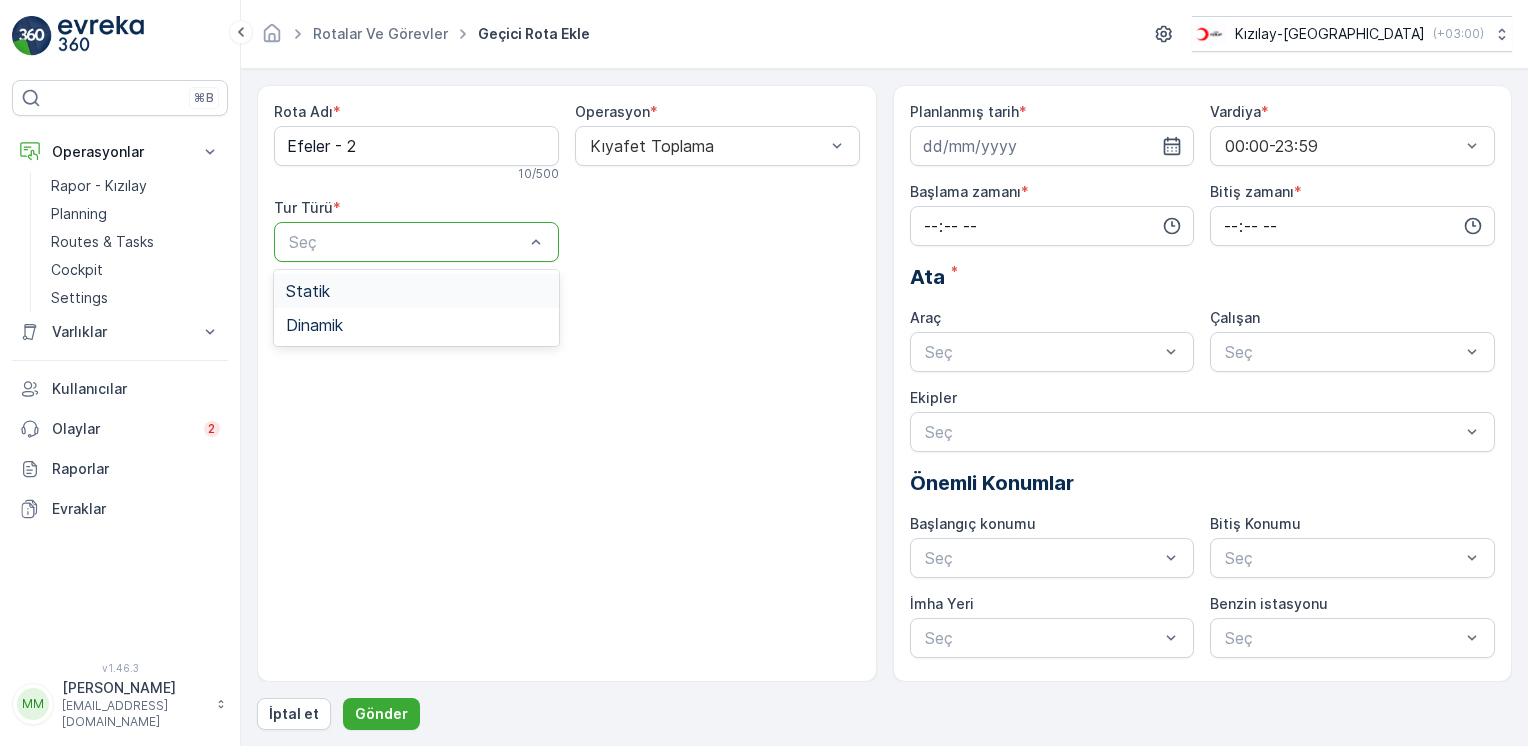 click on "Seç" at bounding box center [416, 242] 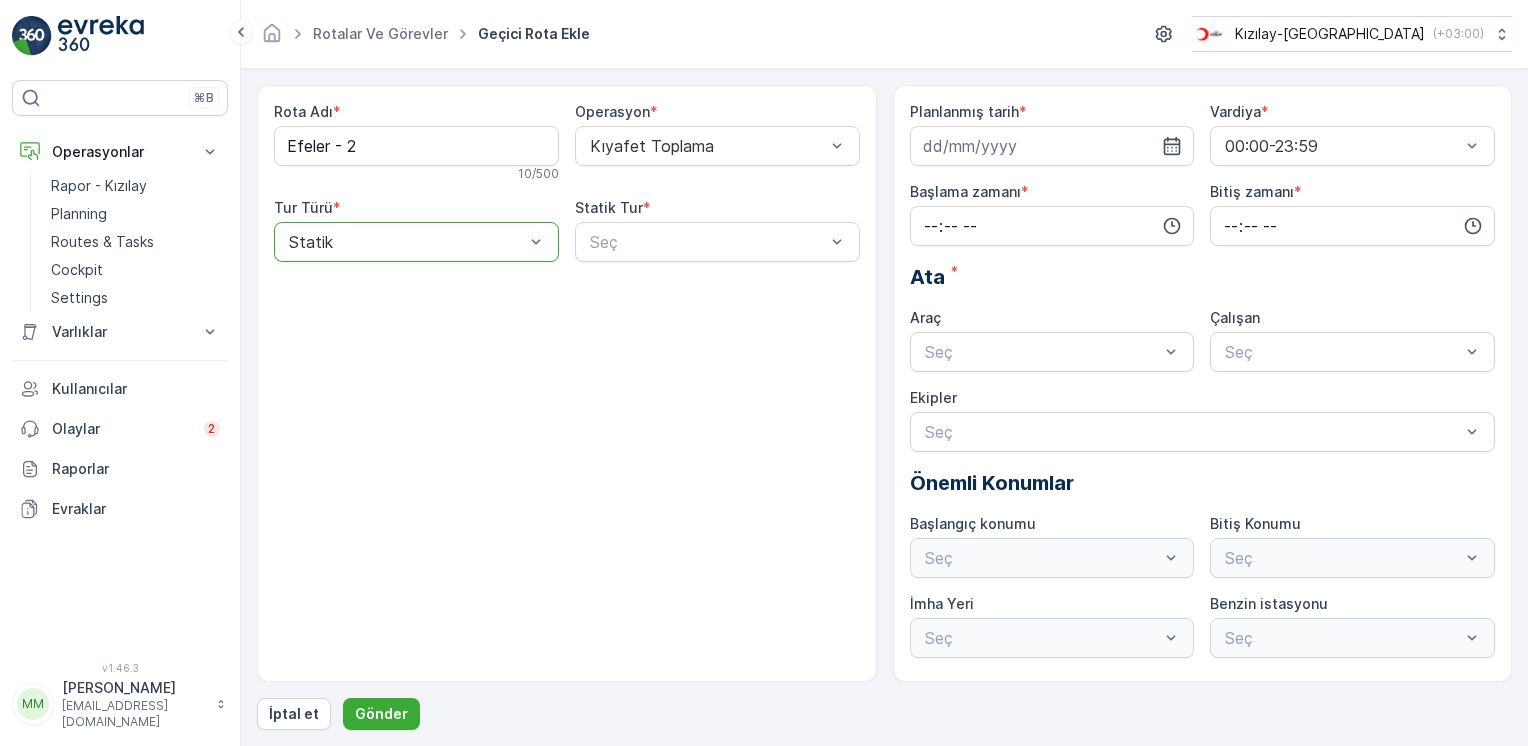 click on "Rota Adı * Efeler - 2 10  /  500 Operasyon * Kıyafet Toplama Tur Türü * option Statik, selected. Statik Statik Tur * Seç" at bounding box center (567, 190) 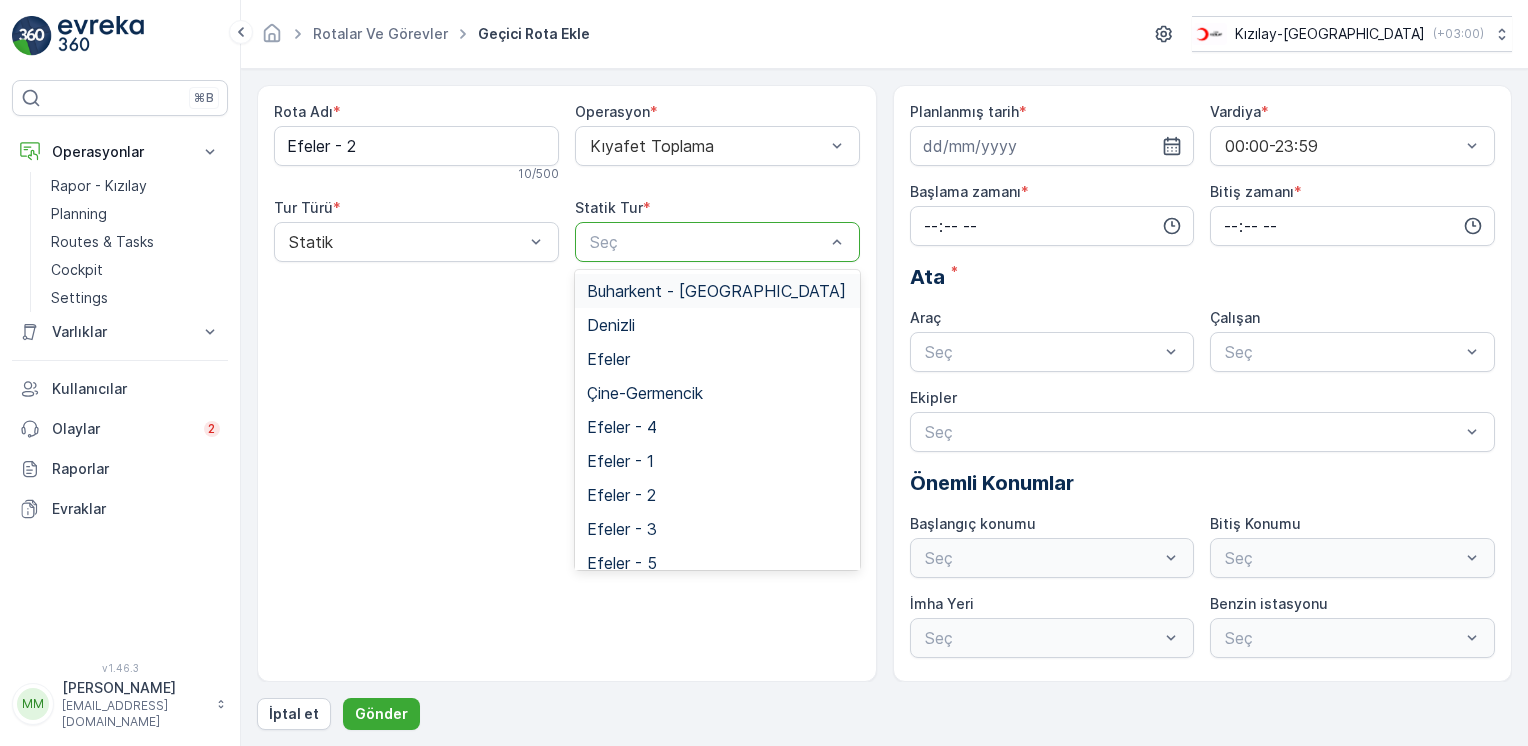 click at bounding box center [707, 242] 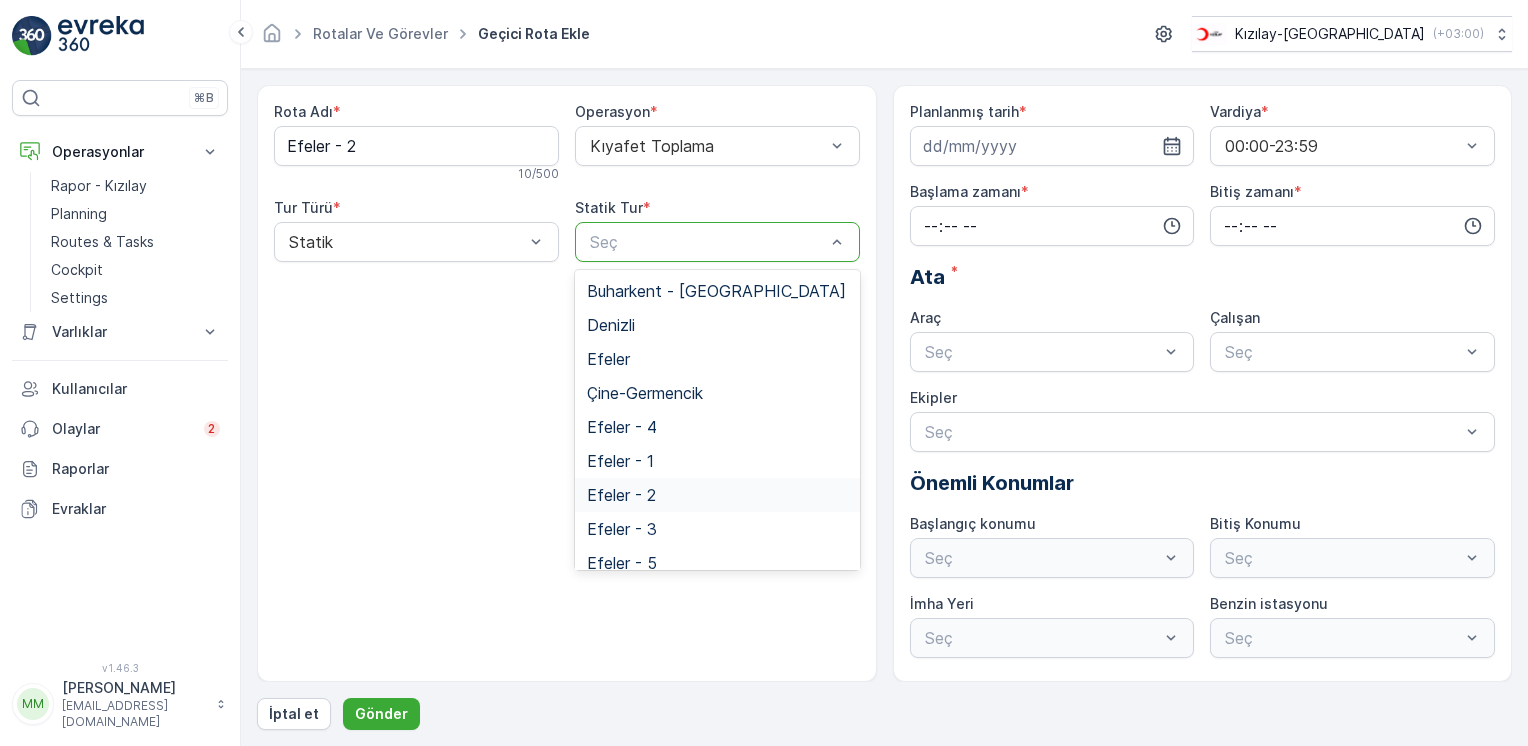 click on "Efeler - 2" at bounding box center [621, 495] 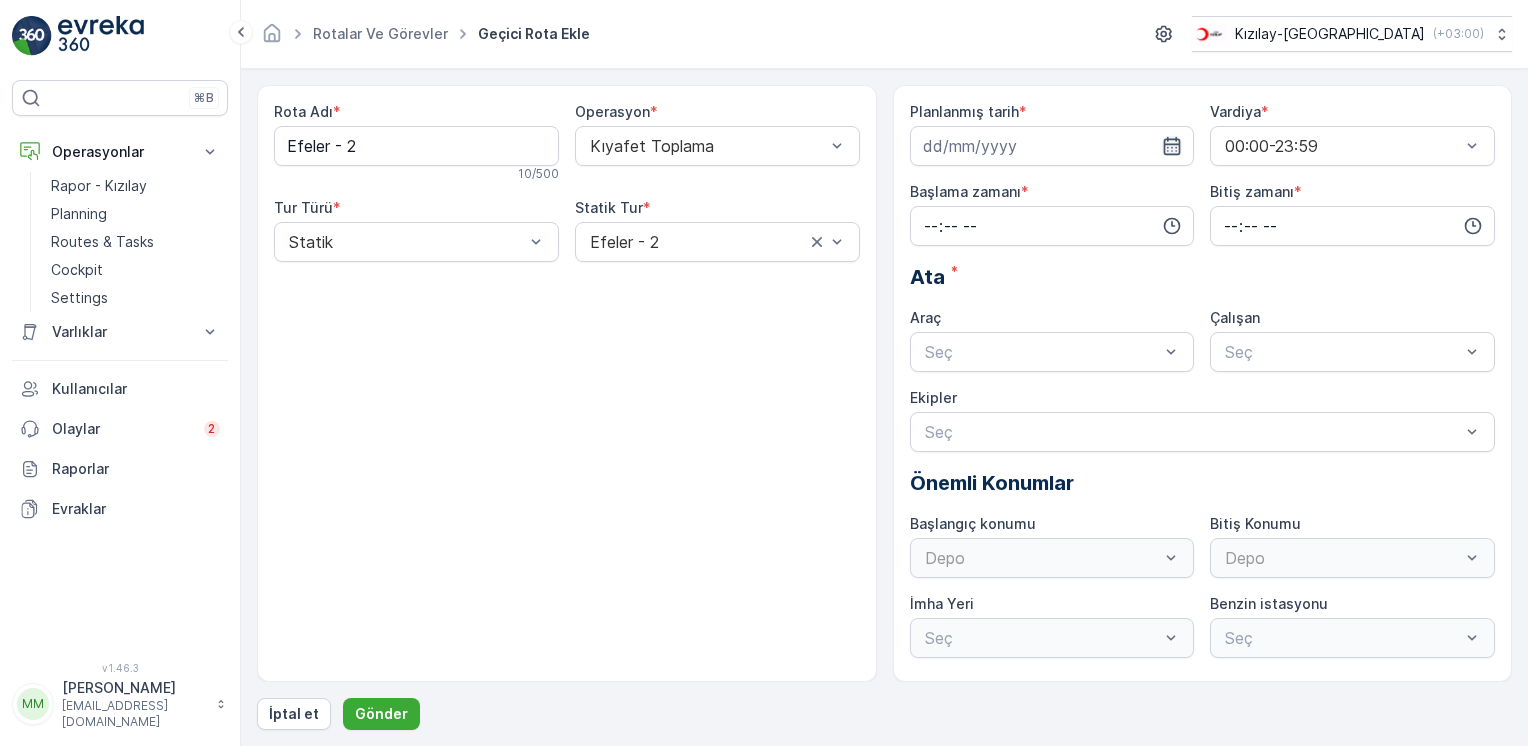 click 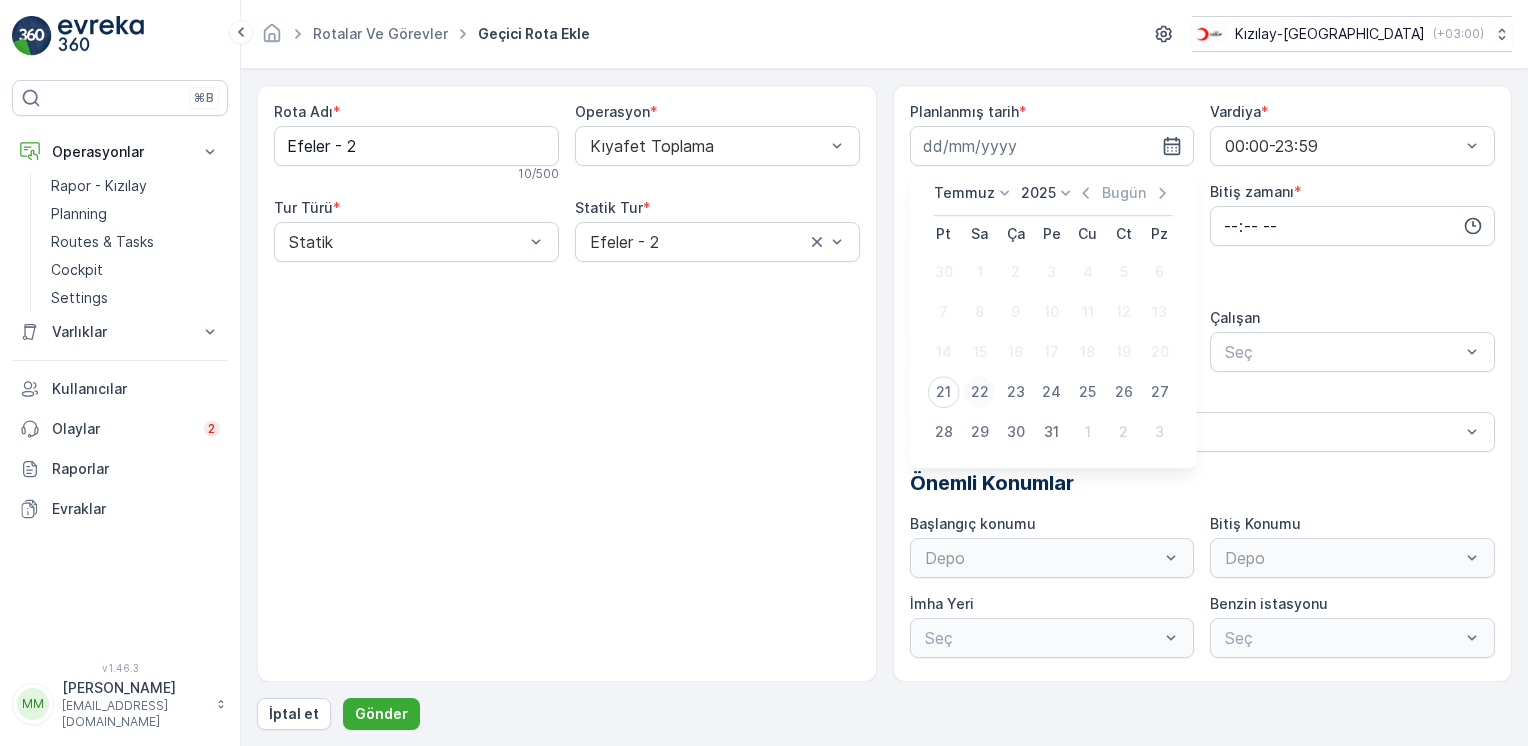 click on "22" at bounding box center [980, 392] 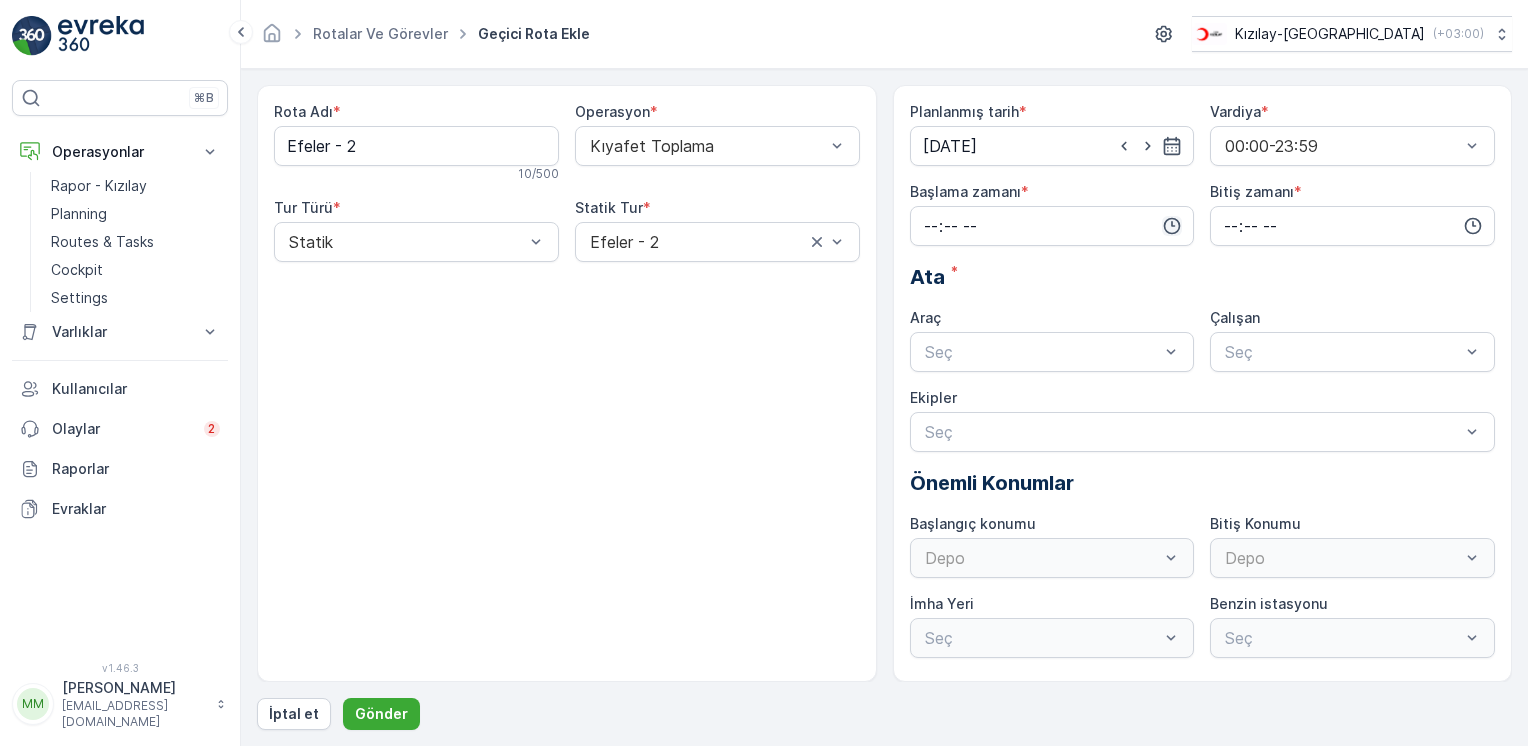 click 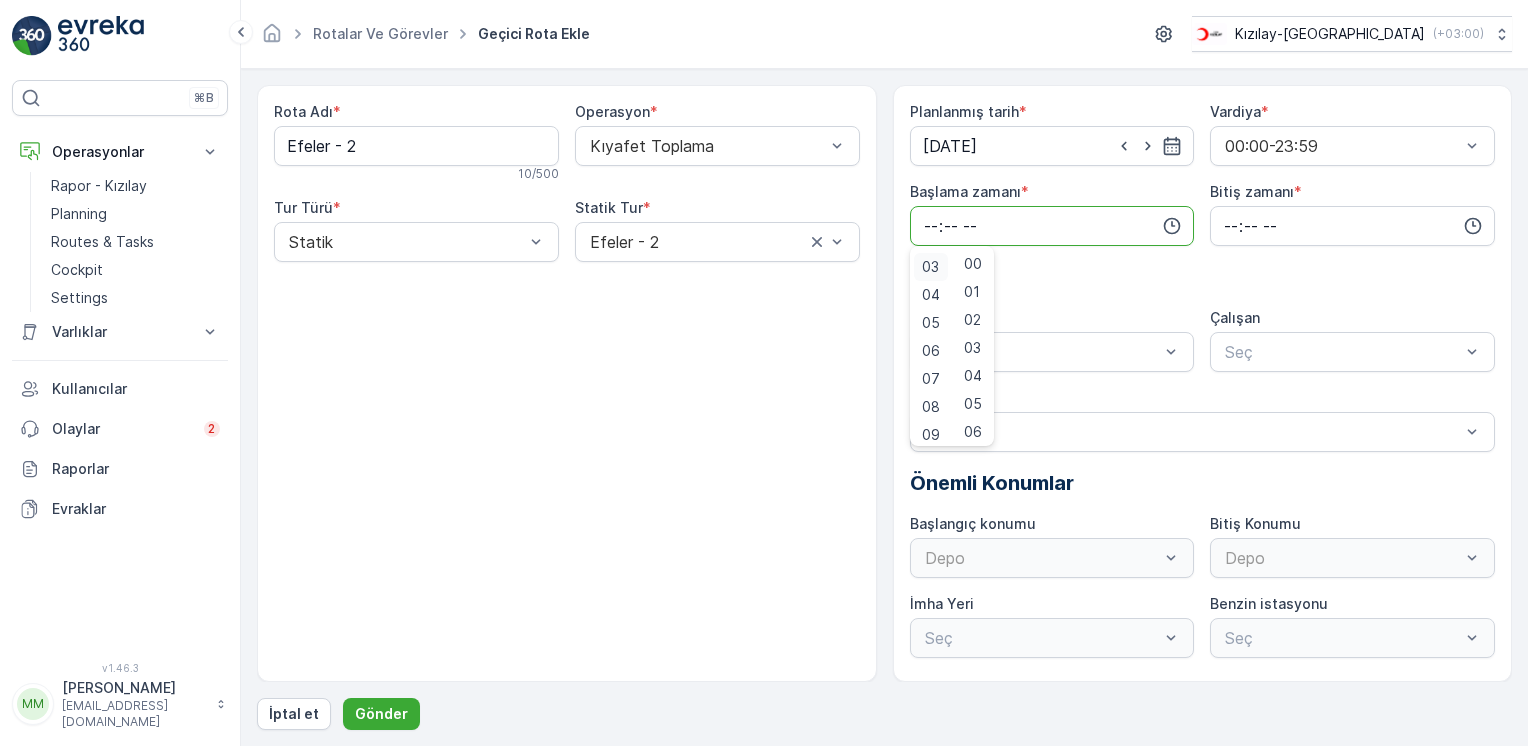 scroll, scrollTop: 200, scrollLeft: 0, axis: vertical 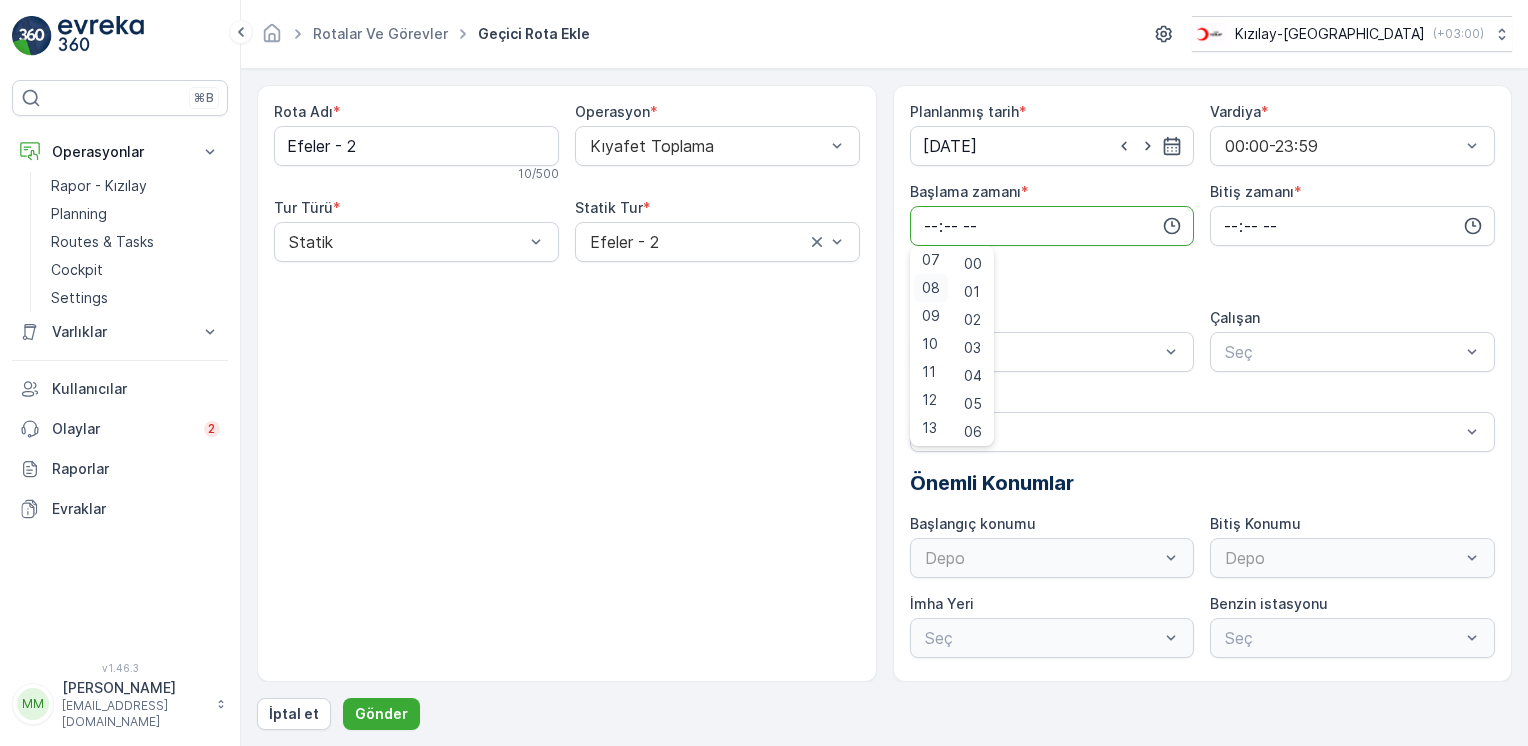 click on "08" at bounding box center (931, 288) 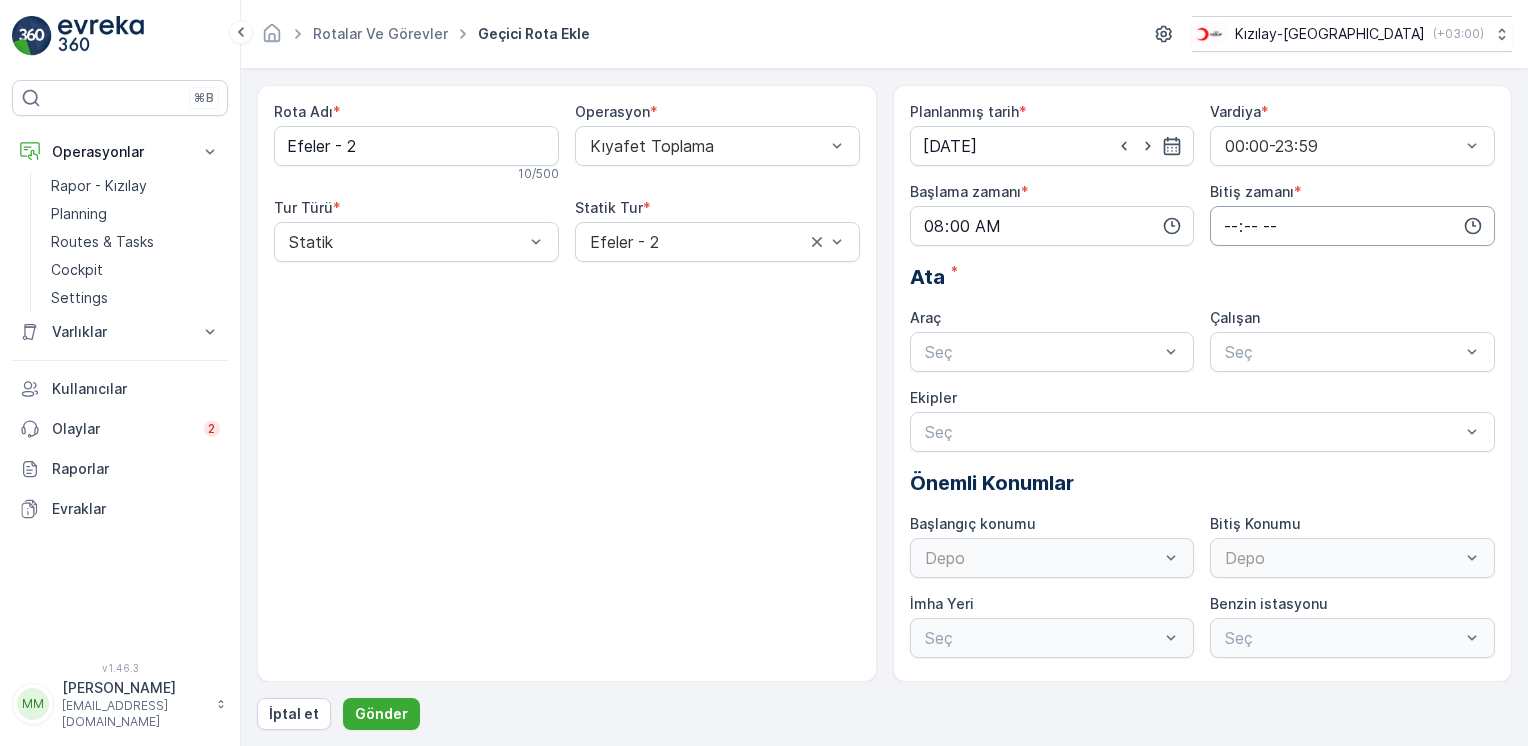 click at bounding box center [1352, 226] 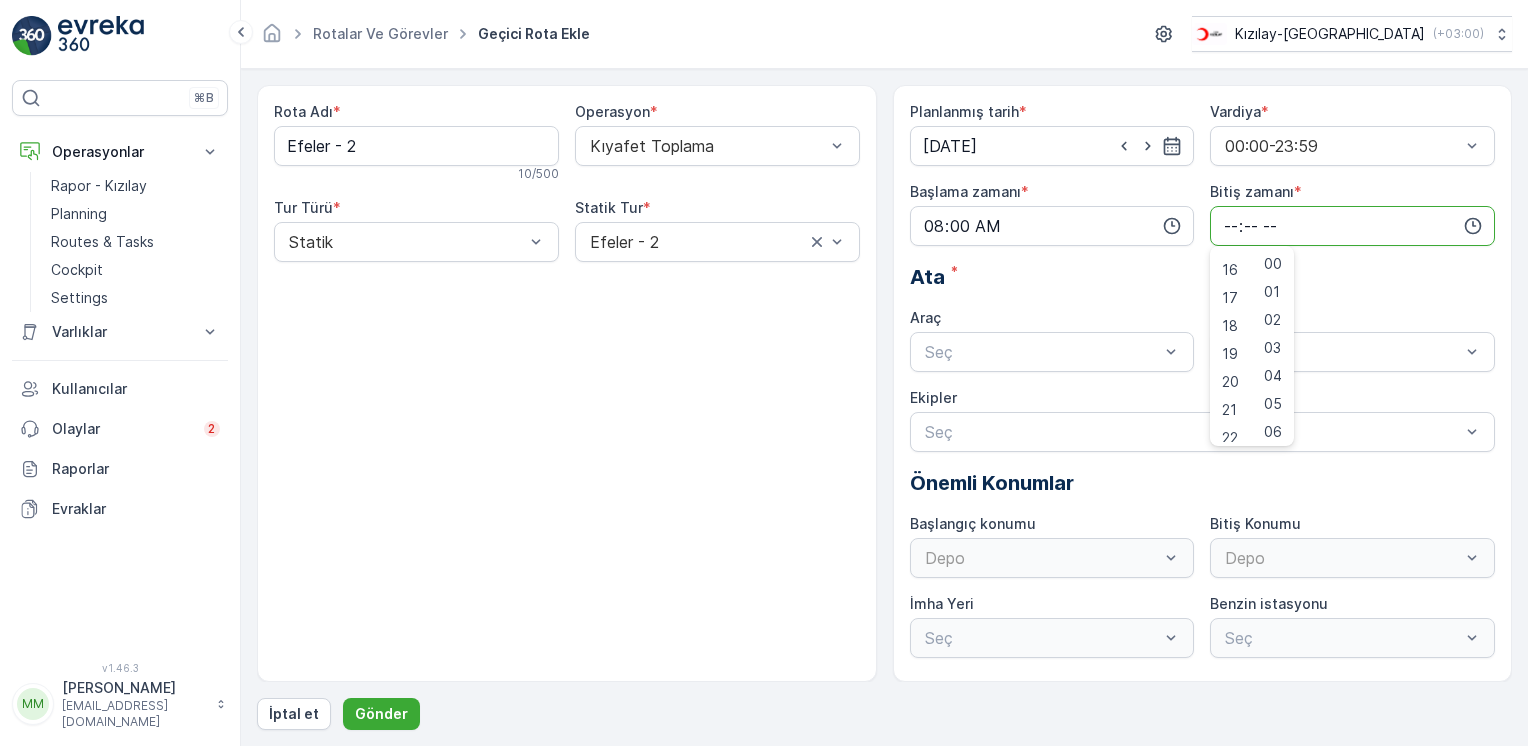 scroll, scrollTop: 480, scrollLeft: 0, axis: vertical 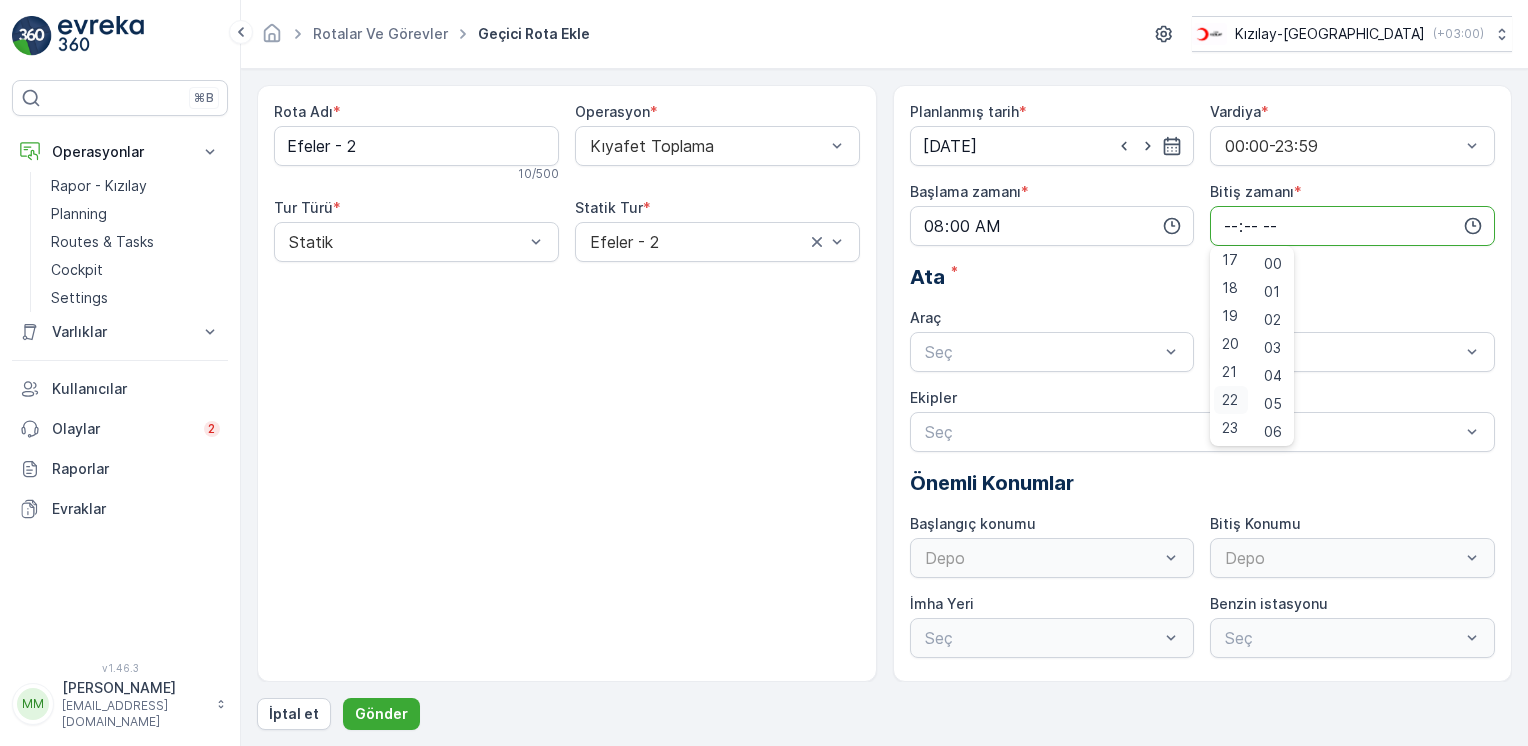 click on "22" at bounding box center (1230, 400) 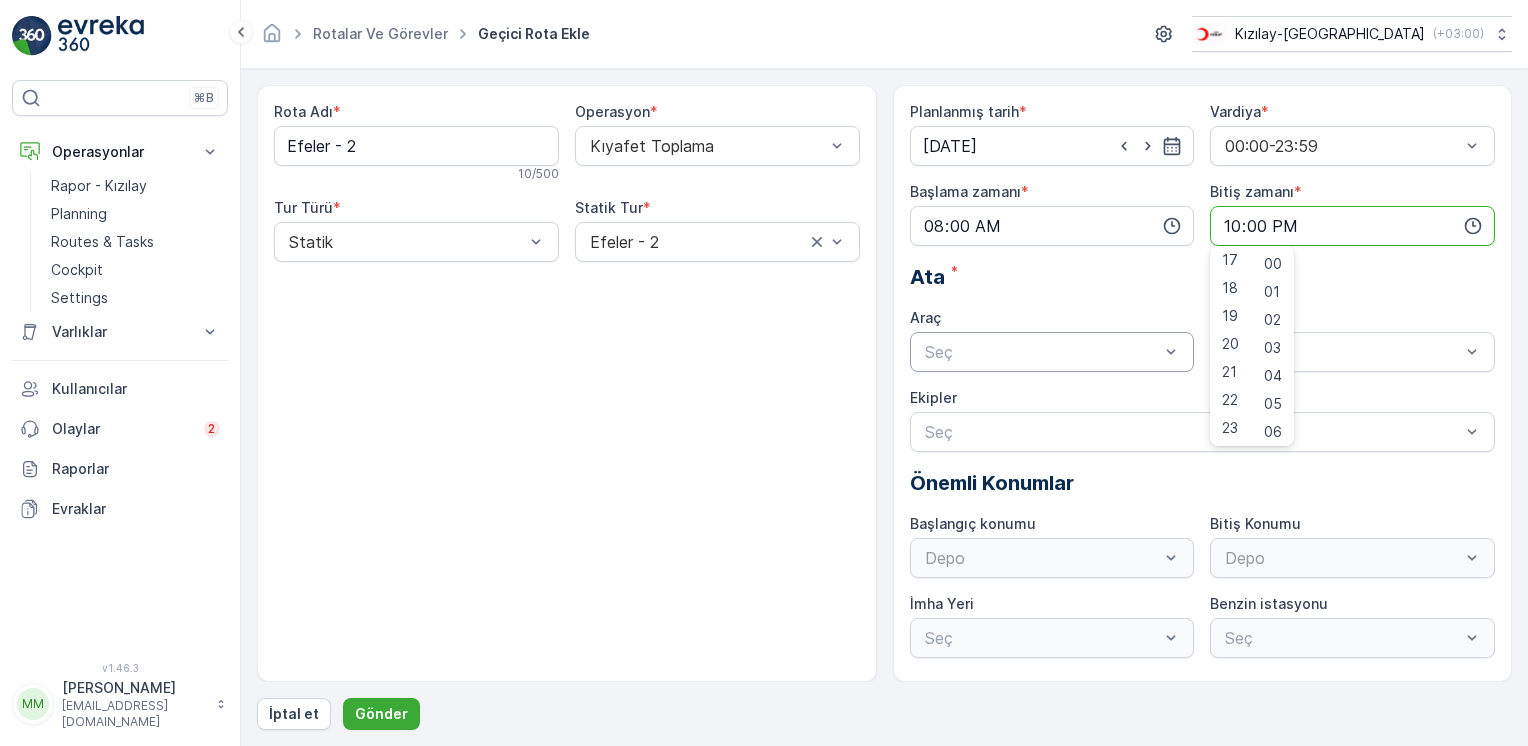 click on "Seç" at bounding box center (1052, 352) 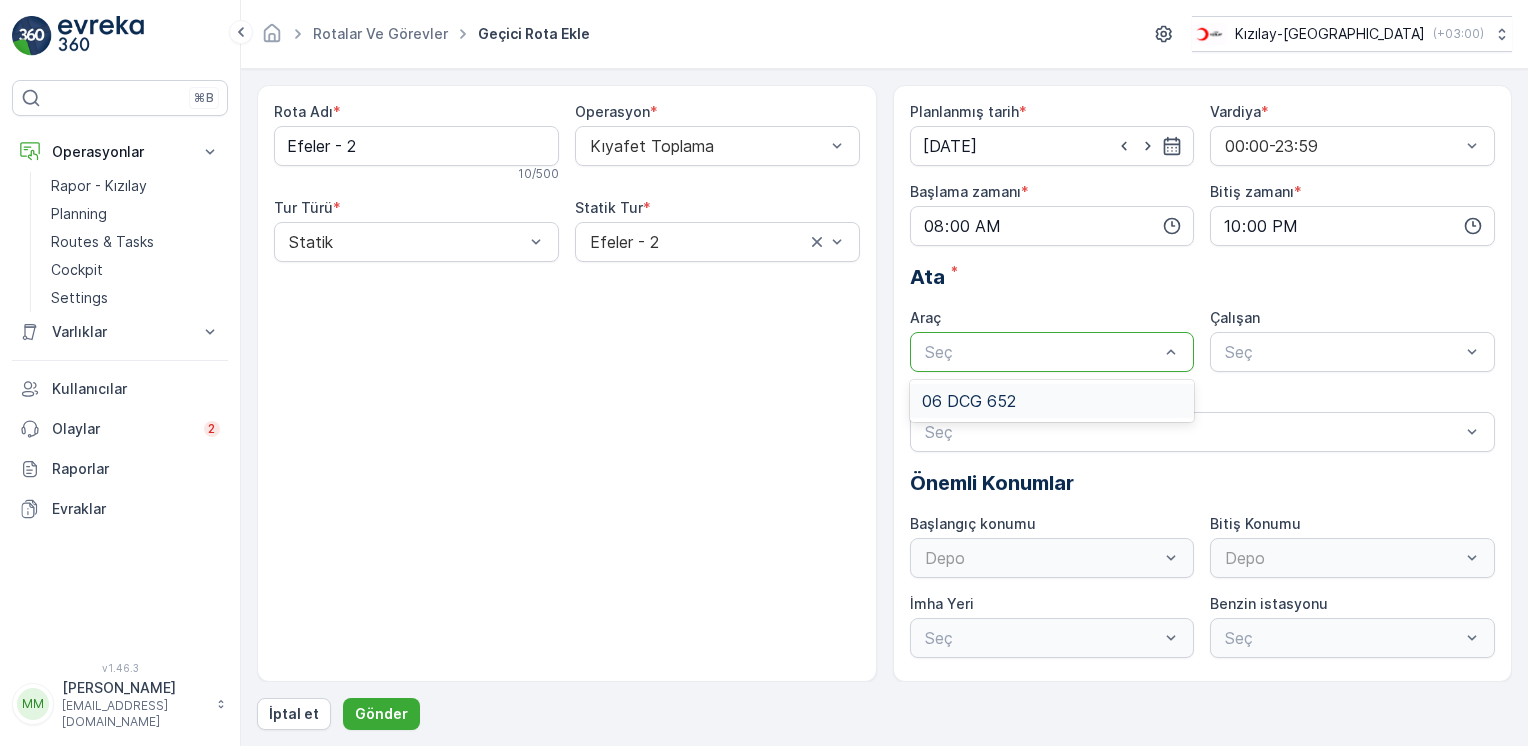drag, startPoint x: 1072, startPoint y: 394, endPoint x: 1145, endPoint y: 390, distance: 73.109505 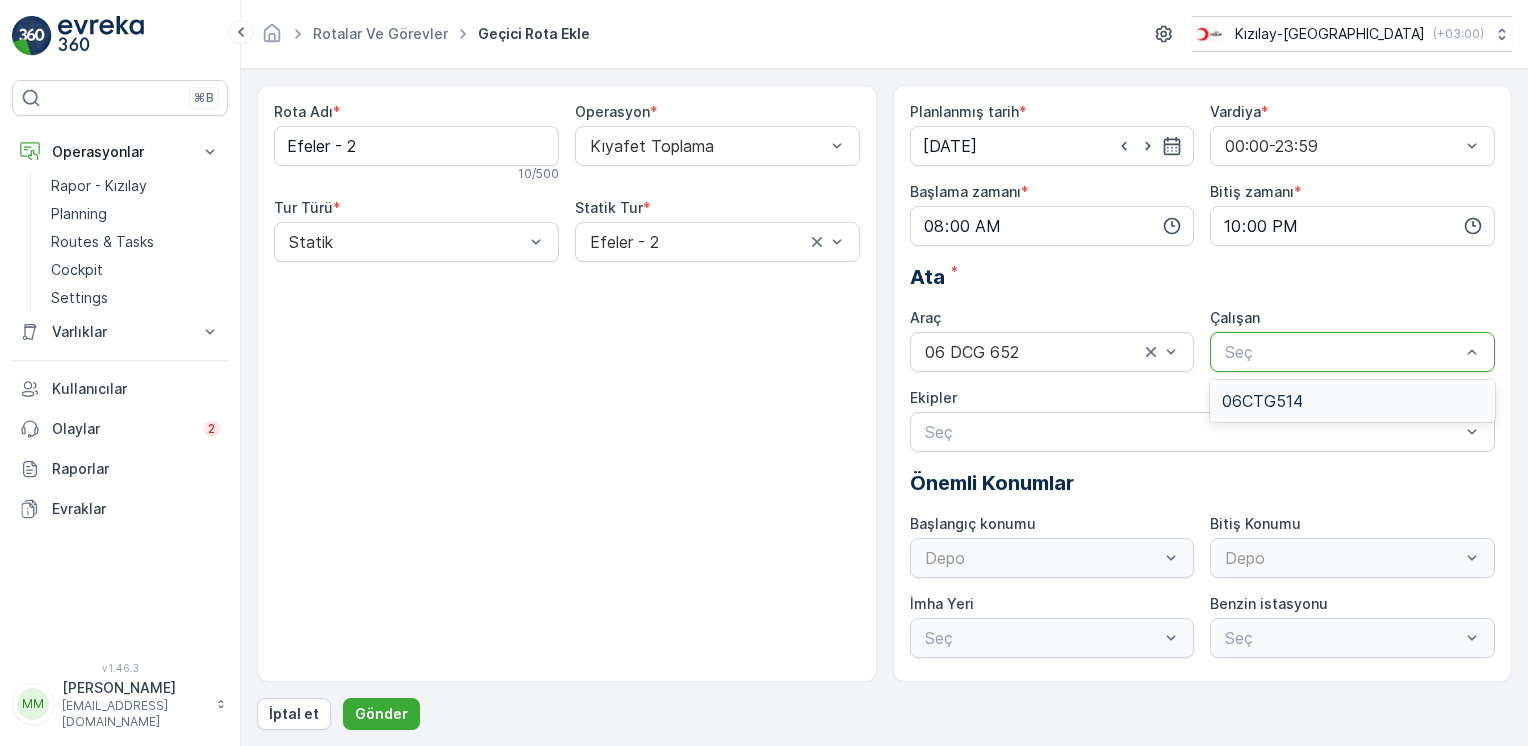click on "06CTG514" at bounding box center [1262, 401] 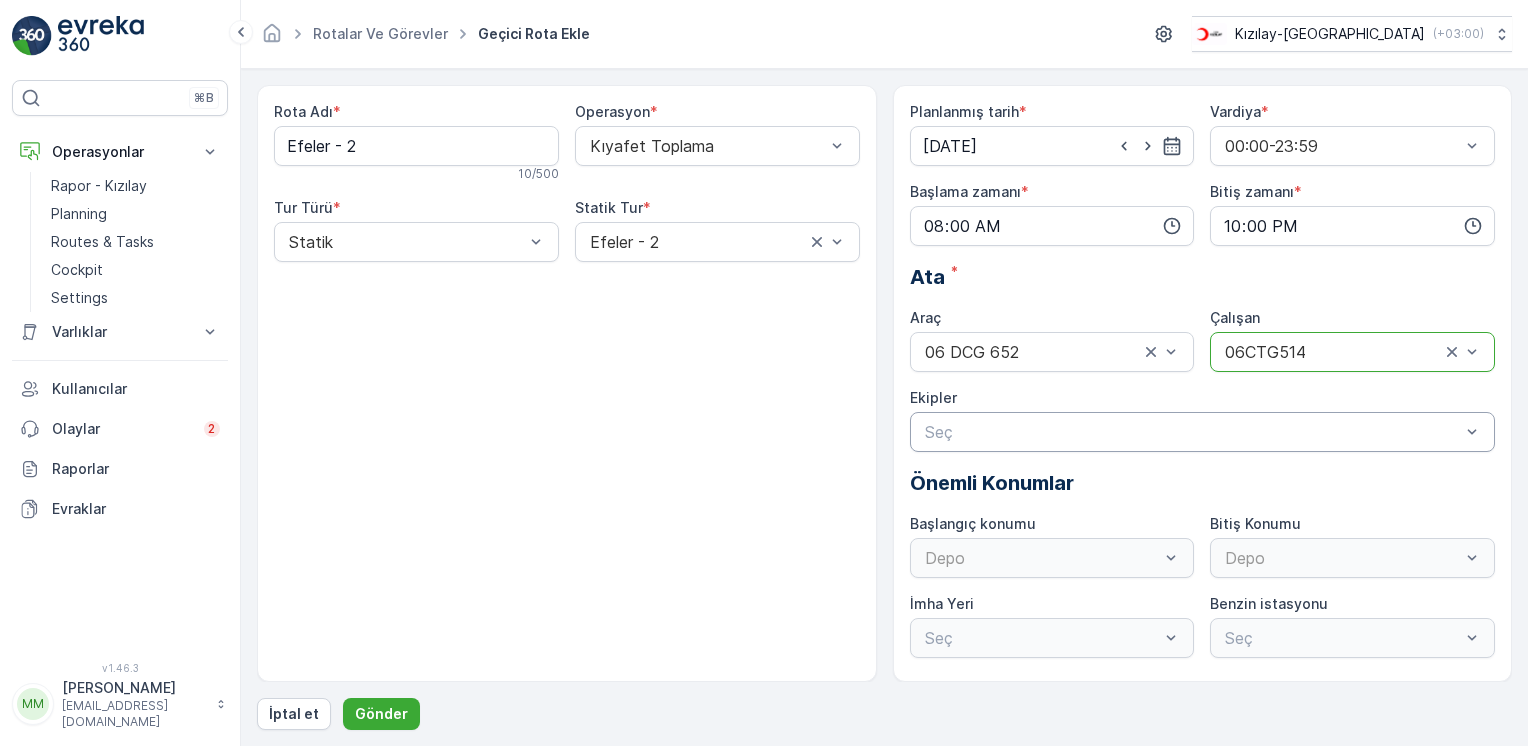 drag, startPoint x: 1084, startPoint y: 385, endPoint x: 969, endPoint y: 446, distance: 130.1768 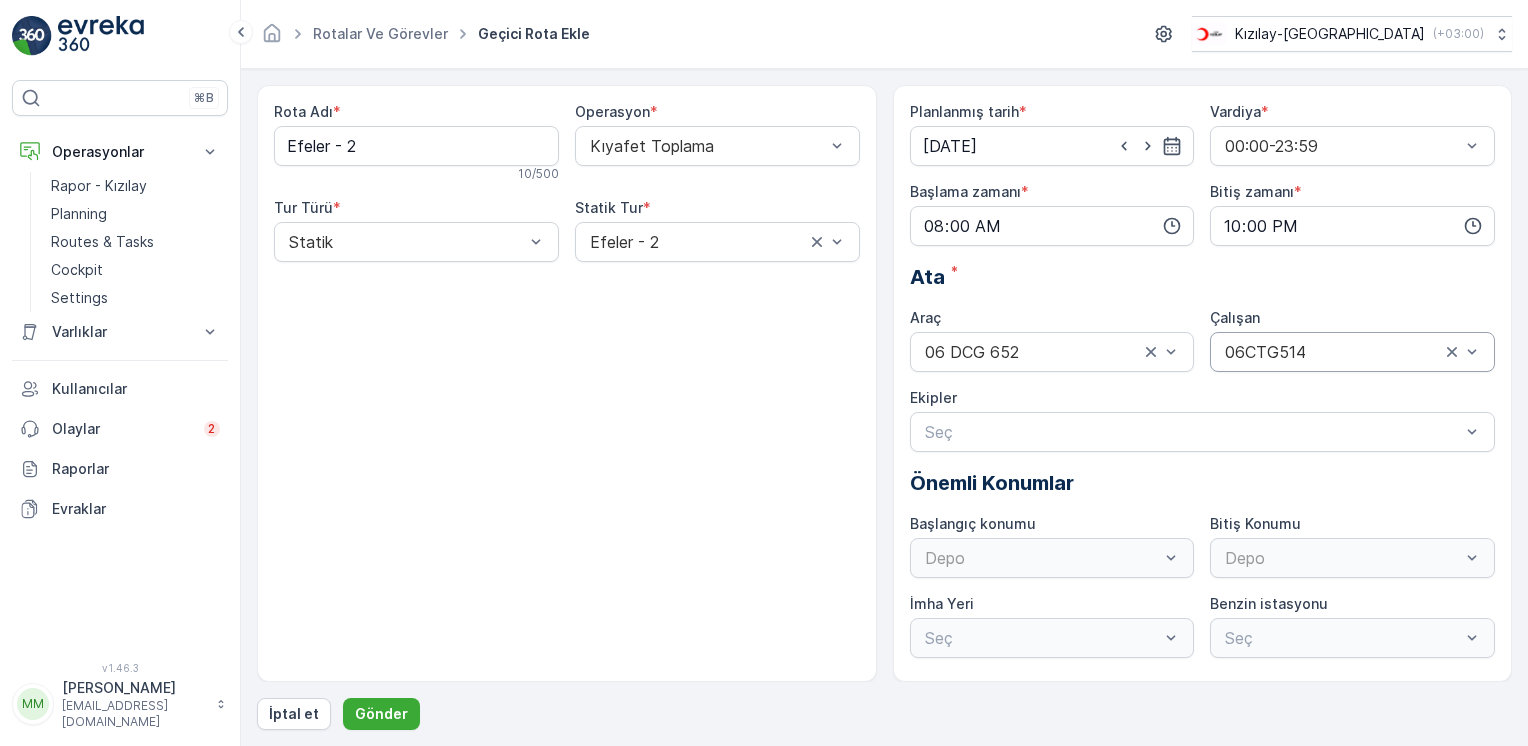 click on "Depo" at bounding box center [1052, 558] 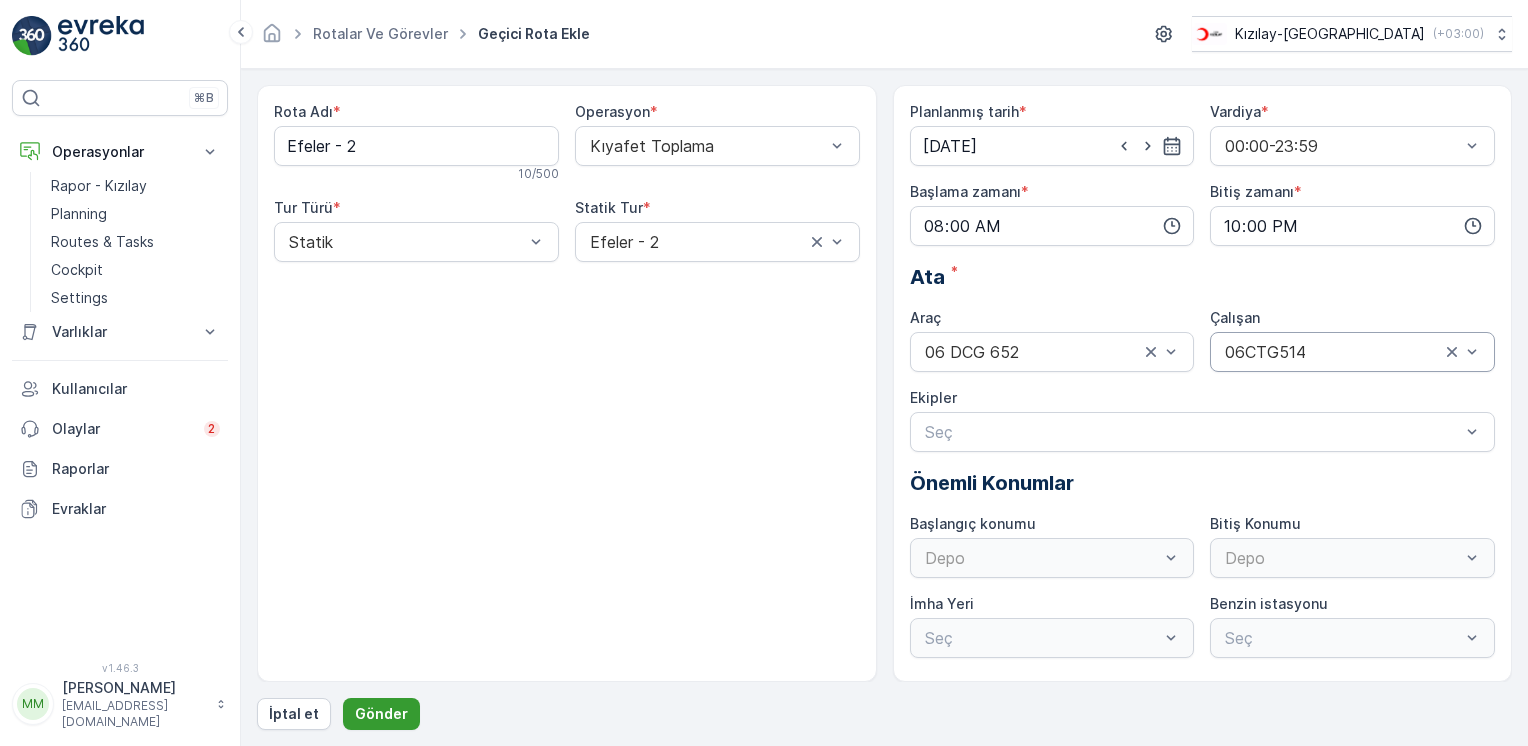 click on "Gönder" at bounding box center [381, 714] 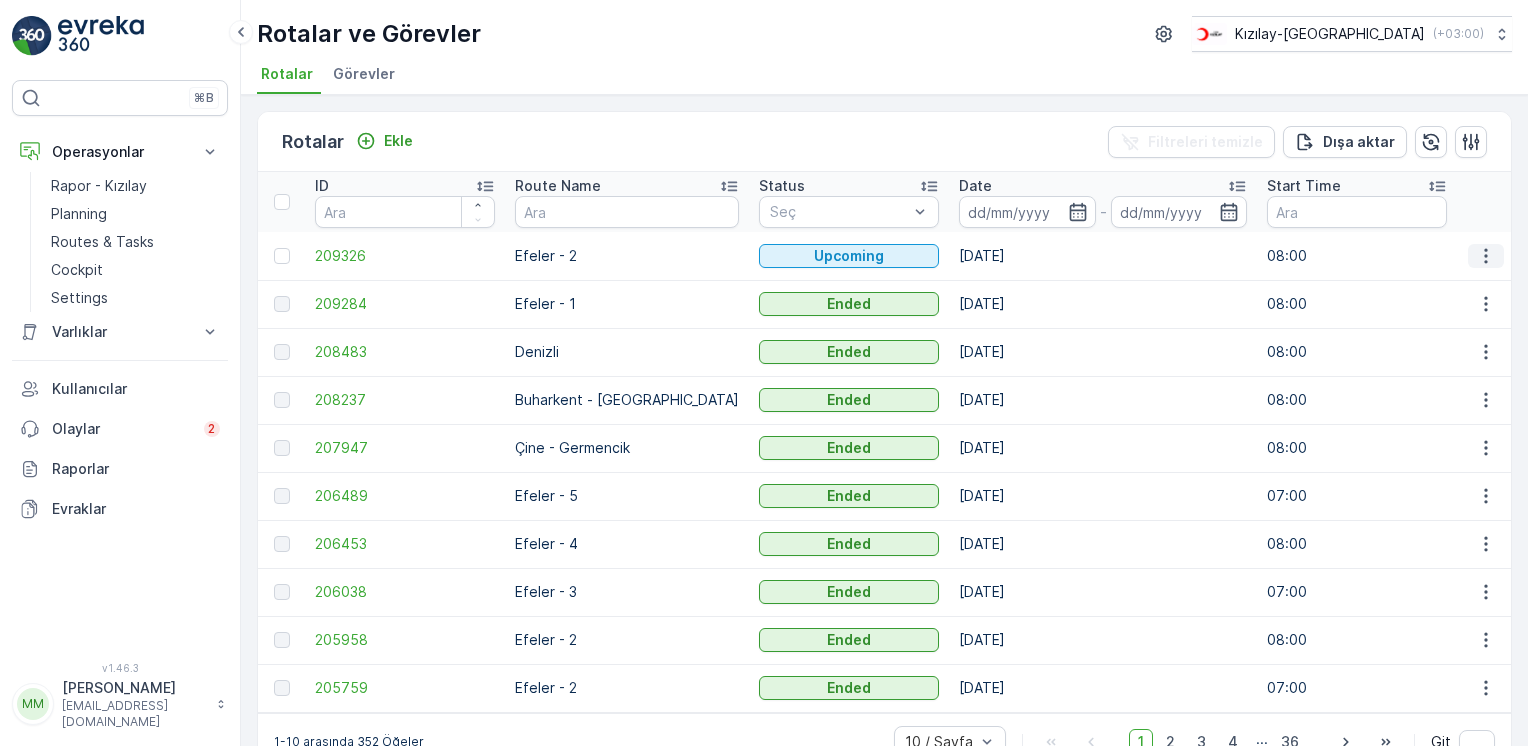 click at bounding box center (1485, 256) 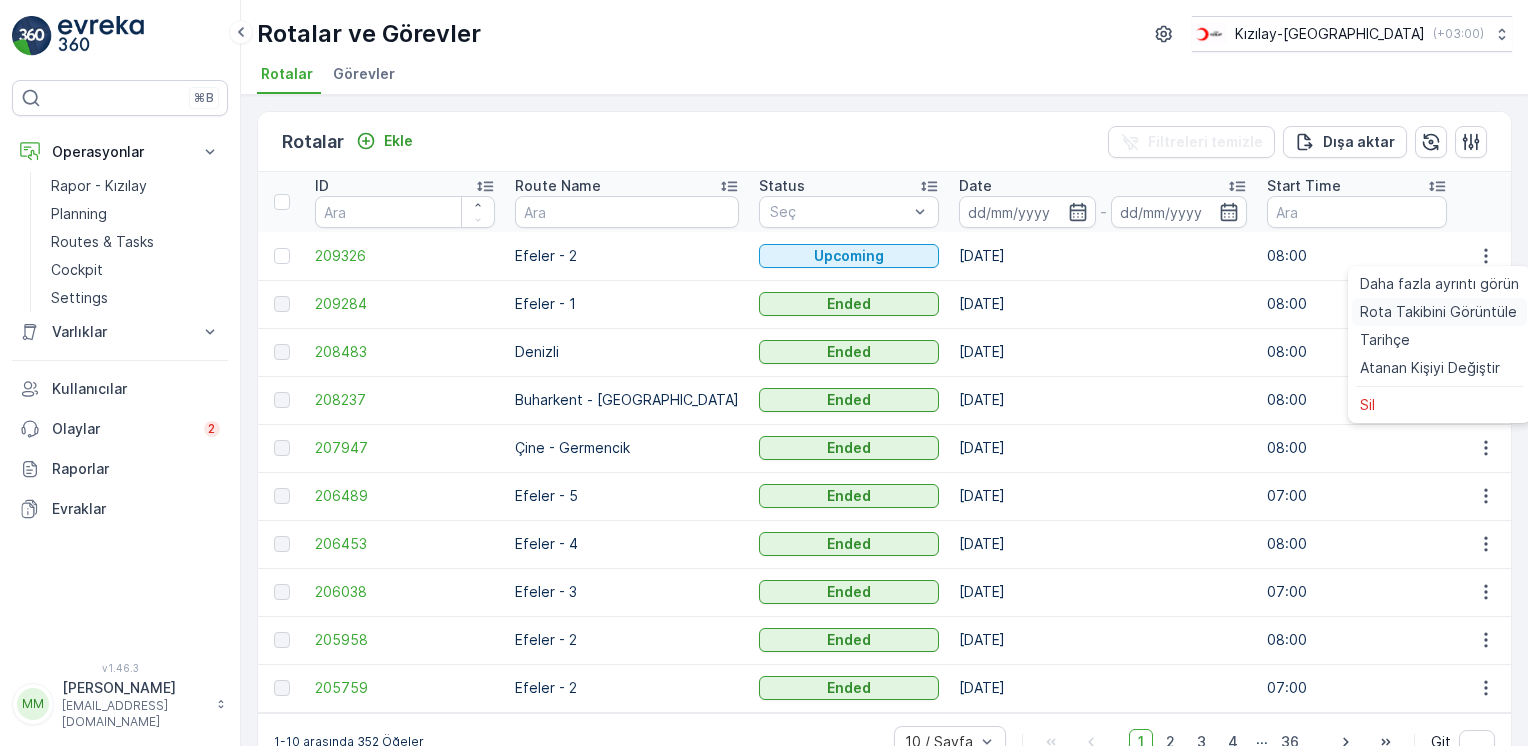 click on "Rota Takibini Görüntüle" at bounding box center [1438, 312] 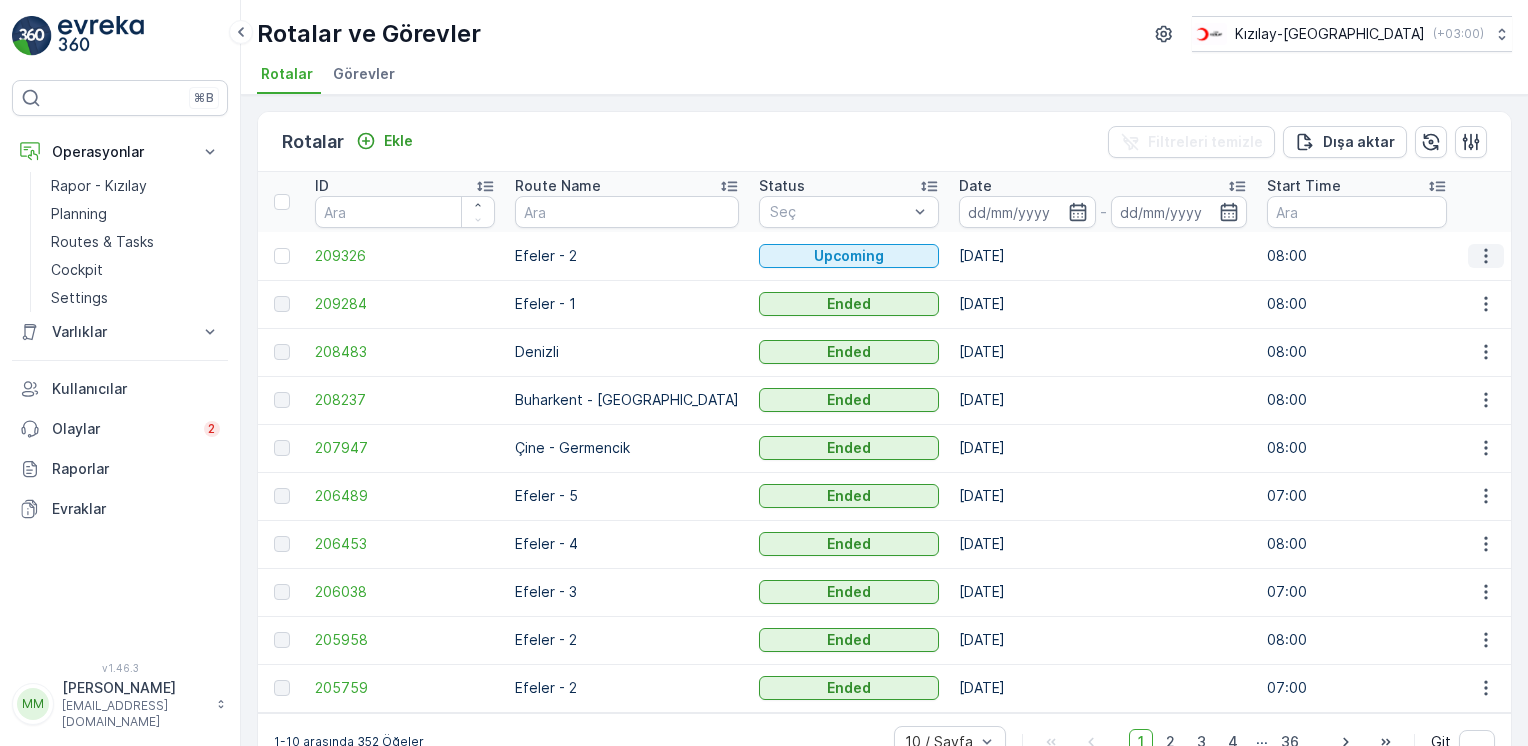 click 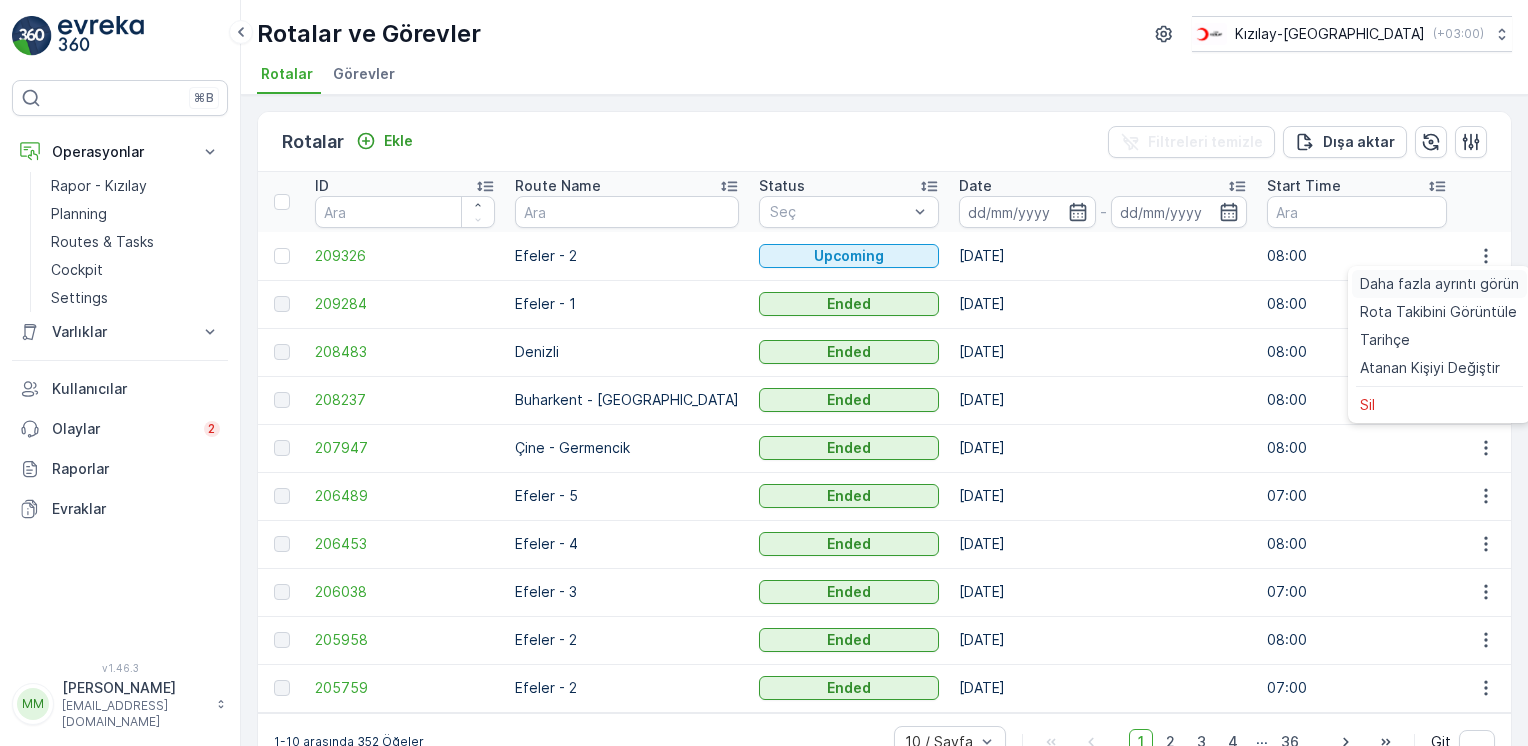 click on "Daha fazla ayrıntı görün" at bounding box center (1439, 284) 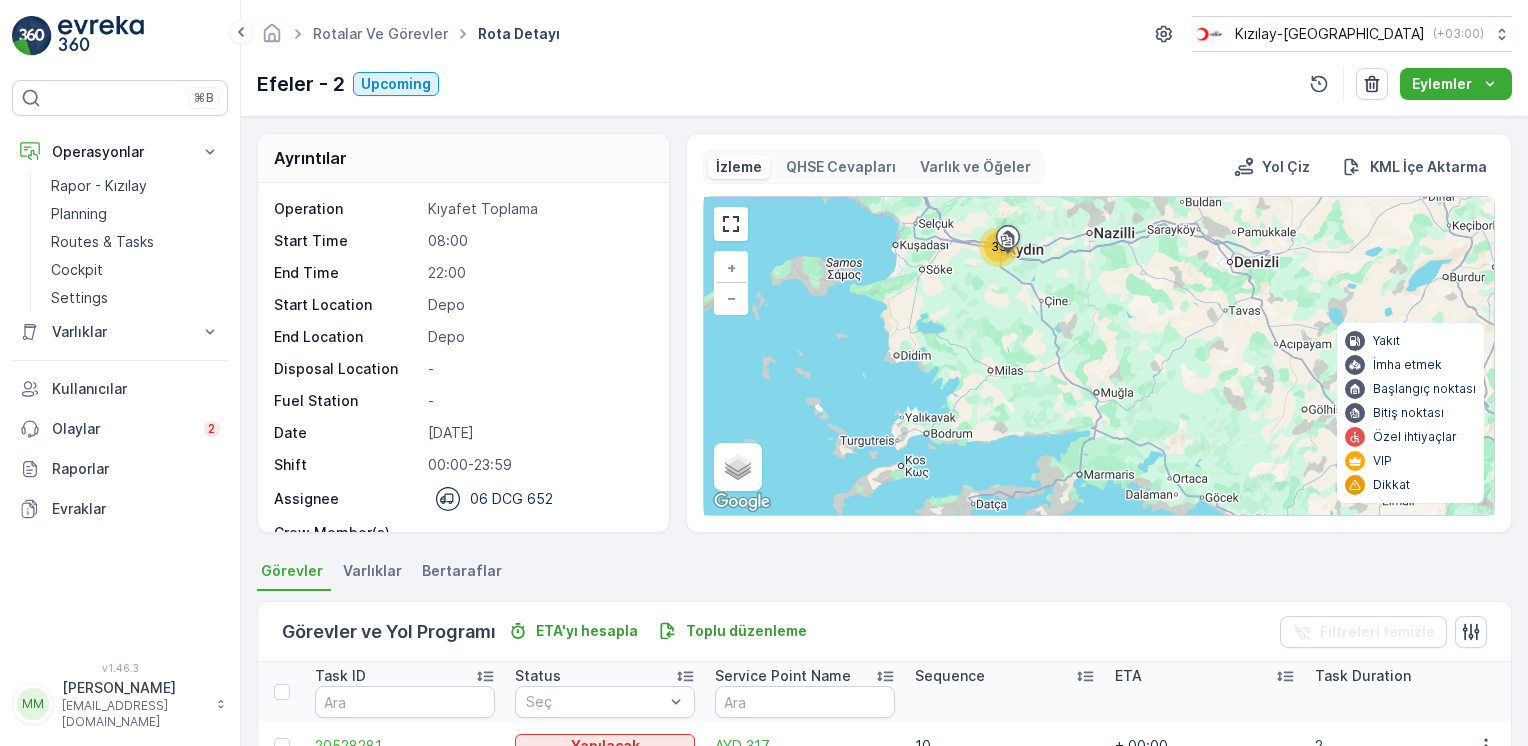 scroll, scrollTop: 400, scrollLeft: 0, axis: vertical 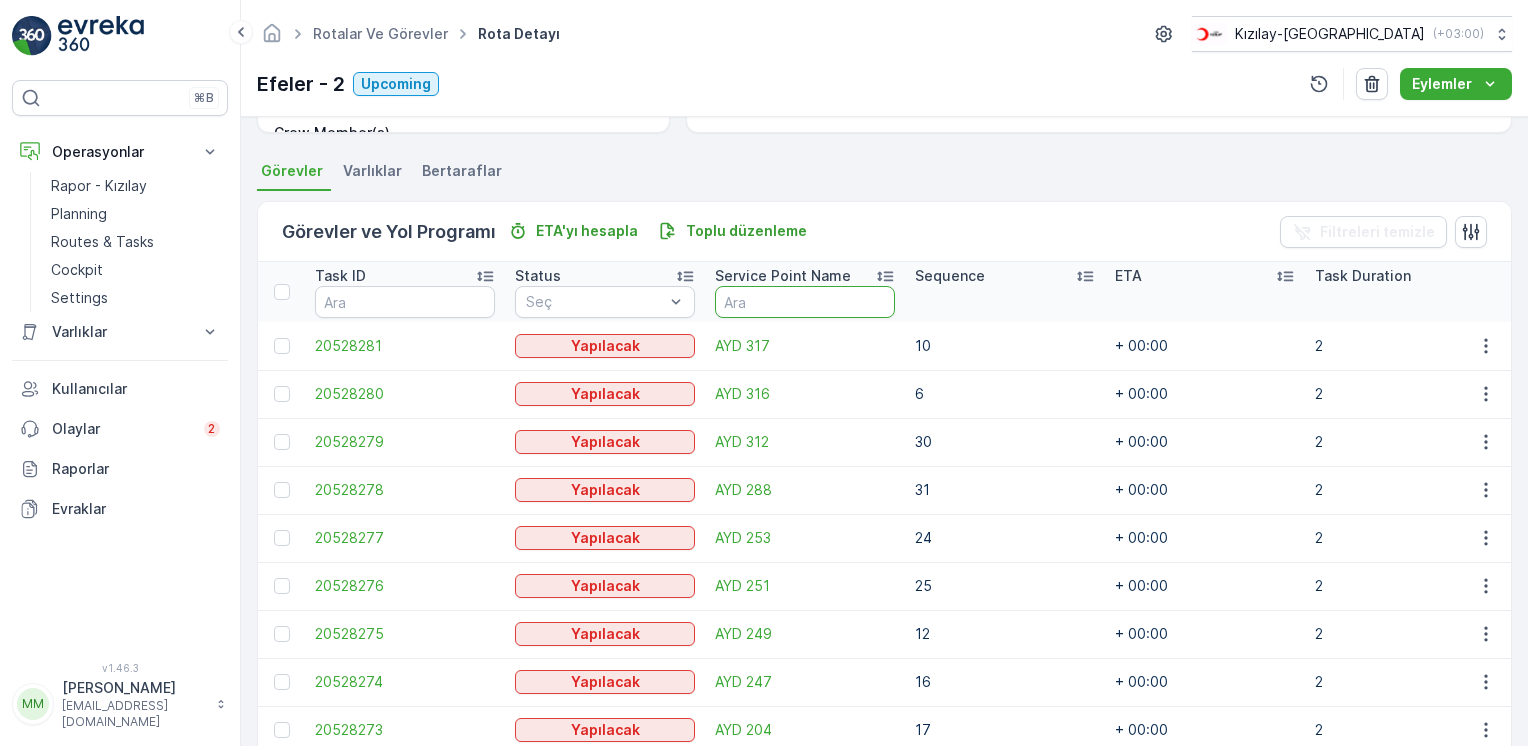 click at bounding box center (805, 302) 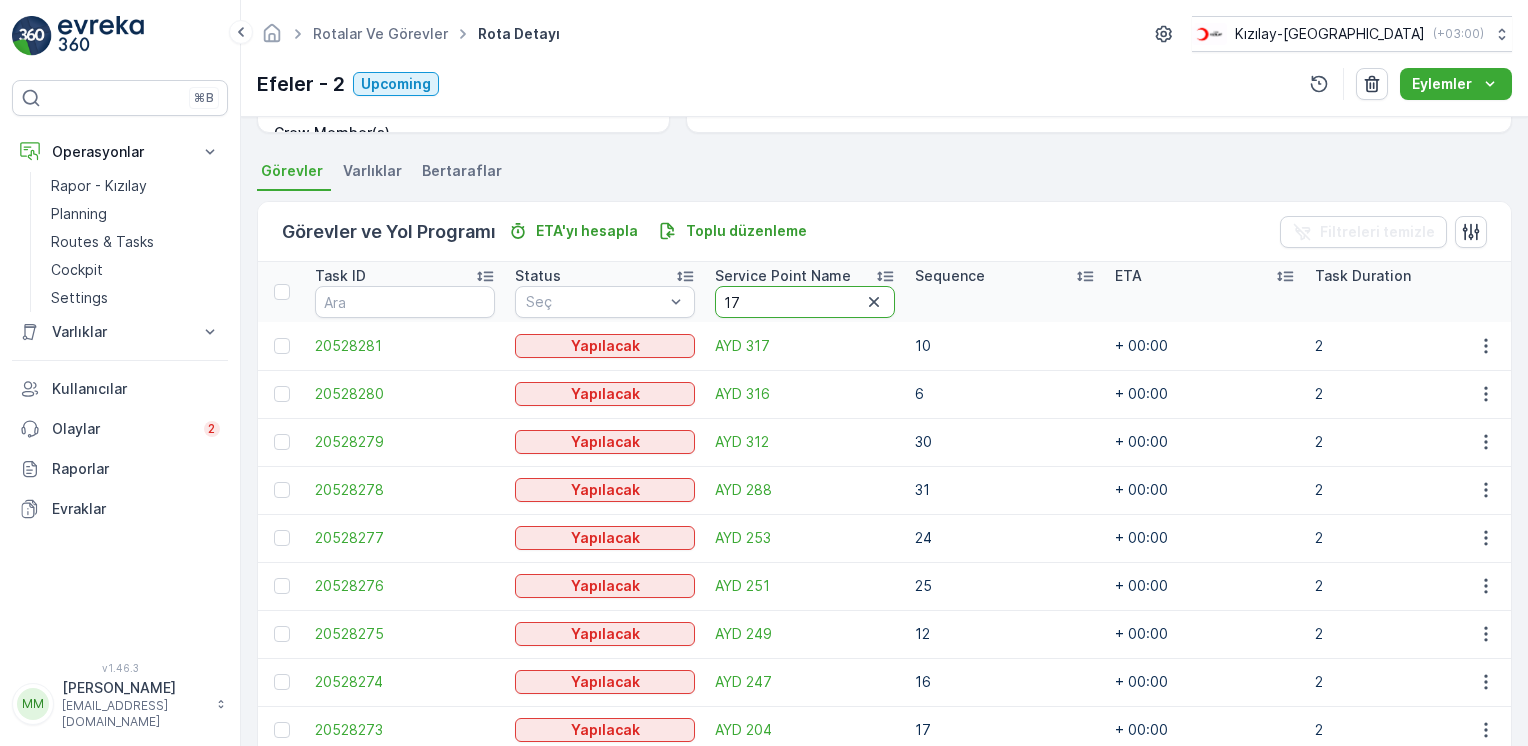 type on "179" 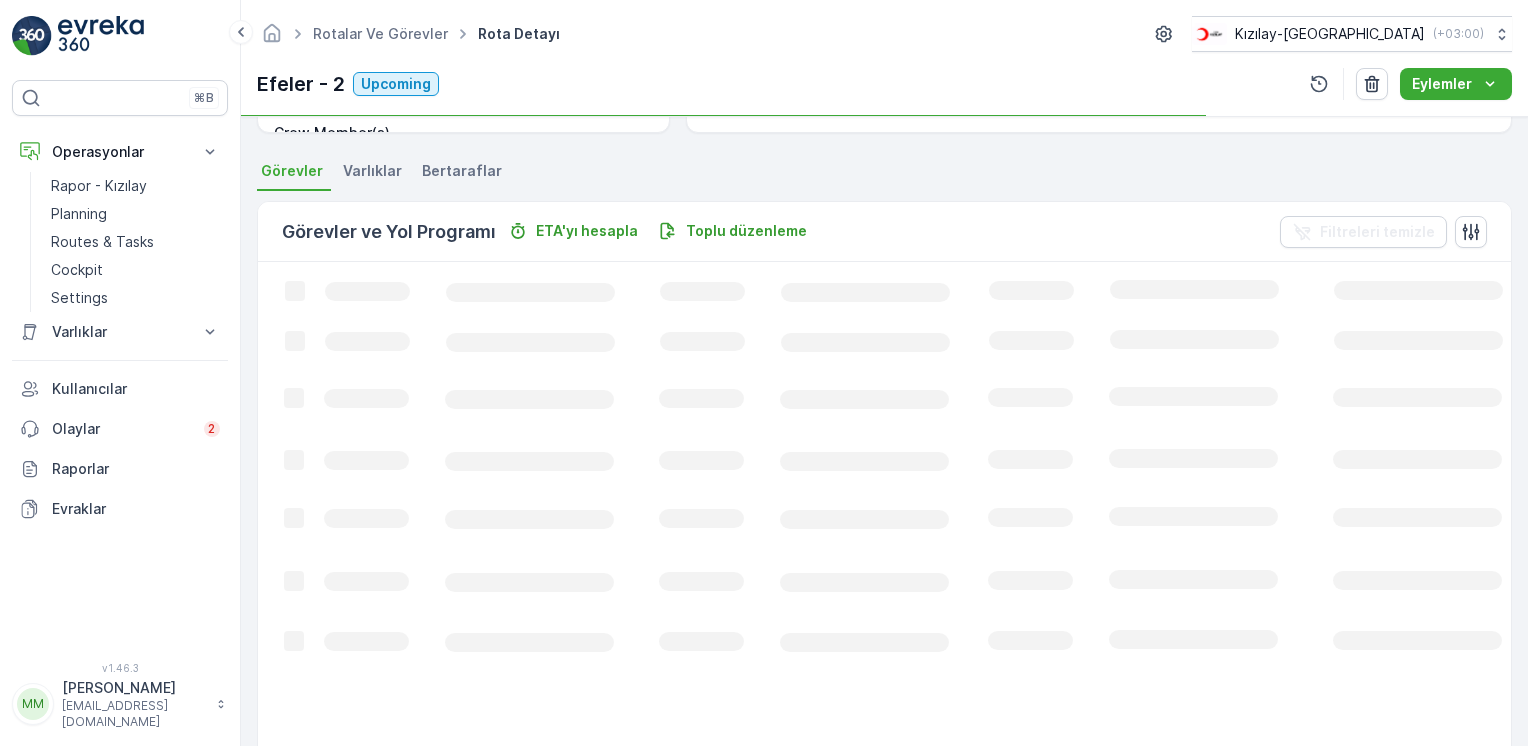 scroll, scrollTop: 284, scrollLeft: 0, axis: vertical 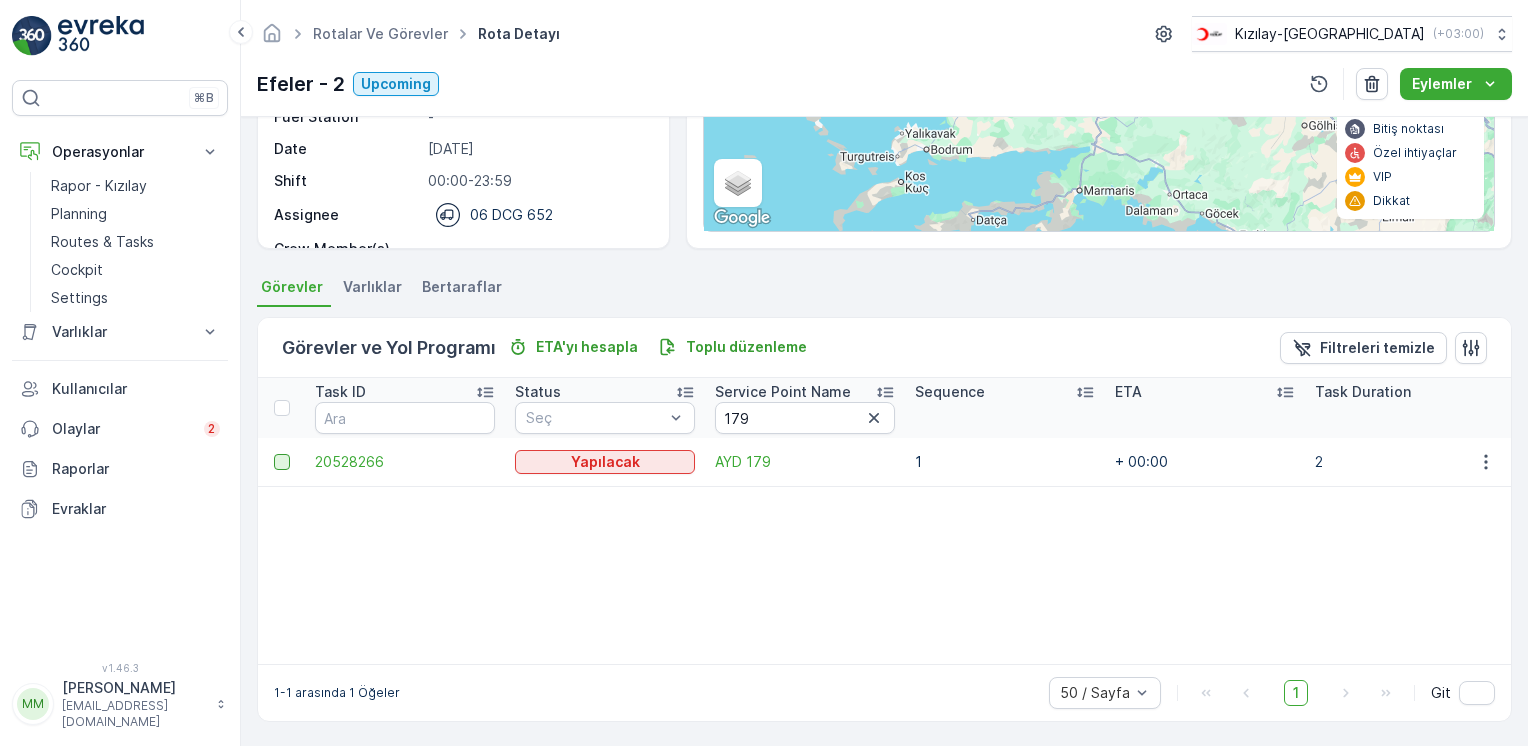 click at bounding box center [282, 462] 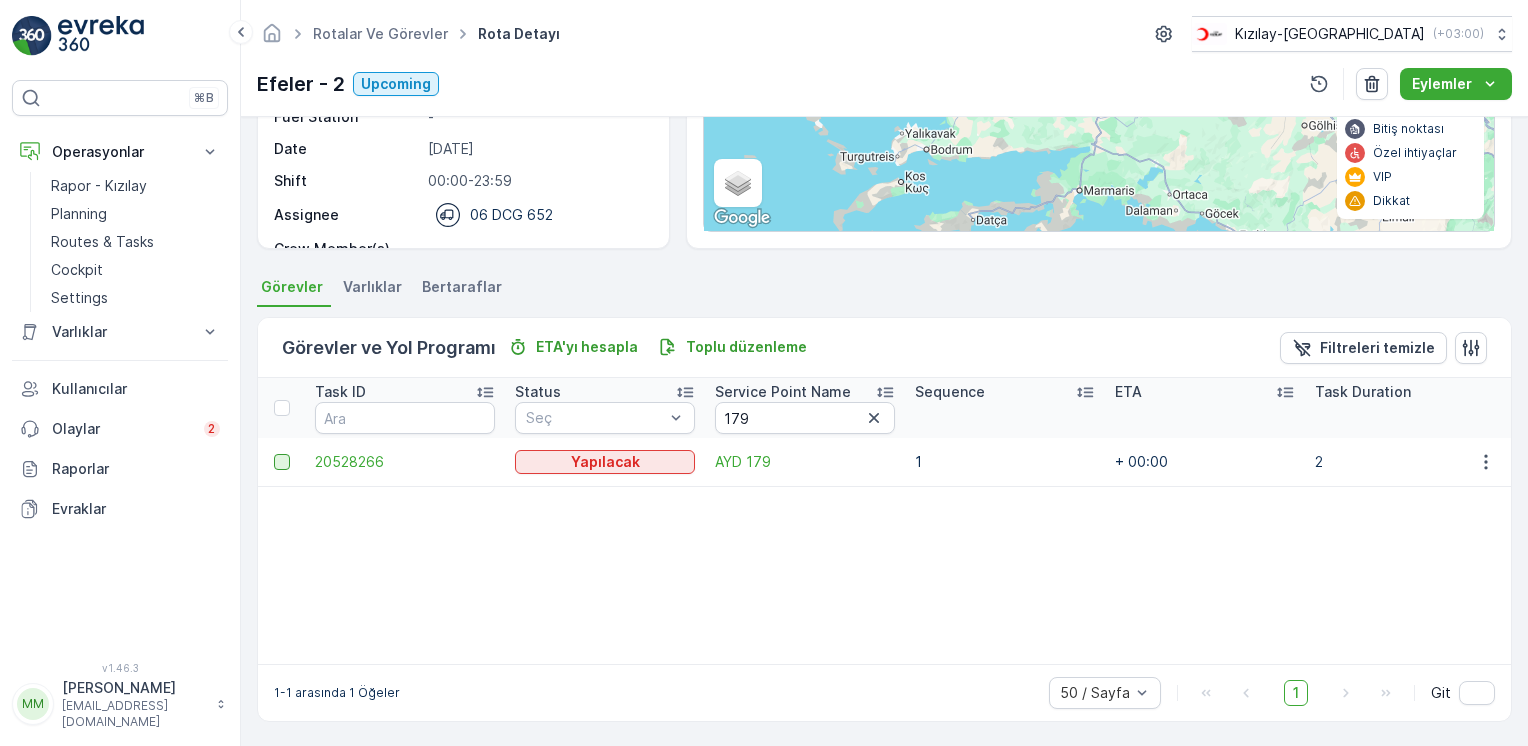 click at bounding box center (274, 454) 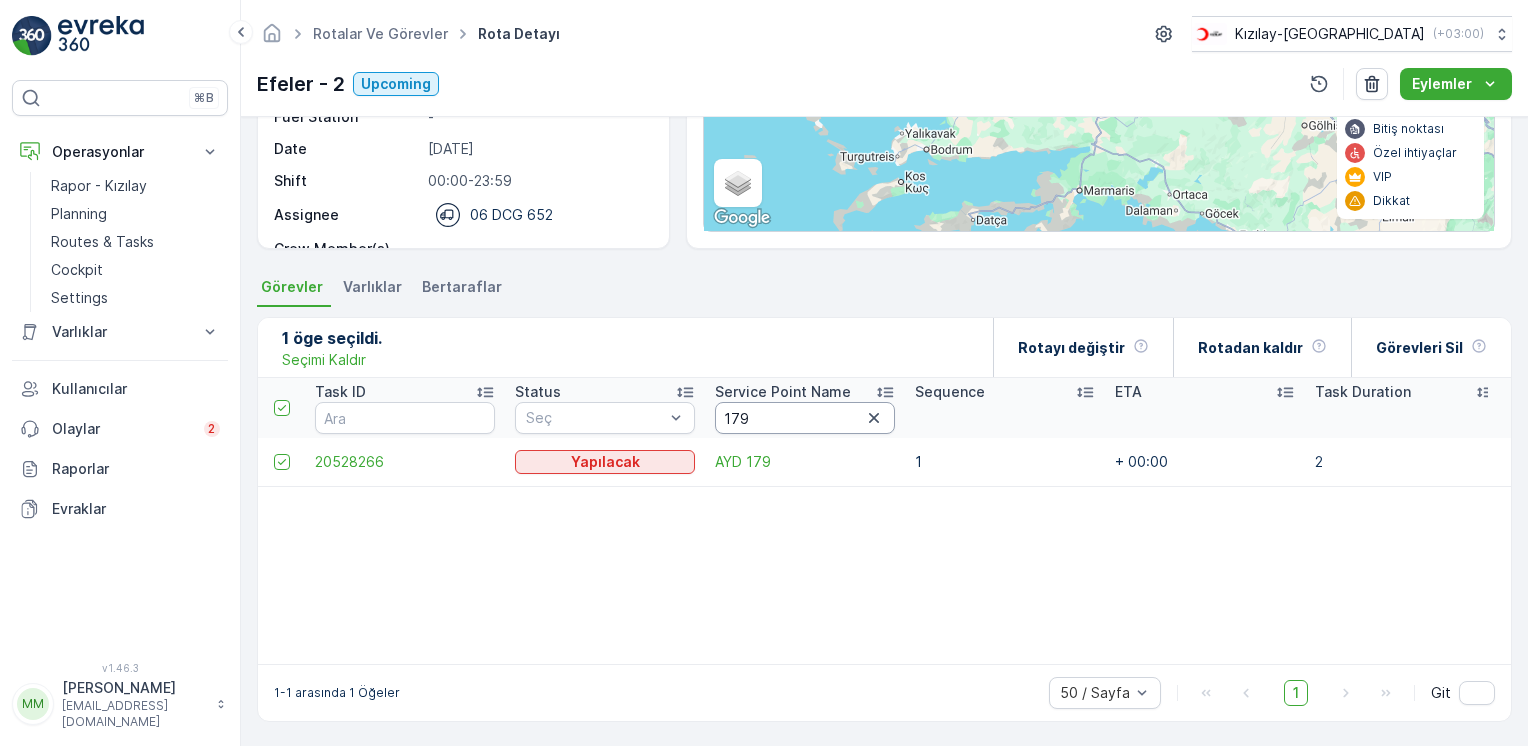 drag, startPoint x: 752, startPoint y: 422, endPoint x: 615, endPoint y: 444, distance: 138.75517 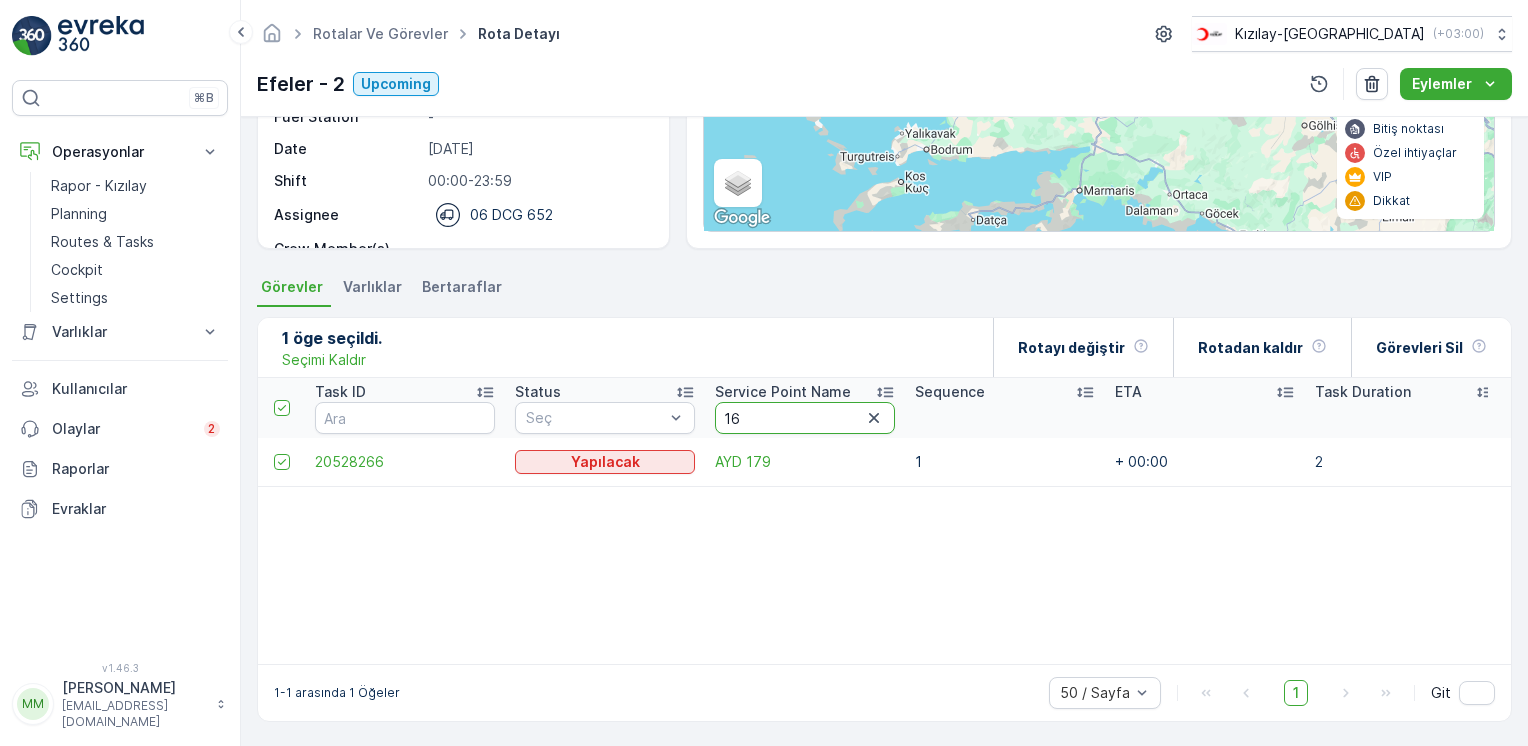 type on "165" 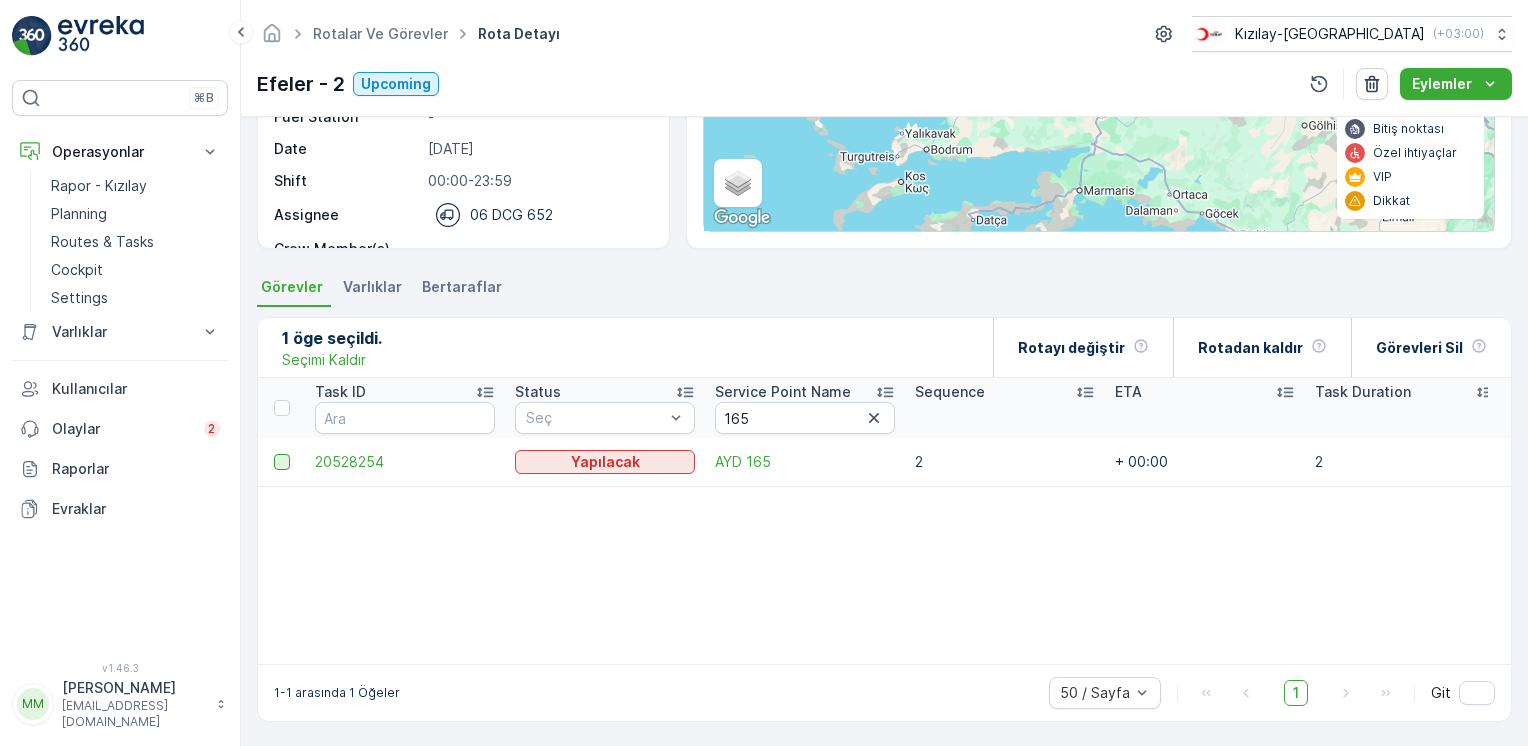 click at bounding box center [284, 462] 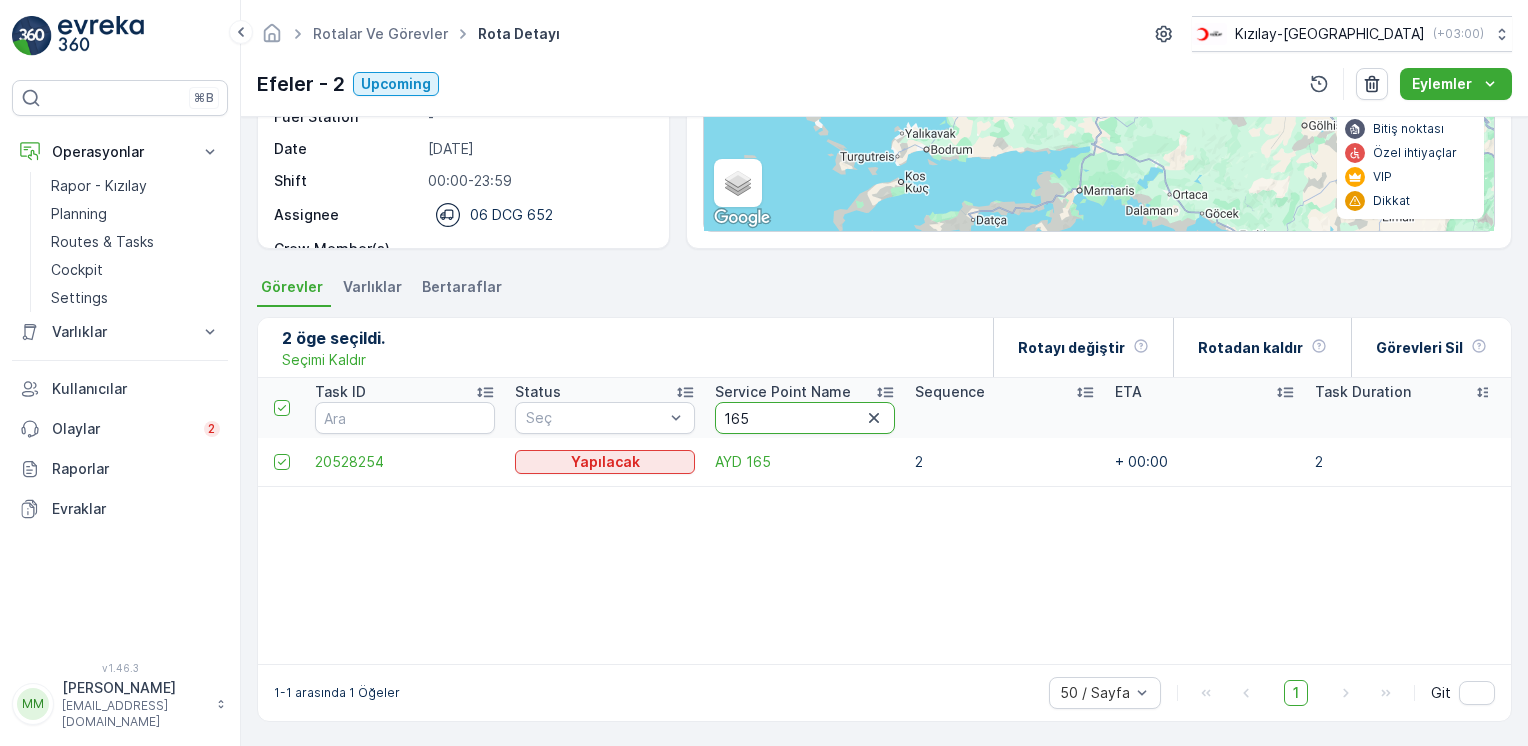 drag, startPoint x: 768, startPoint y: 422, endPoint x: 712, endPoint y: 418, distance: 56.142673 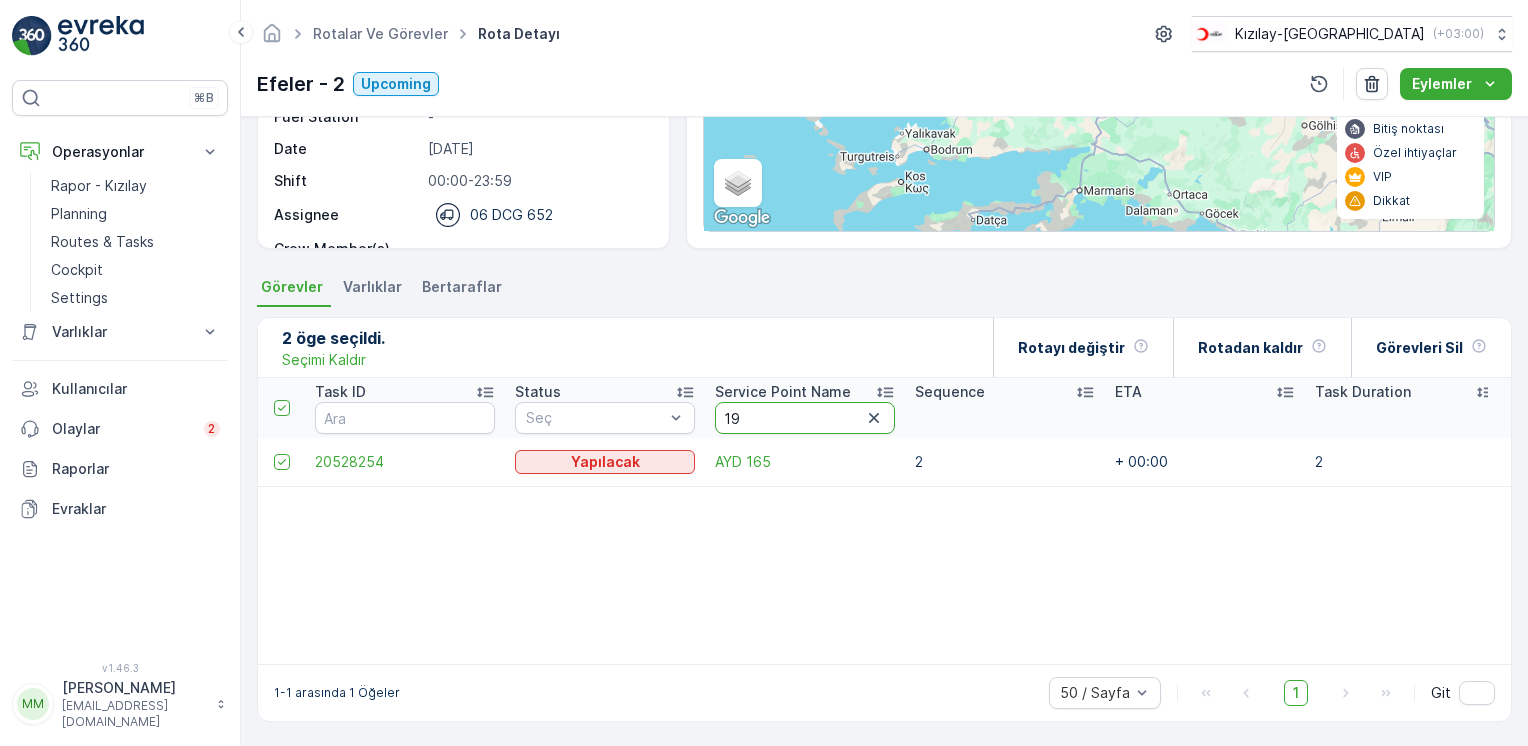 type on "191" 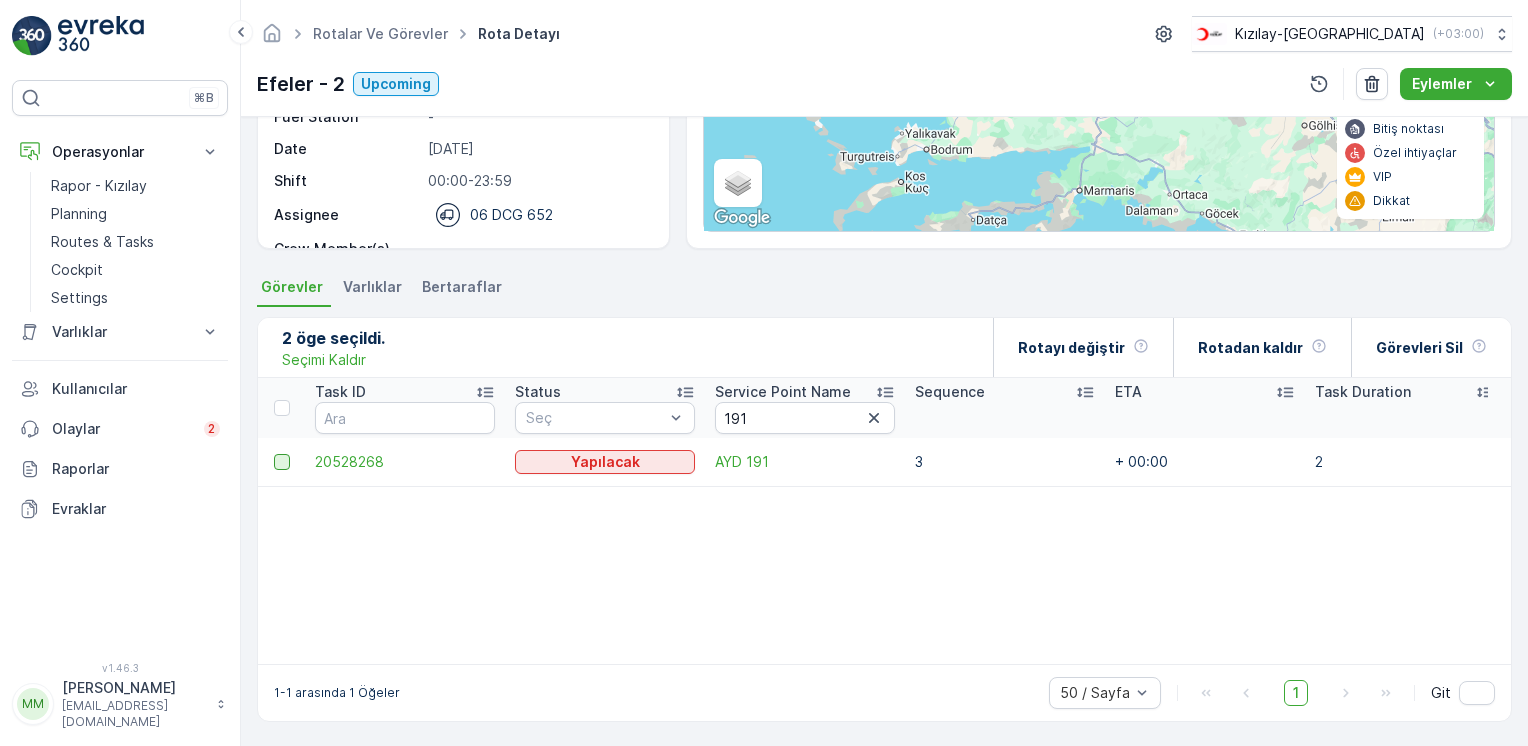 click at bounding box center (282, 462) 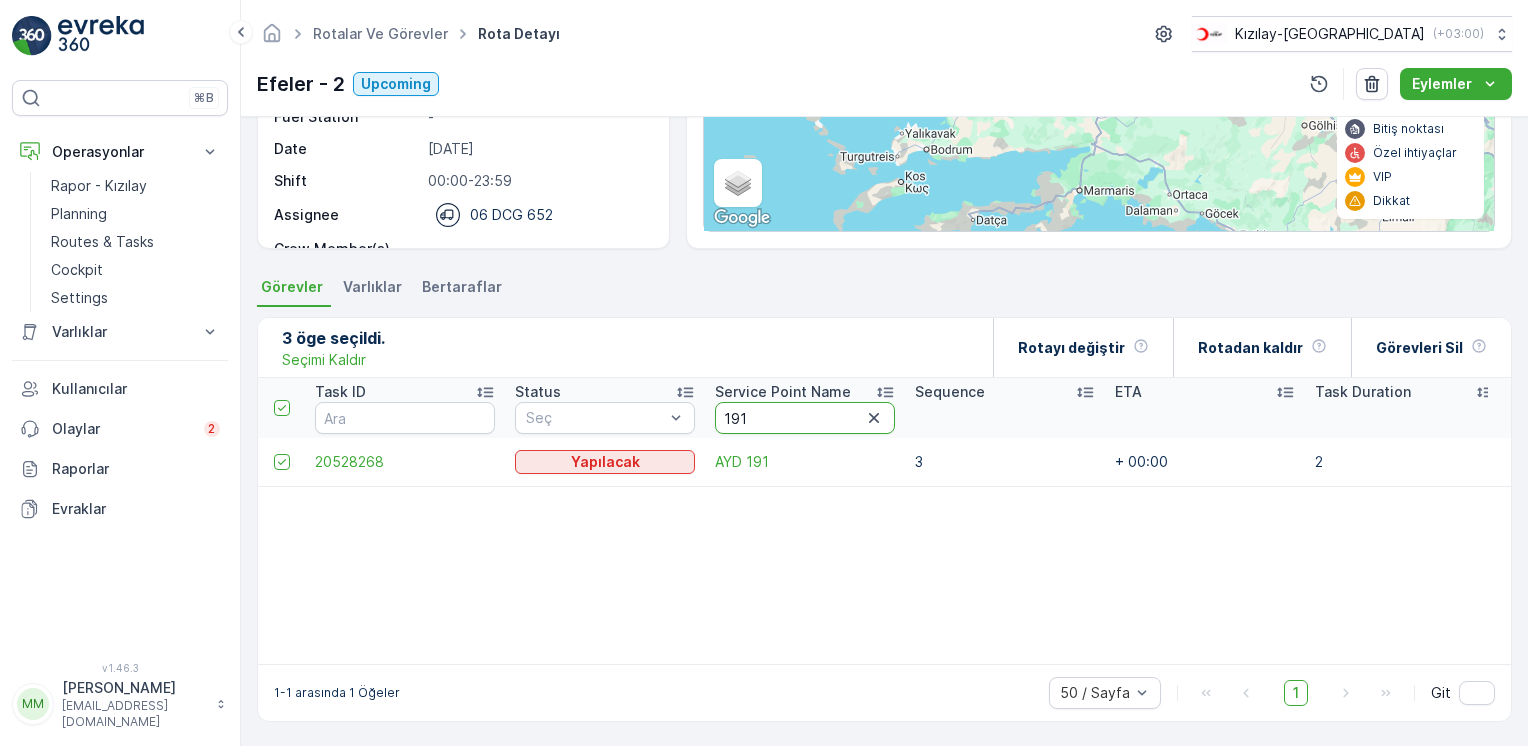 drag, startPoint x: 757, startPoint y: 429, endPoint x: 365, endPoint y: 394, distance: 393.5594 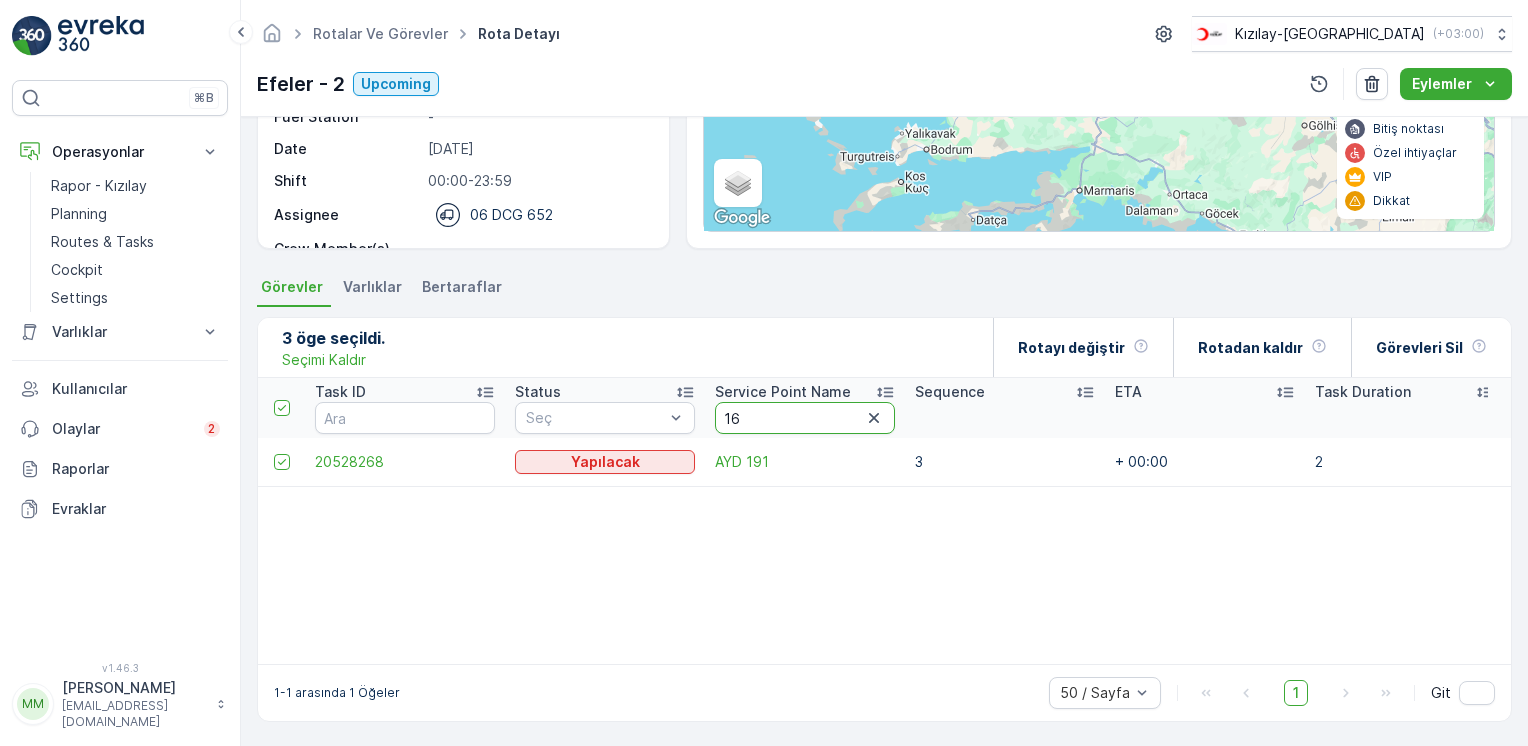 type on "167" 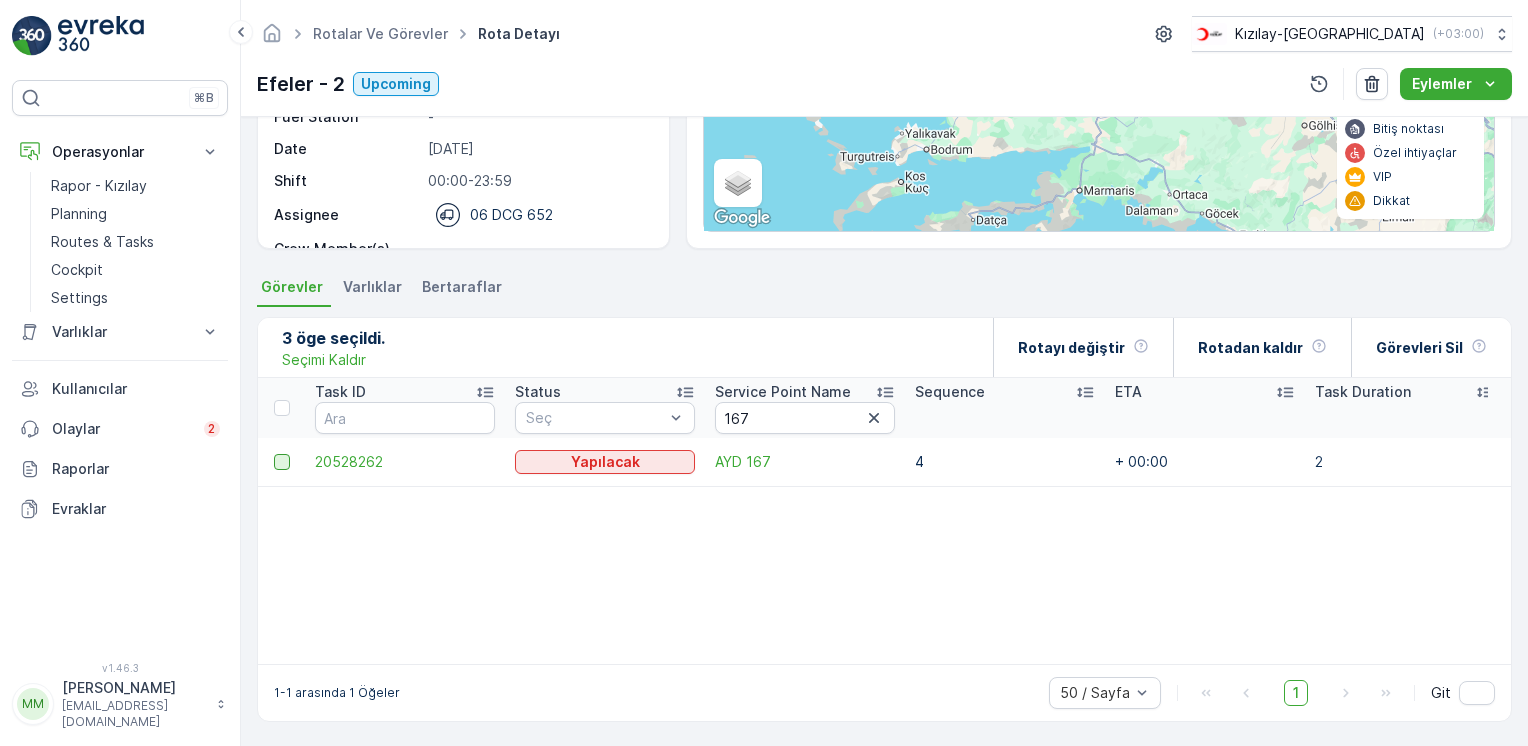 click at bounding box center [282, 462] 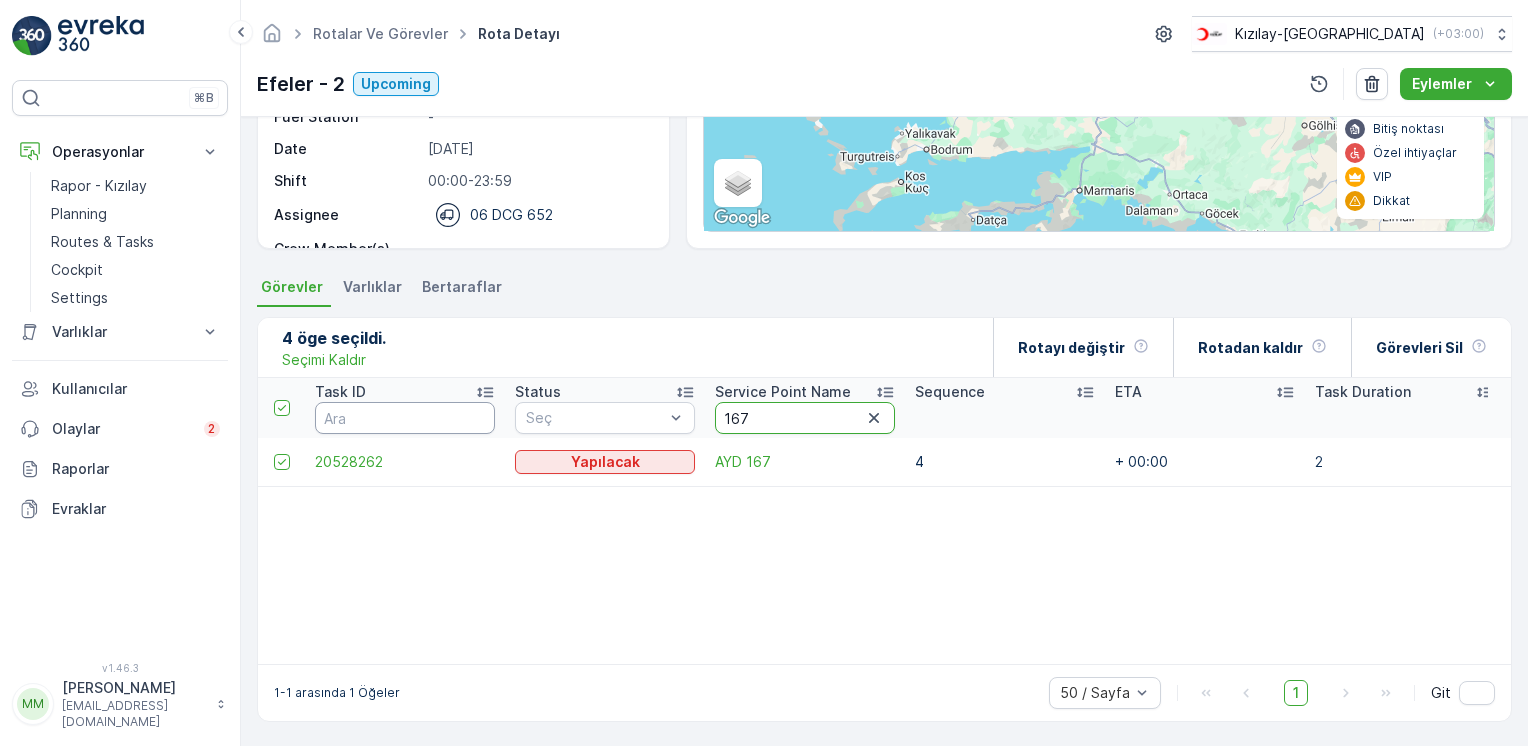 drag, startPoint x: 752, startPoint y: 422, endPoint x: 330, endPoint y: 414, distance: 422.07584 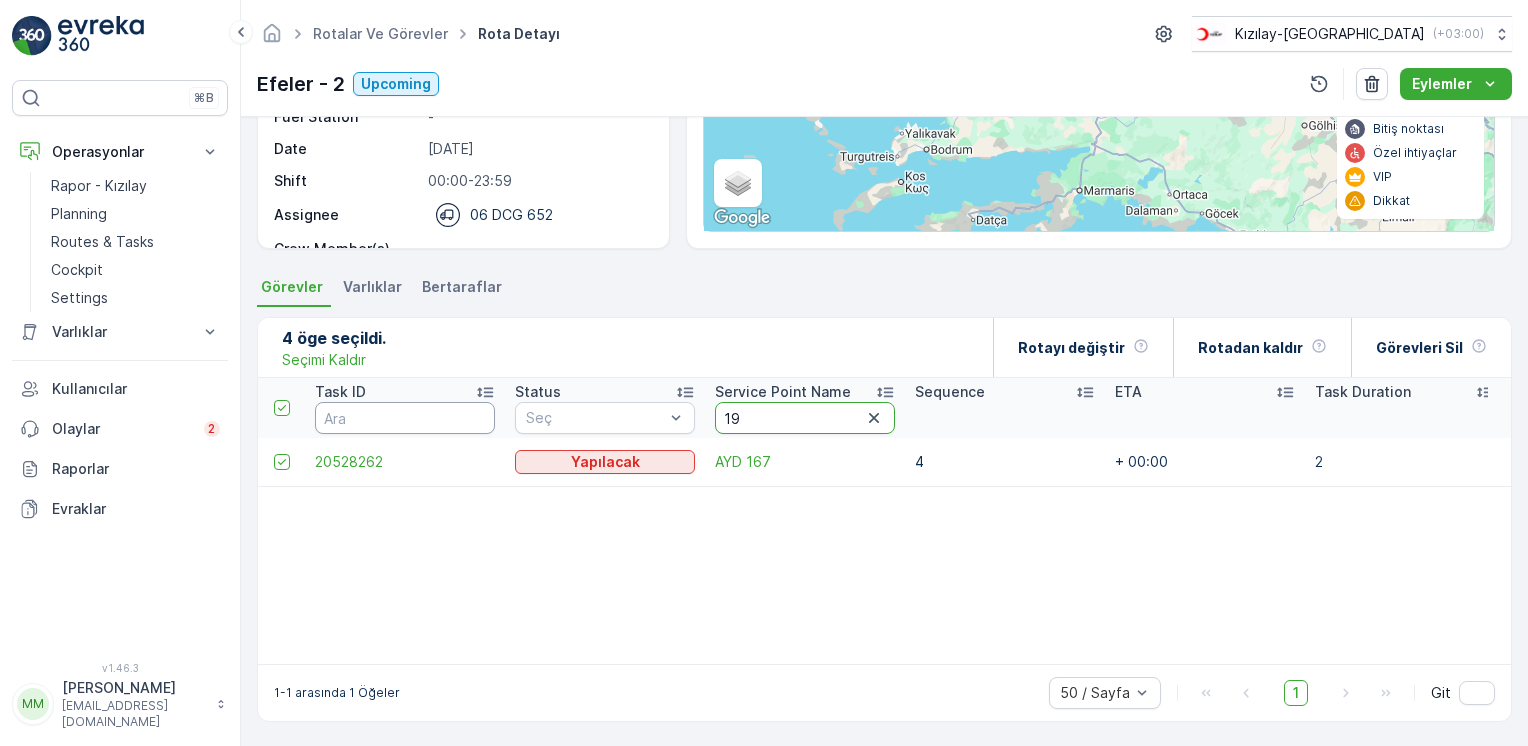 type on "190" 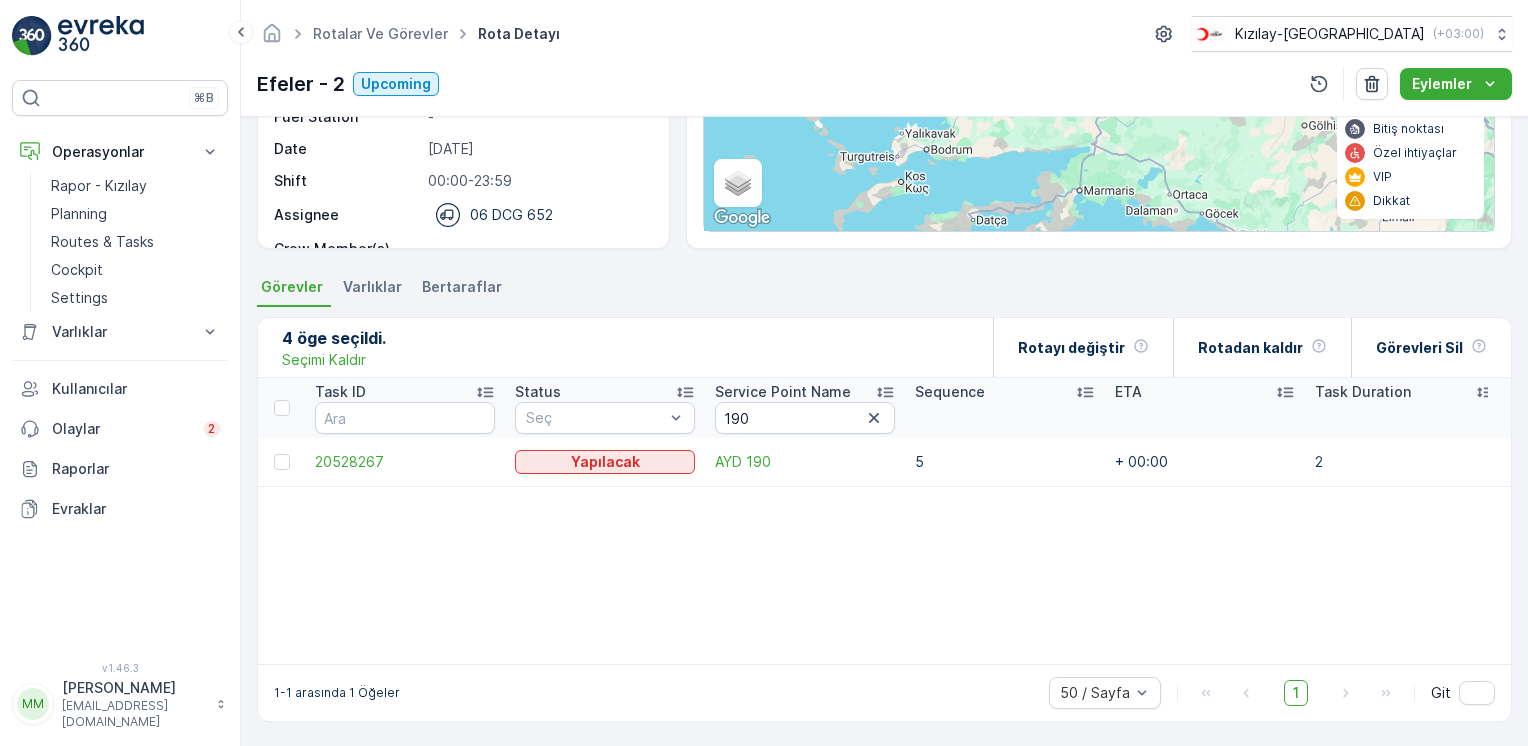 click at bounding box center (282, 462) 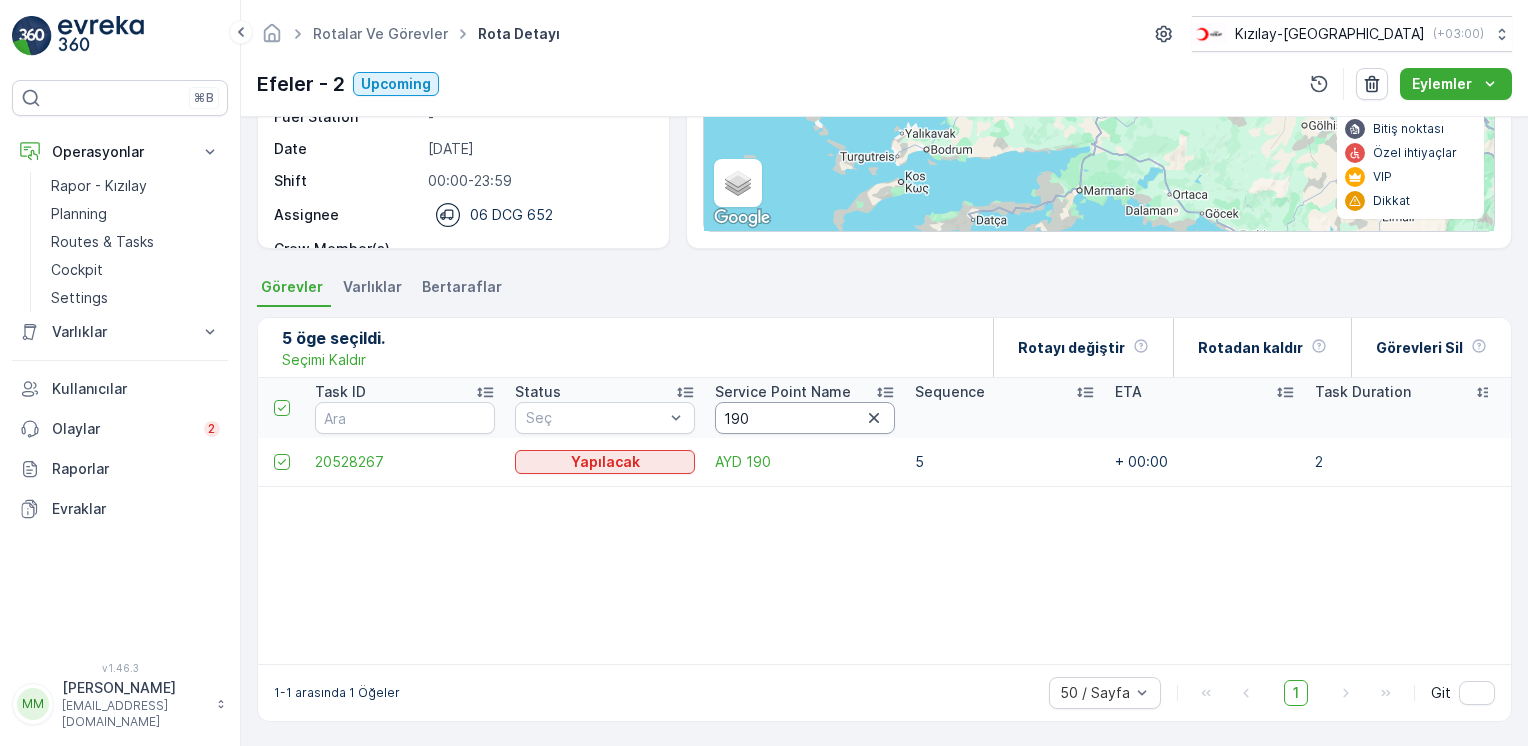 drag, startPoint x: 788, startPoint y: 418, endPoint x: 448, endPoint y: 392, distance: 340.99268 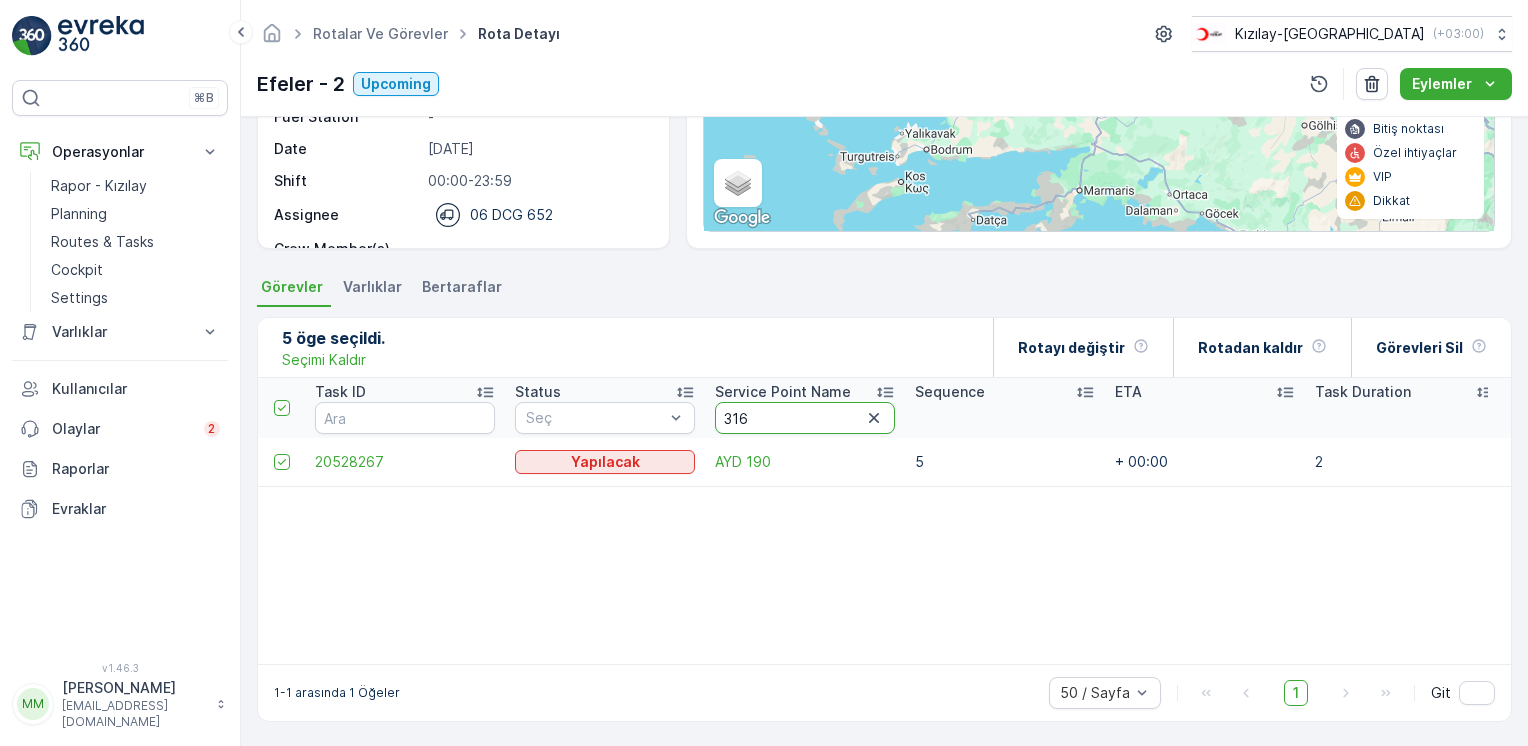 type on "3169" 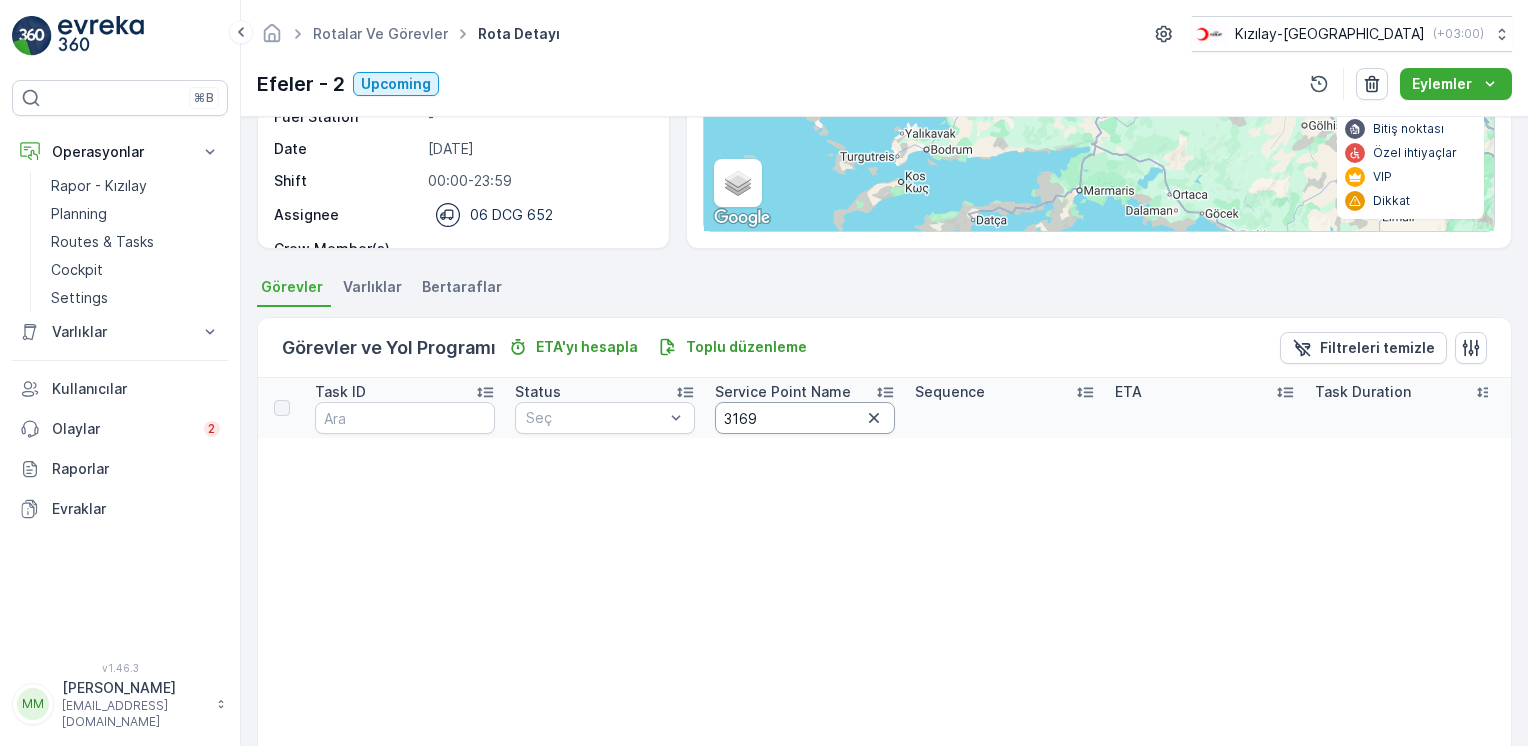 click on "3169" at bounding box center (805, 418) 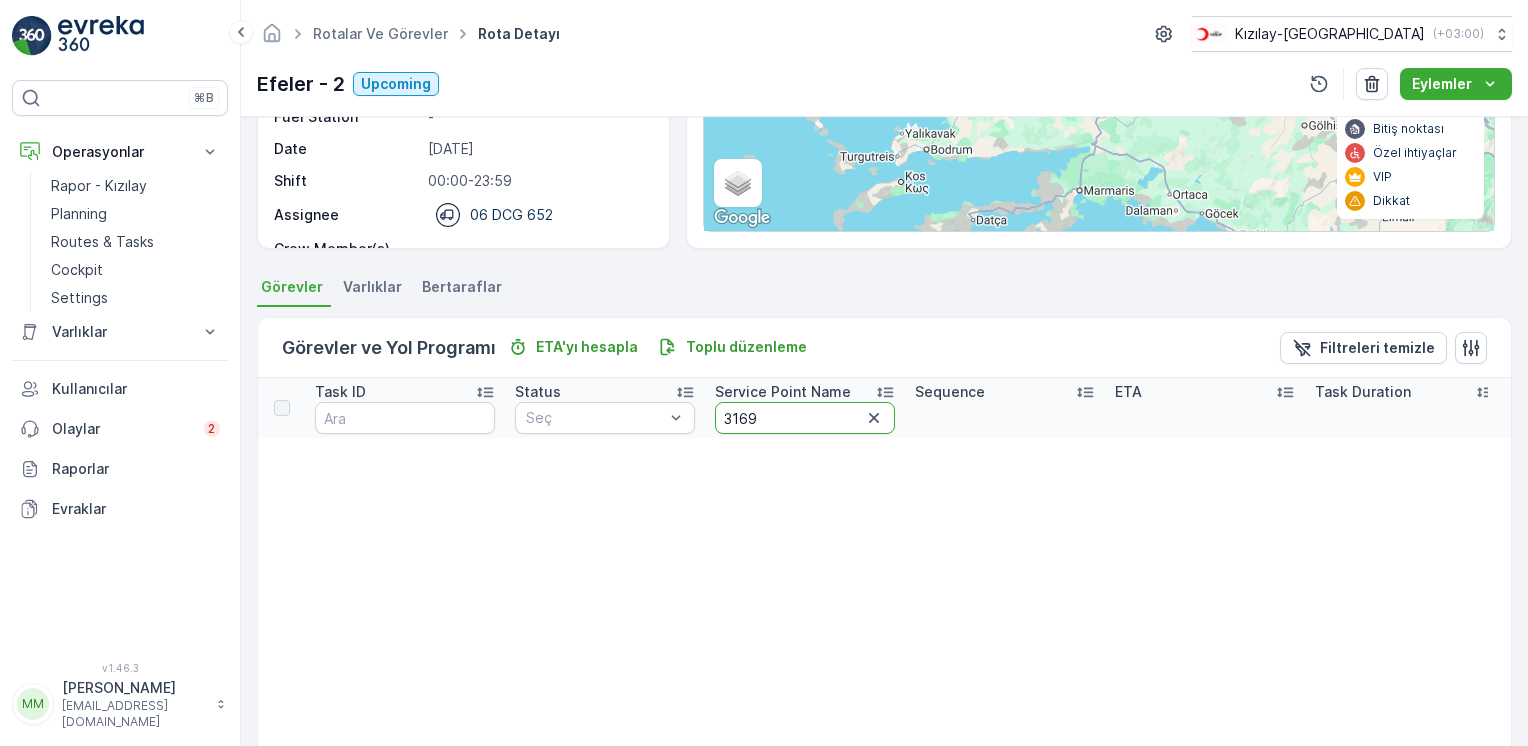 type on "316" 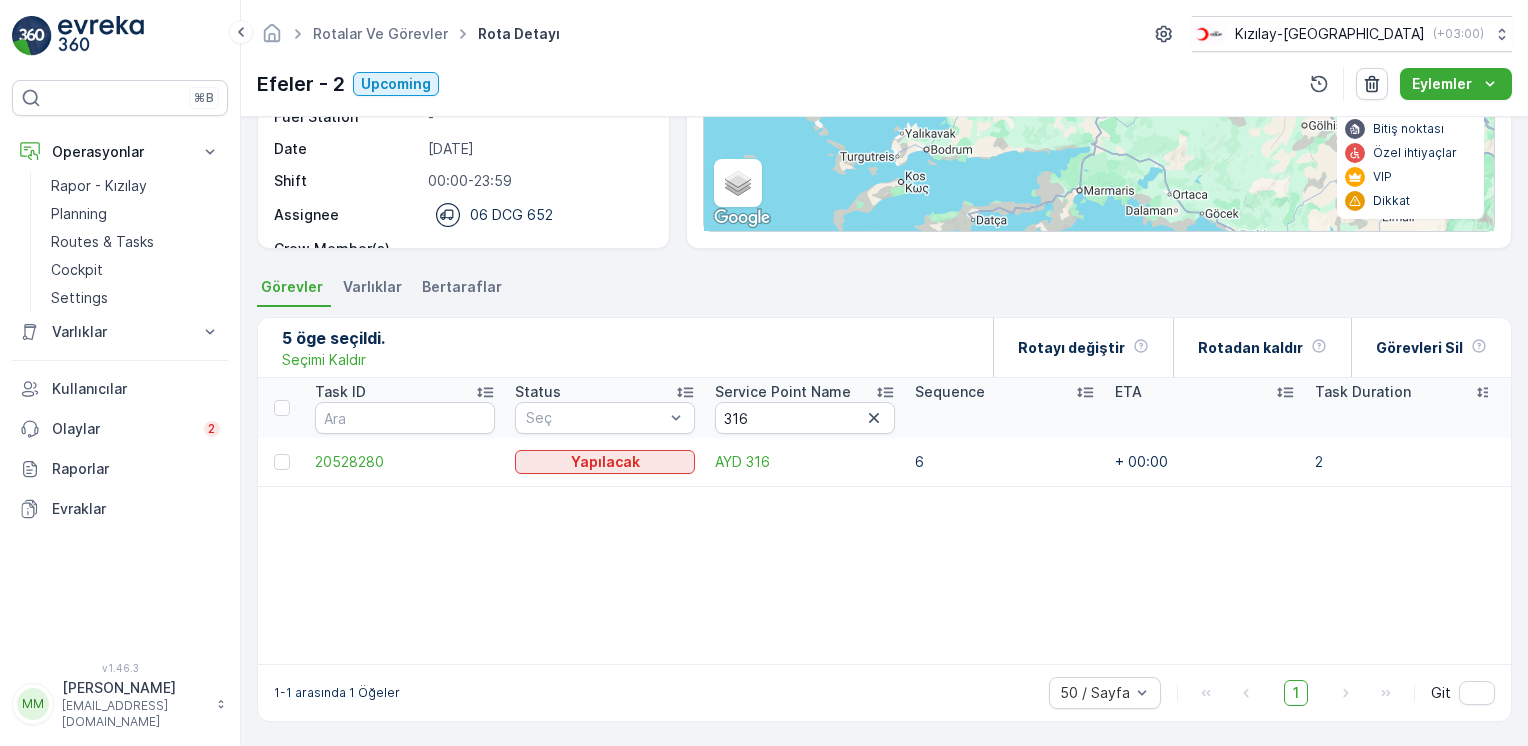 click at bounding box center (281, 462) 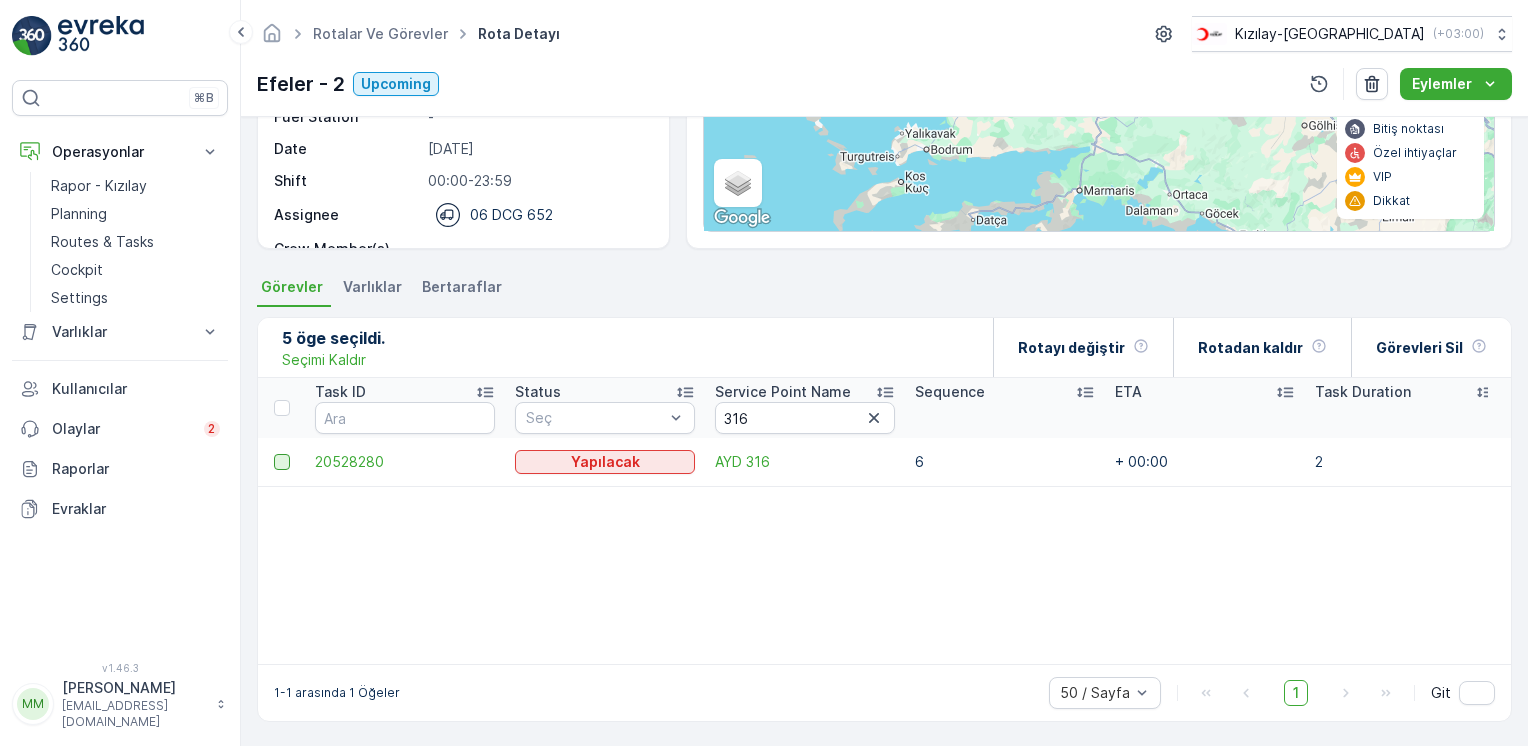click at bounding box center (282, 462) 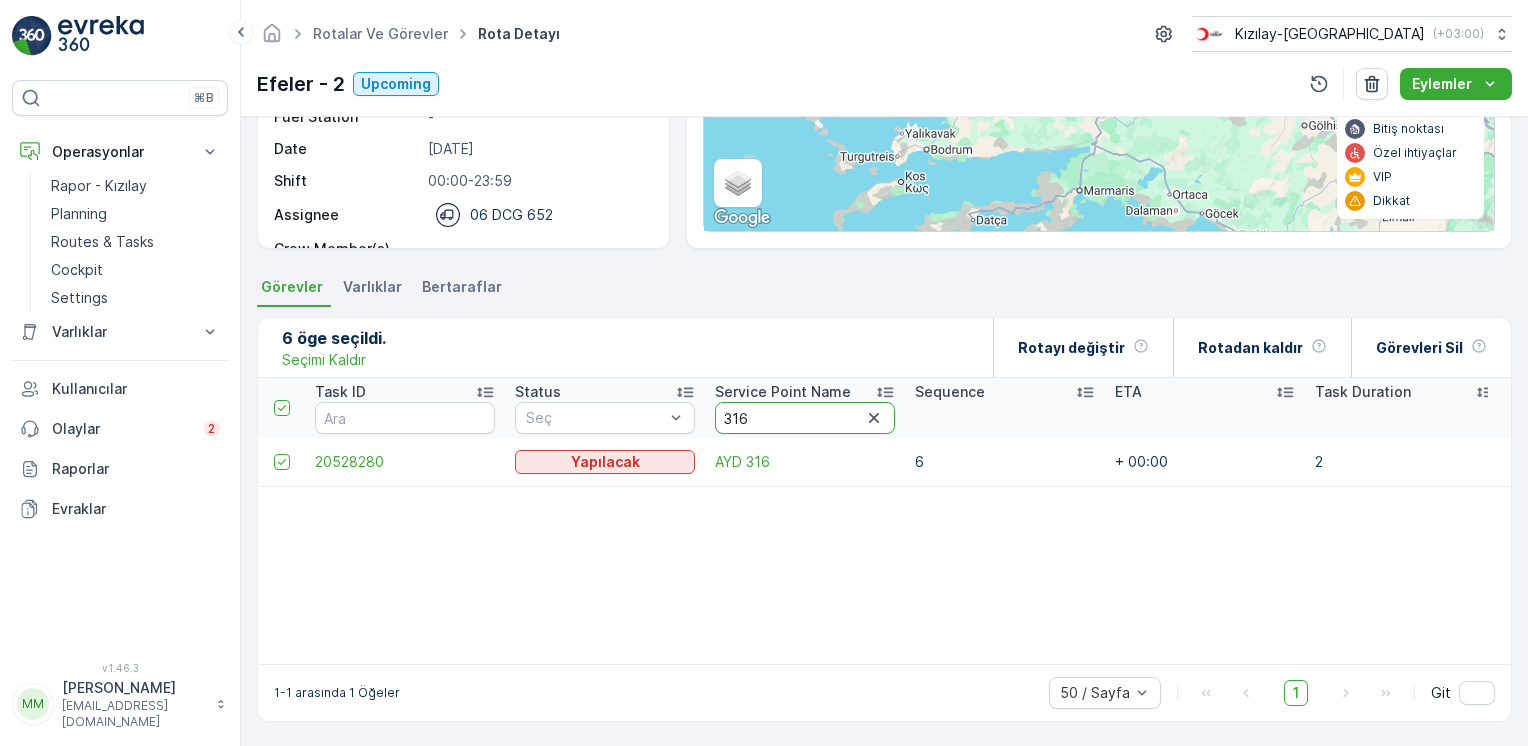 drag, startPoint x: 753, startPoint y: 413, endPoint x: 710, endPoint y: 425, distance: 44.64303 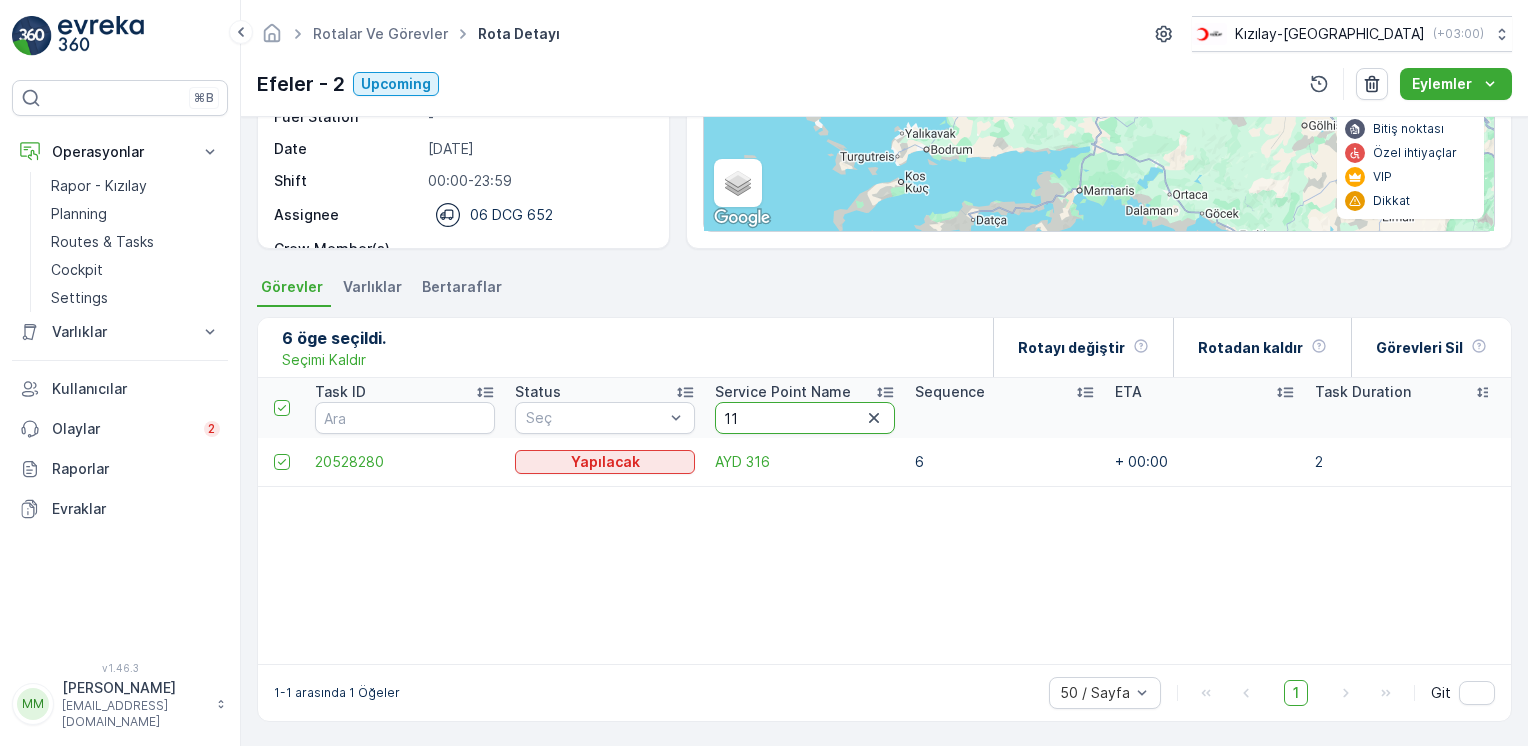 type on "111" 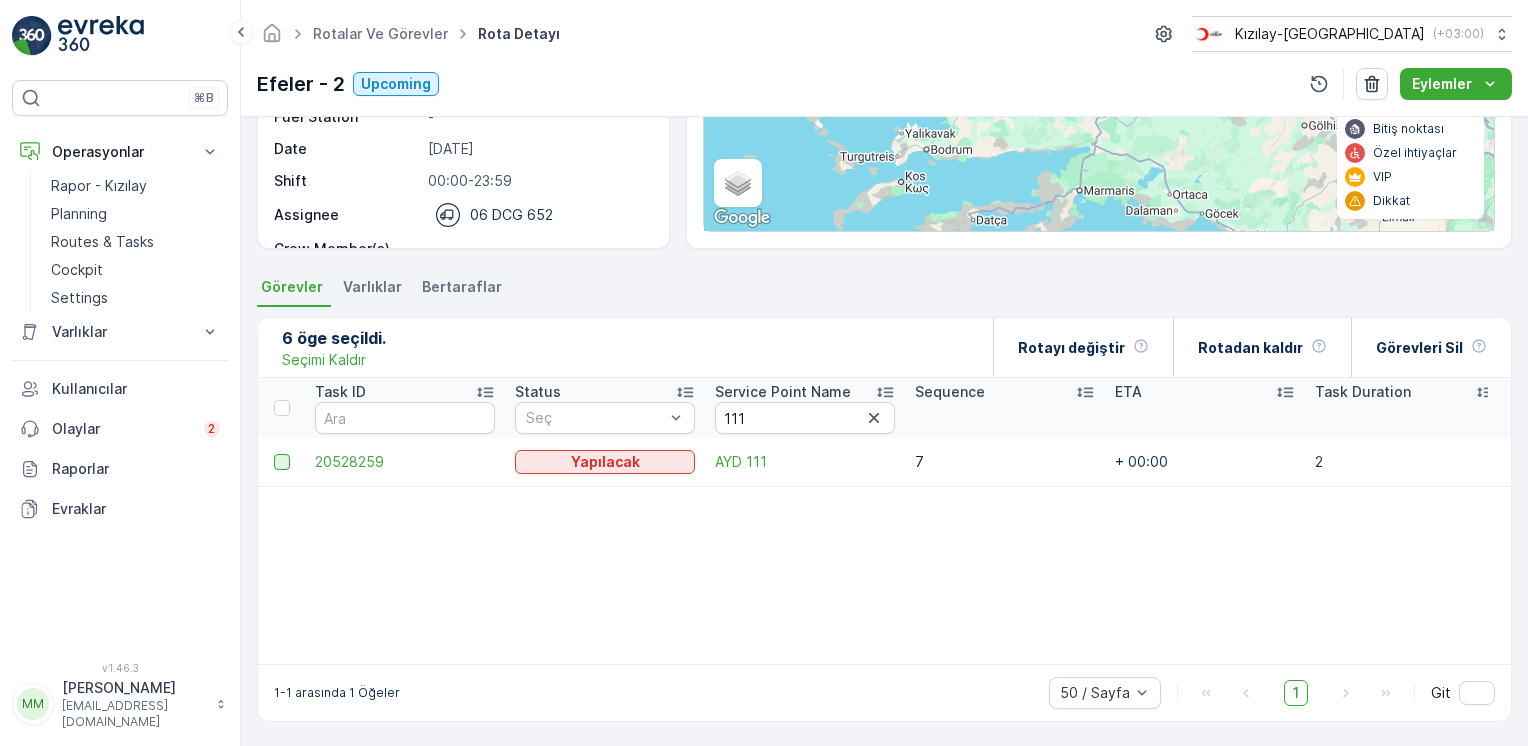 click at bounding box center [282, 462] 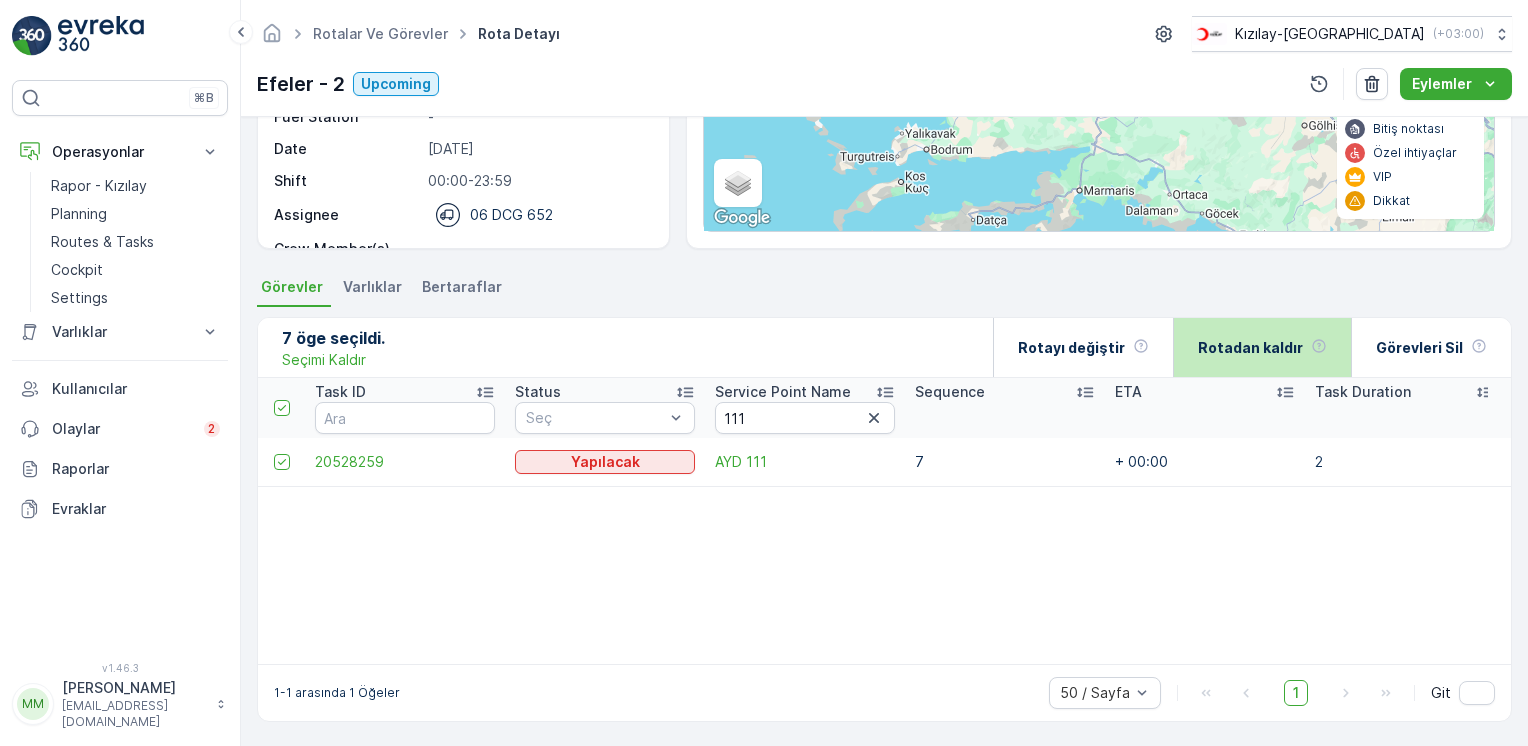 click on "Rotadan kaldır" at bounding box center (1262, 347) 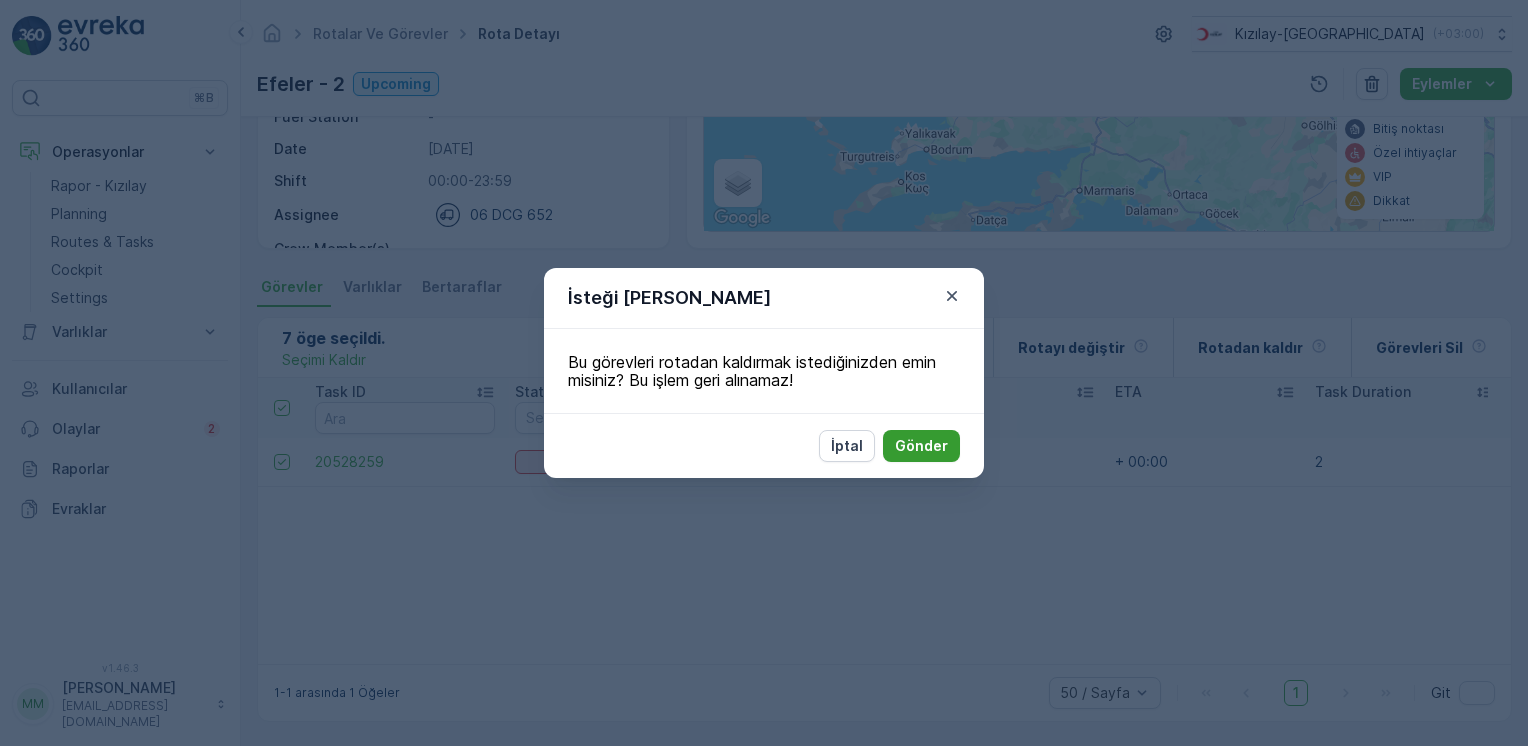 click on "Gönder" at bounding box center [921, 446] 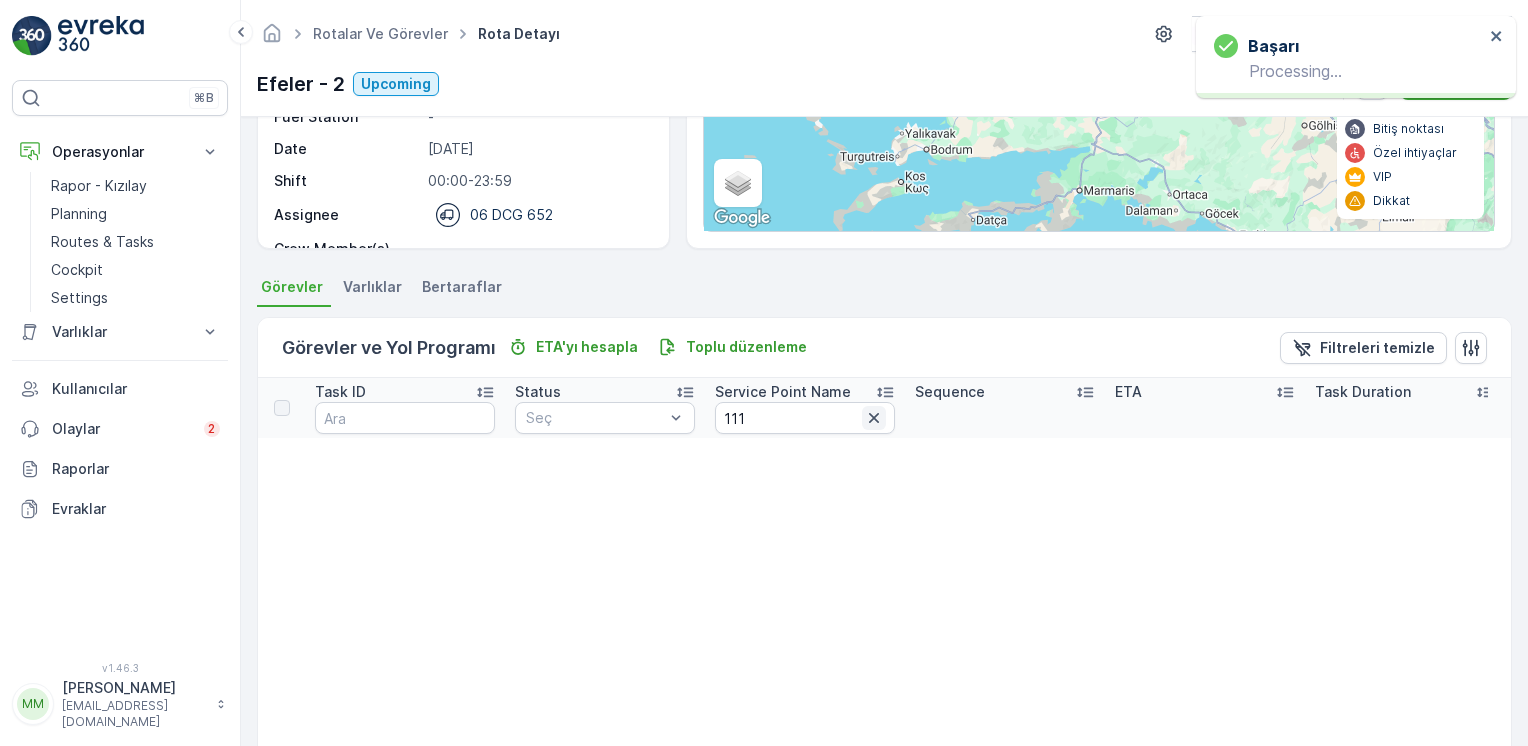 click 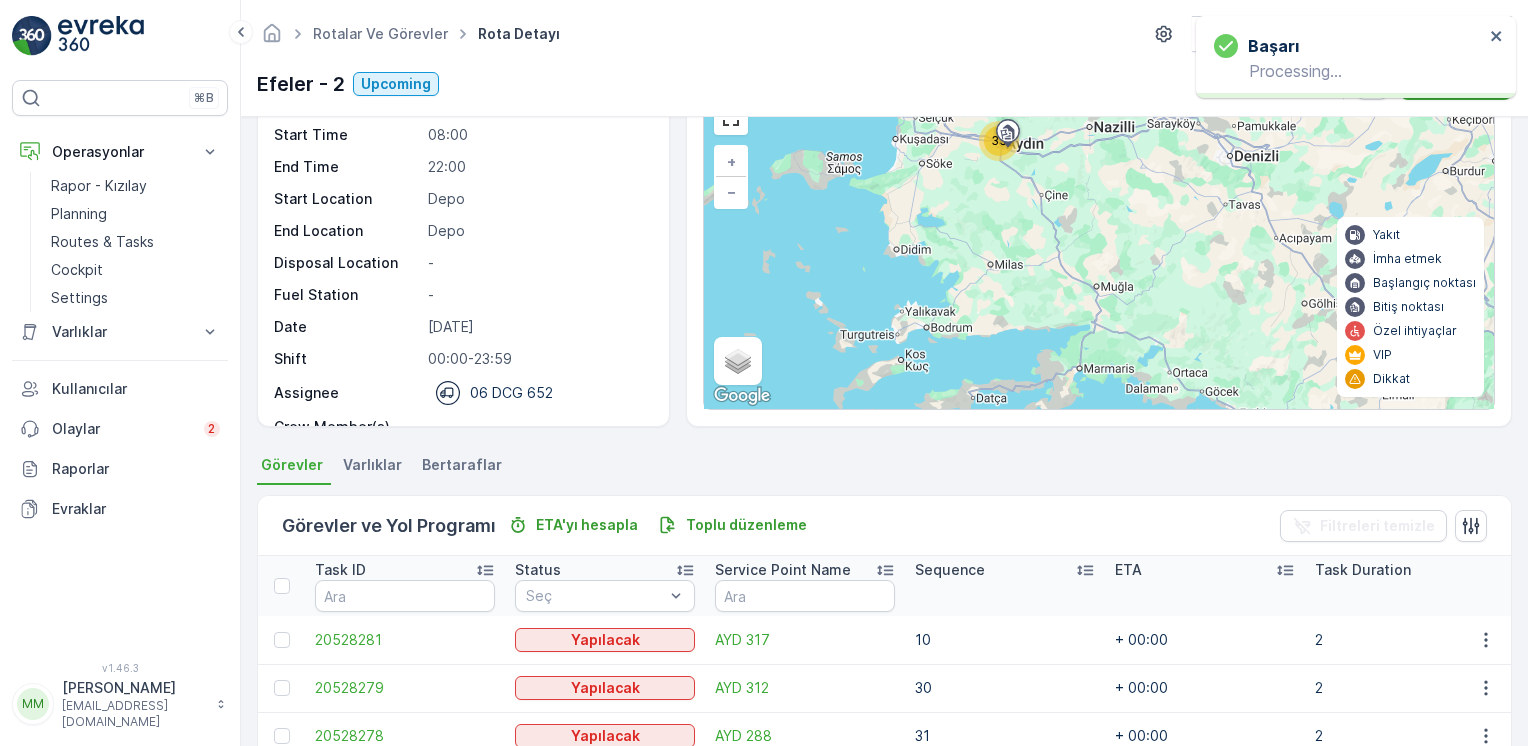 scroll, scrollTop: 0, scrollLeft: 0, axis: both 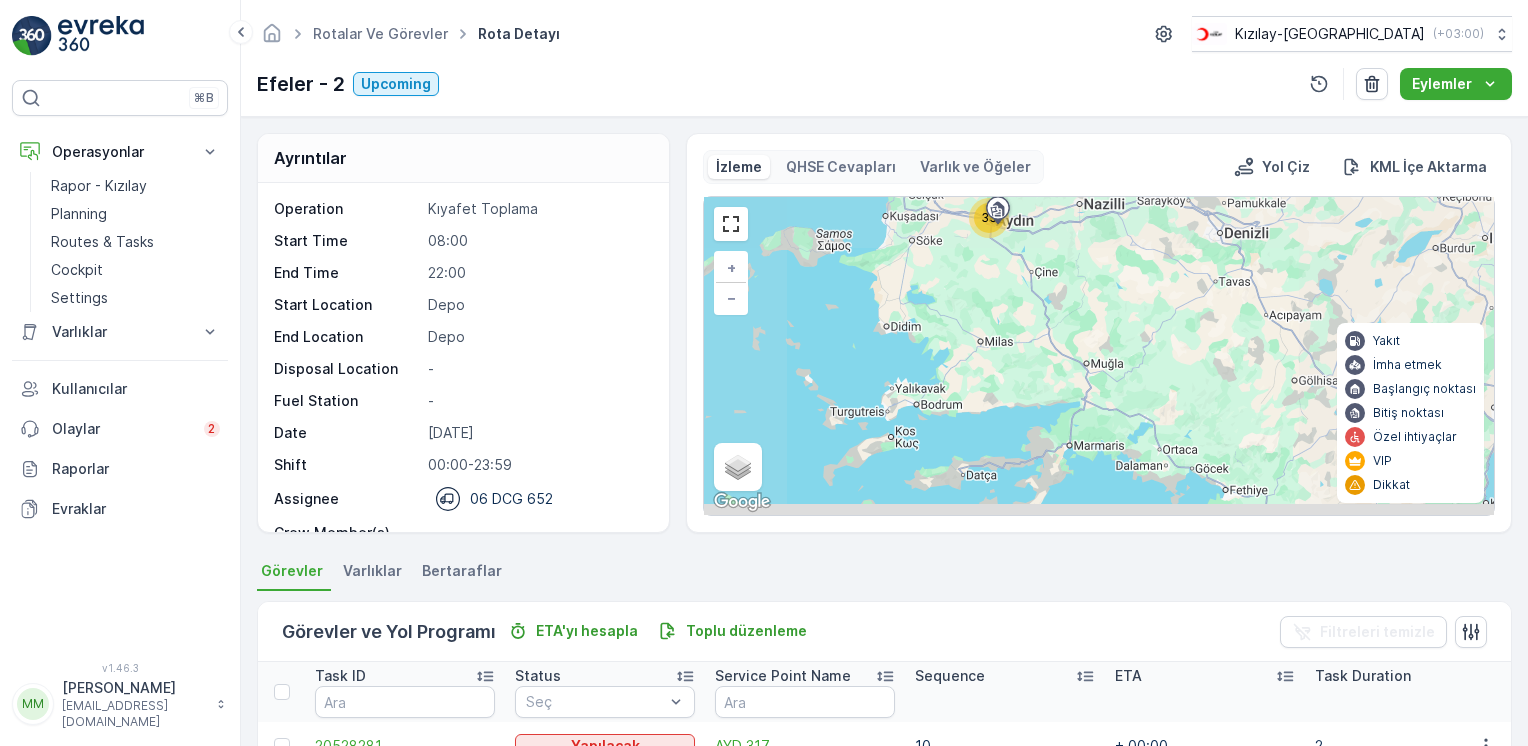 drag, startPoint x: 1003, startPoint y: 282, endPoint x: 974, endPoint y: 406, distance: 127.345985 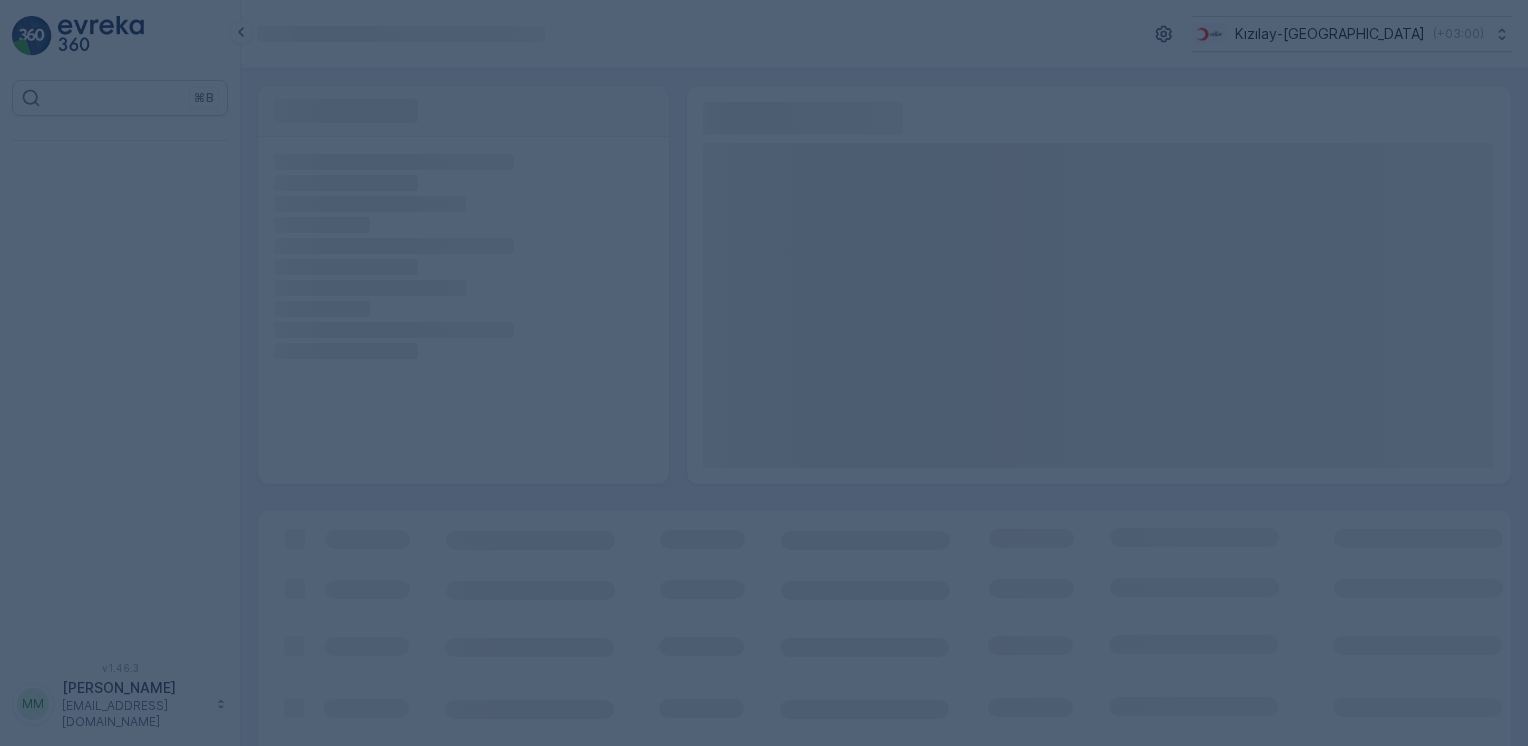 scroll, scrollTop: 0, scrollLeft: 0, axis: both 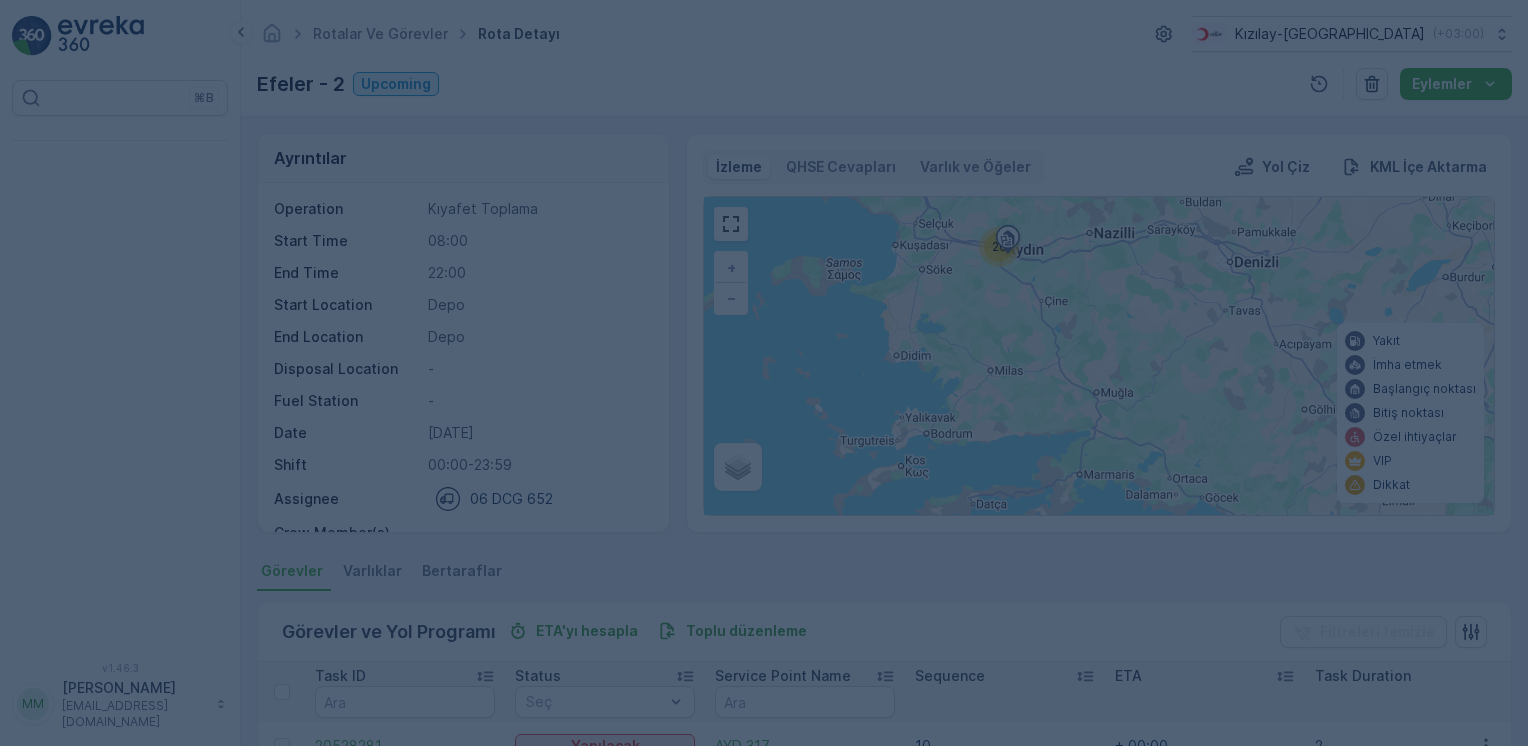 drag, startPoint x: 969, startPoint y: 337, endPoint x: 976, endPoint y: 278, distance: 59.413803 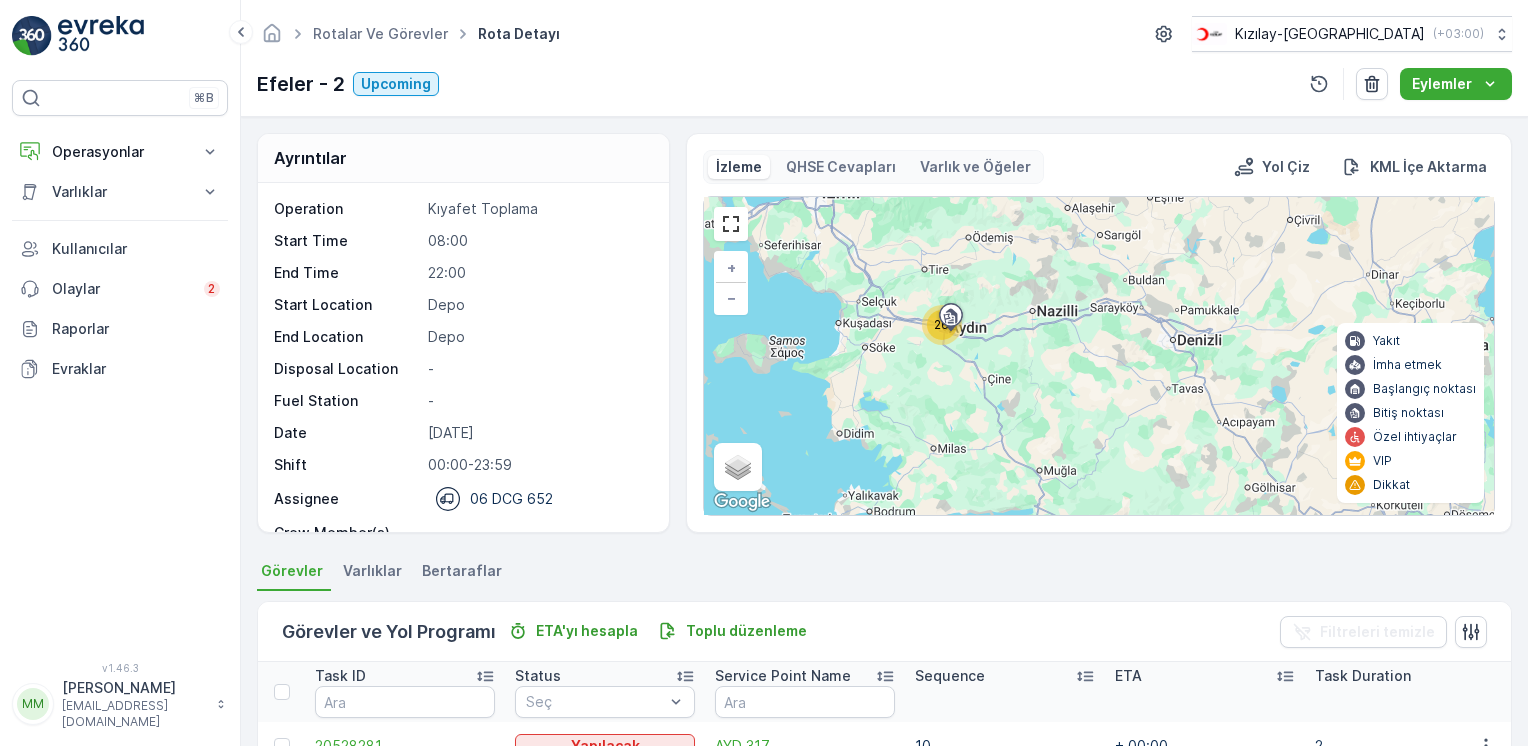 click on "26 + −  Uydu  Yol haritası  Arazi  Karışık  Leaflet Keyboard shortcuts Map Data Map data ©2025 Google Map data ©2025 Google 20 km  Click to toggle between metric and imperial units Terms Report a map error Yakıt İmha etmek Başlangıç noktası Bitiş noktası Özel ihtiyaçlar VIP Dikkat" at bounding box center (1099, 356) 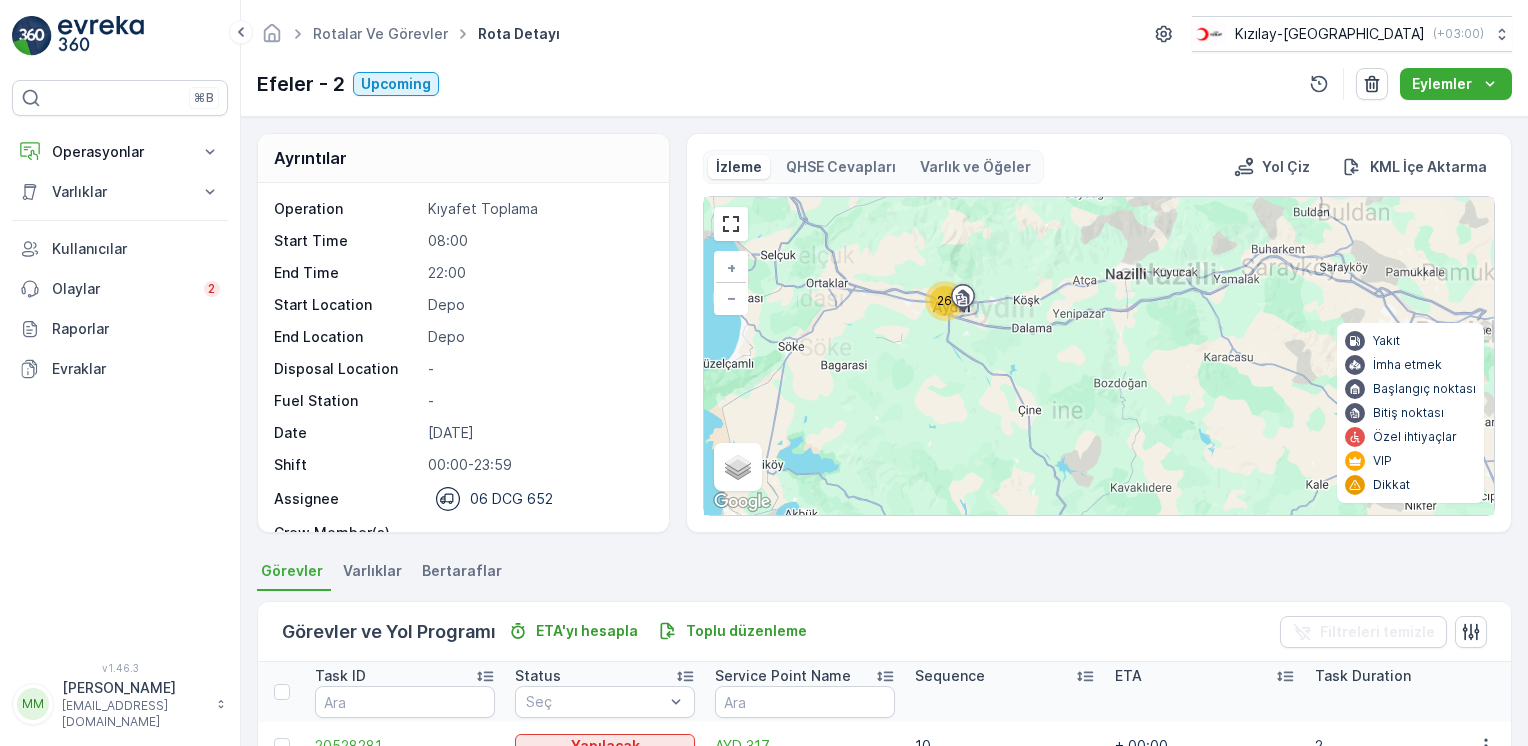 drag, startPoint x: 923, startPoint y: 330, endPoint x: 884, endPoint y: 381, distance: 64.202805 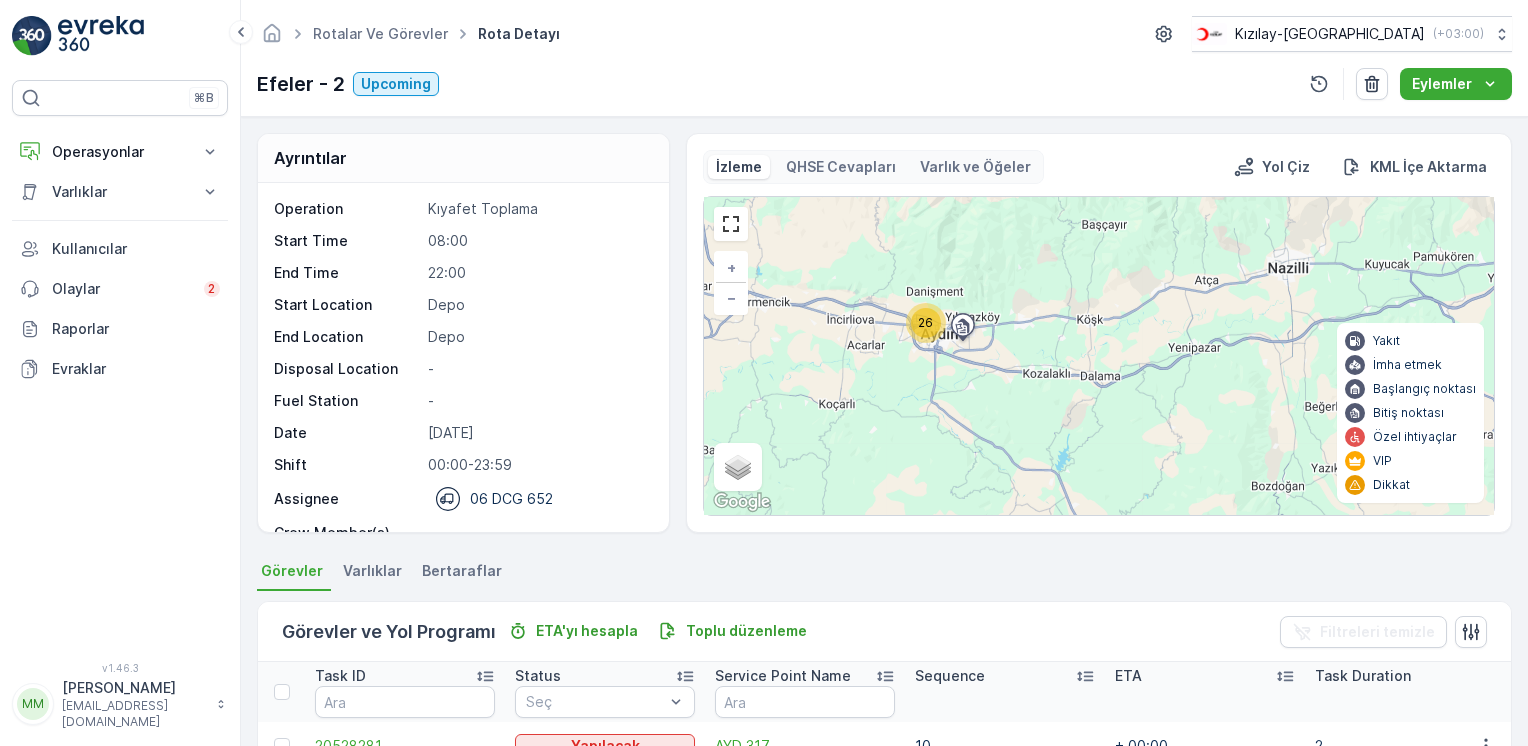 click on "⌘B Operasyonlar Rapor - Kızılay Planning Routes & Tasks Cockpit Settings Varlıklar Assets Kullanıcılar Olaylar 2 Raporlar Evraklar v 1.46.3 MM mert.kabay [EMAIL_ADDRESS][DOMAIN_NAME]" at bounding box center [120, 373] 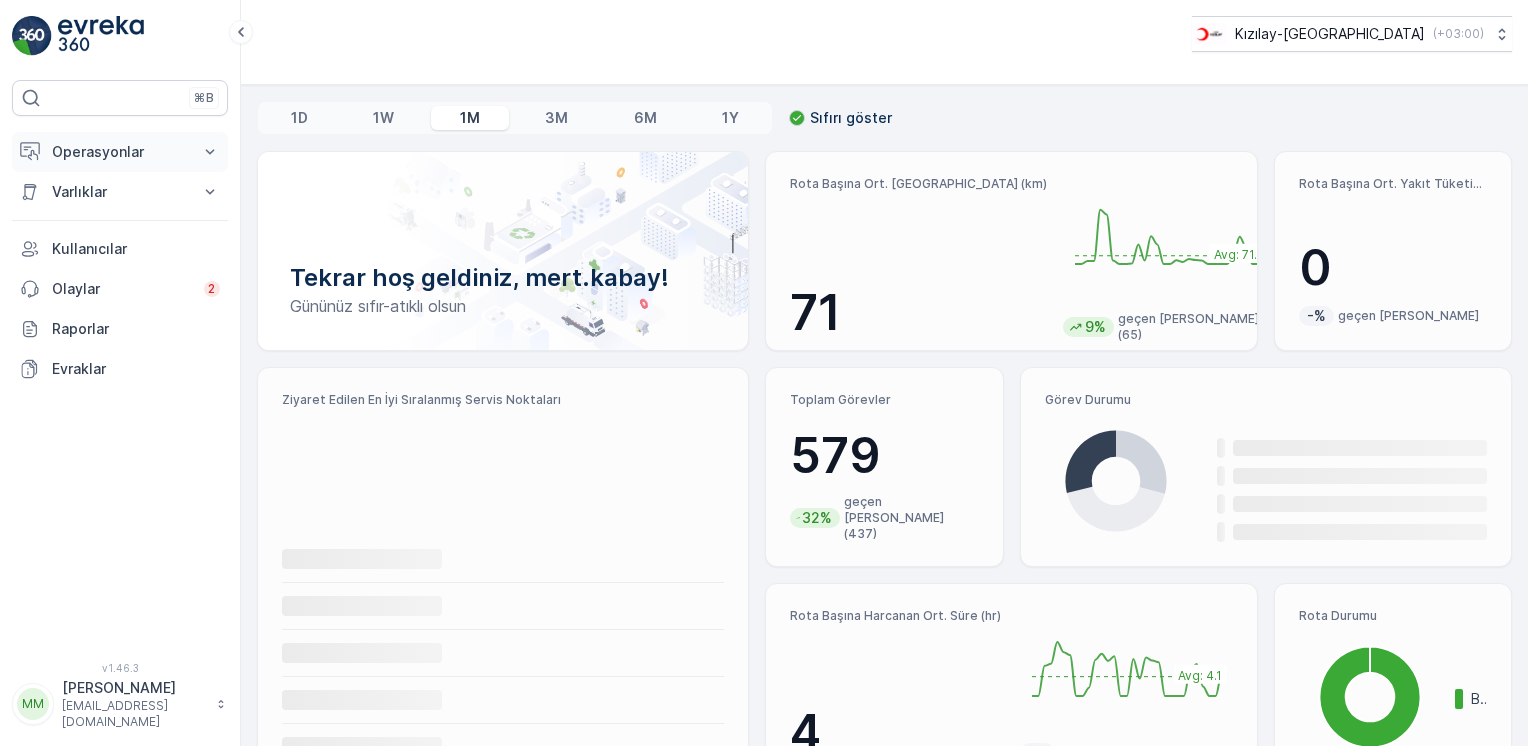 click on "Operasyonlar" at bounding box center (120, 152) 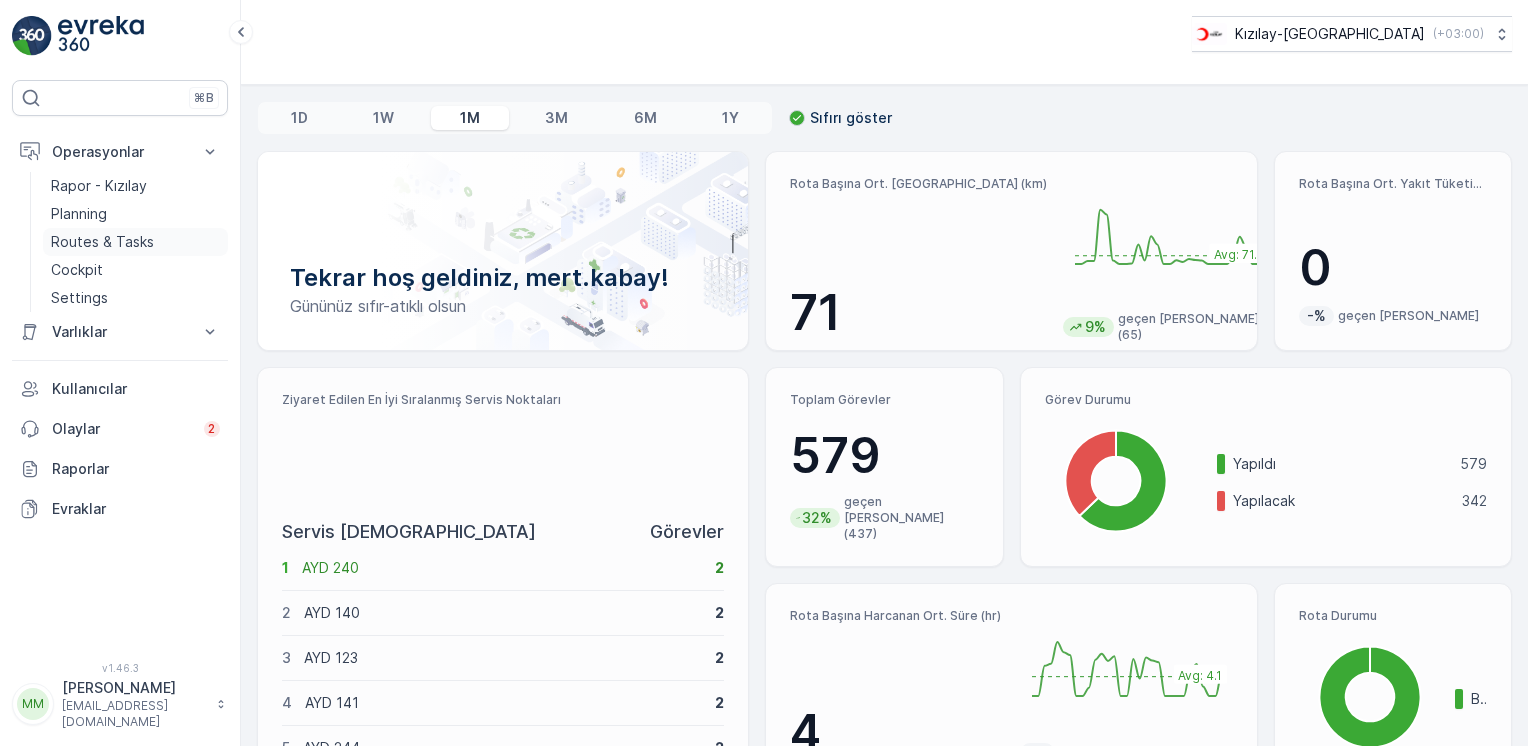click on "Routes & Tasks" at bounding box center [102, 242] 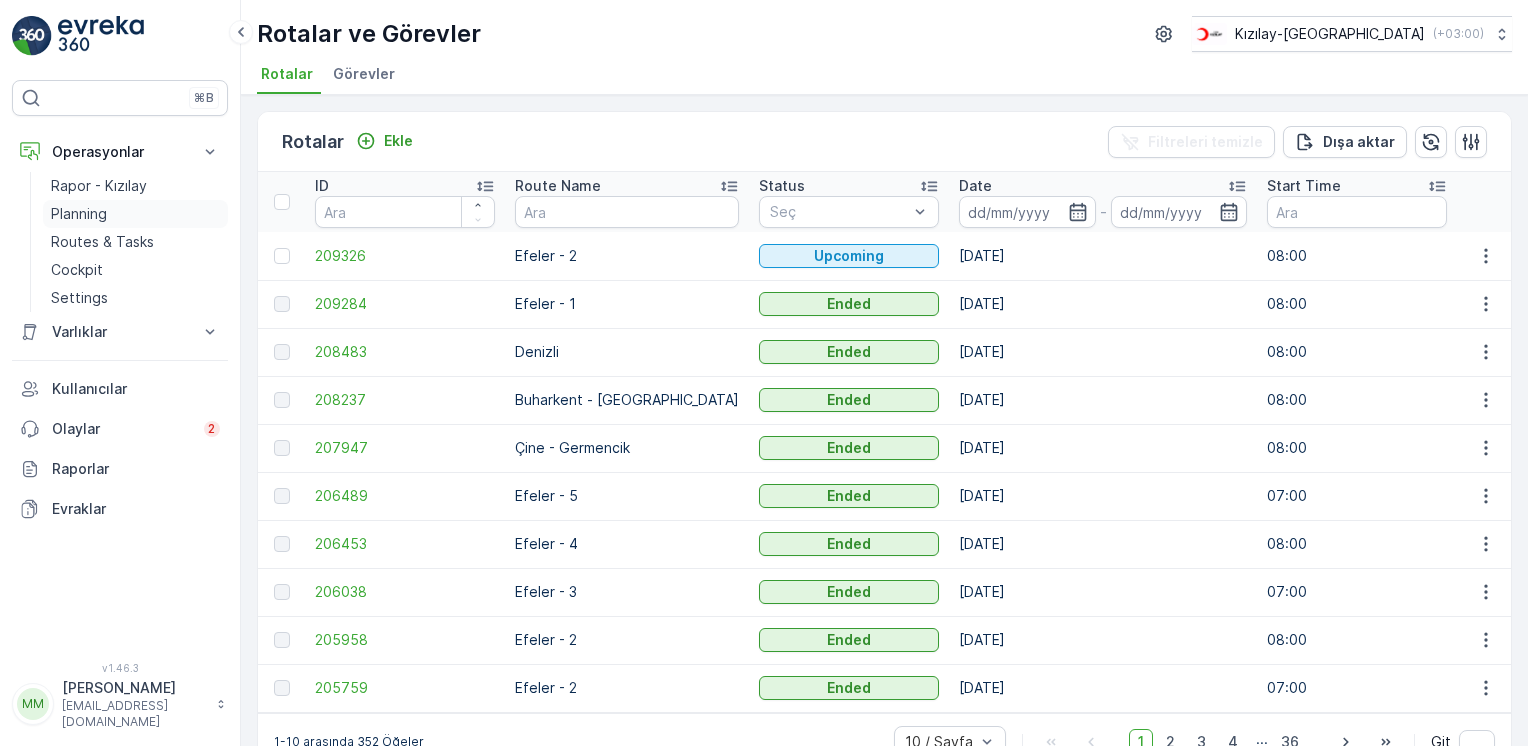 click on "Planning" at bounding box center (79, 214) 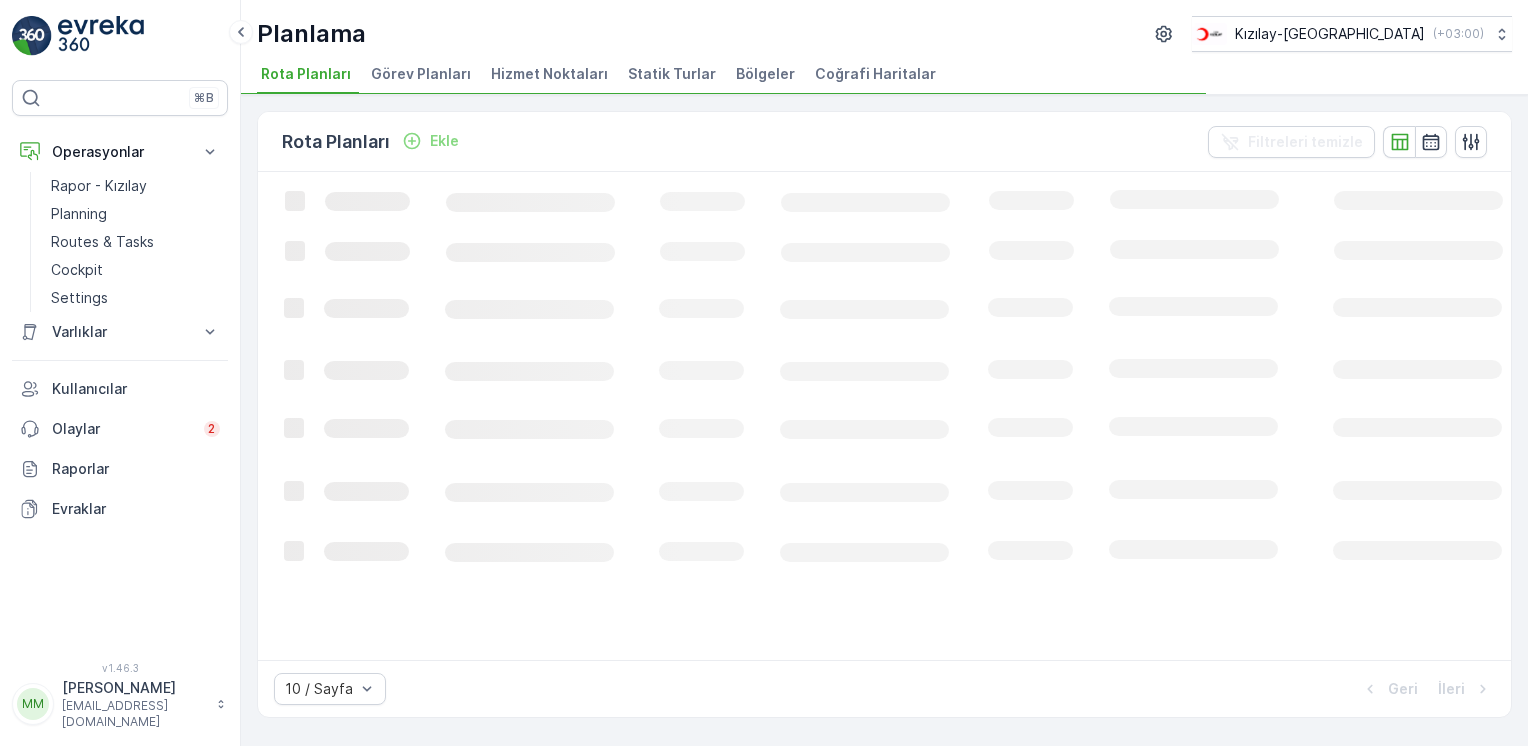 click on "Hizmet Noktaları" at bounding box center [551, 77] 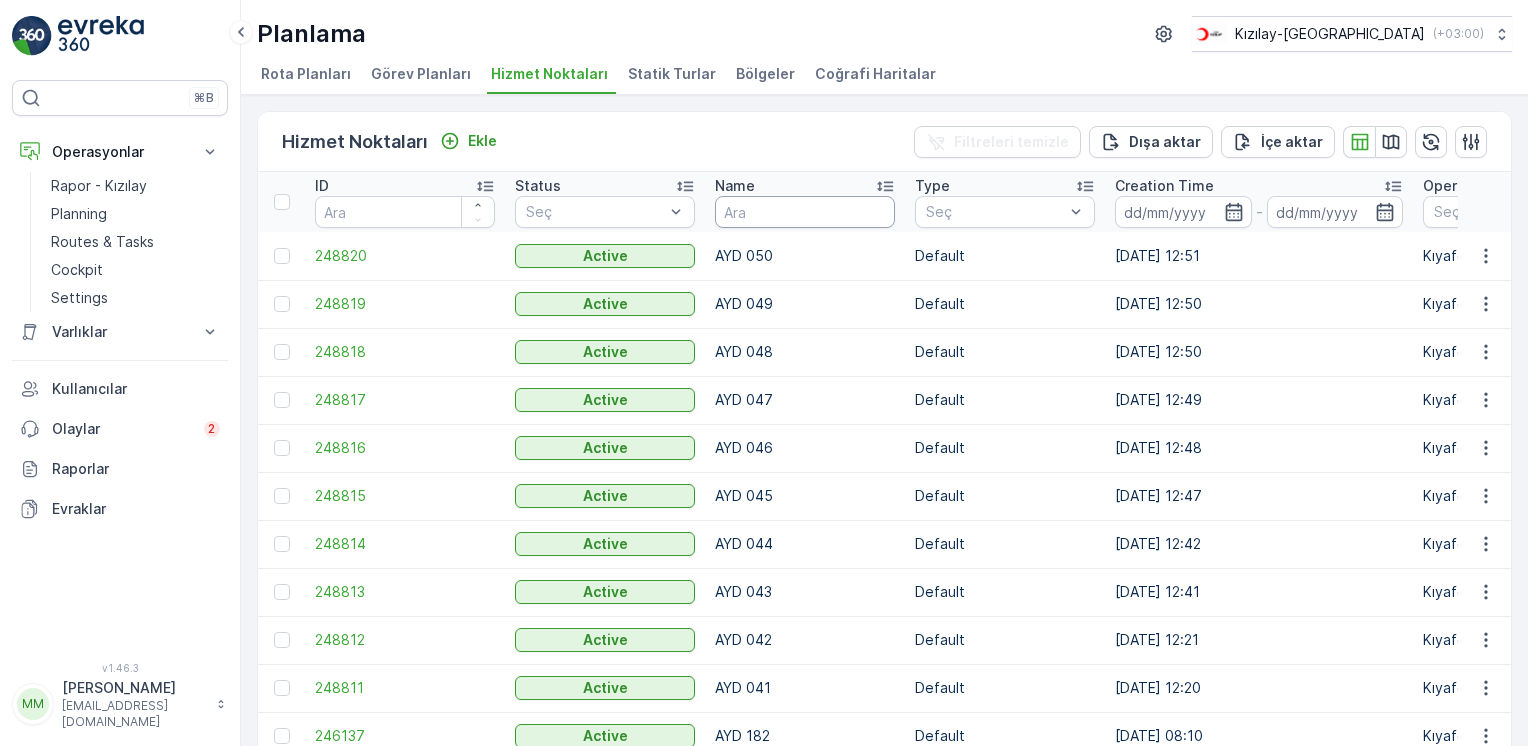 click at bounding box center [805, 212] 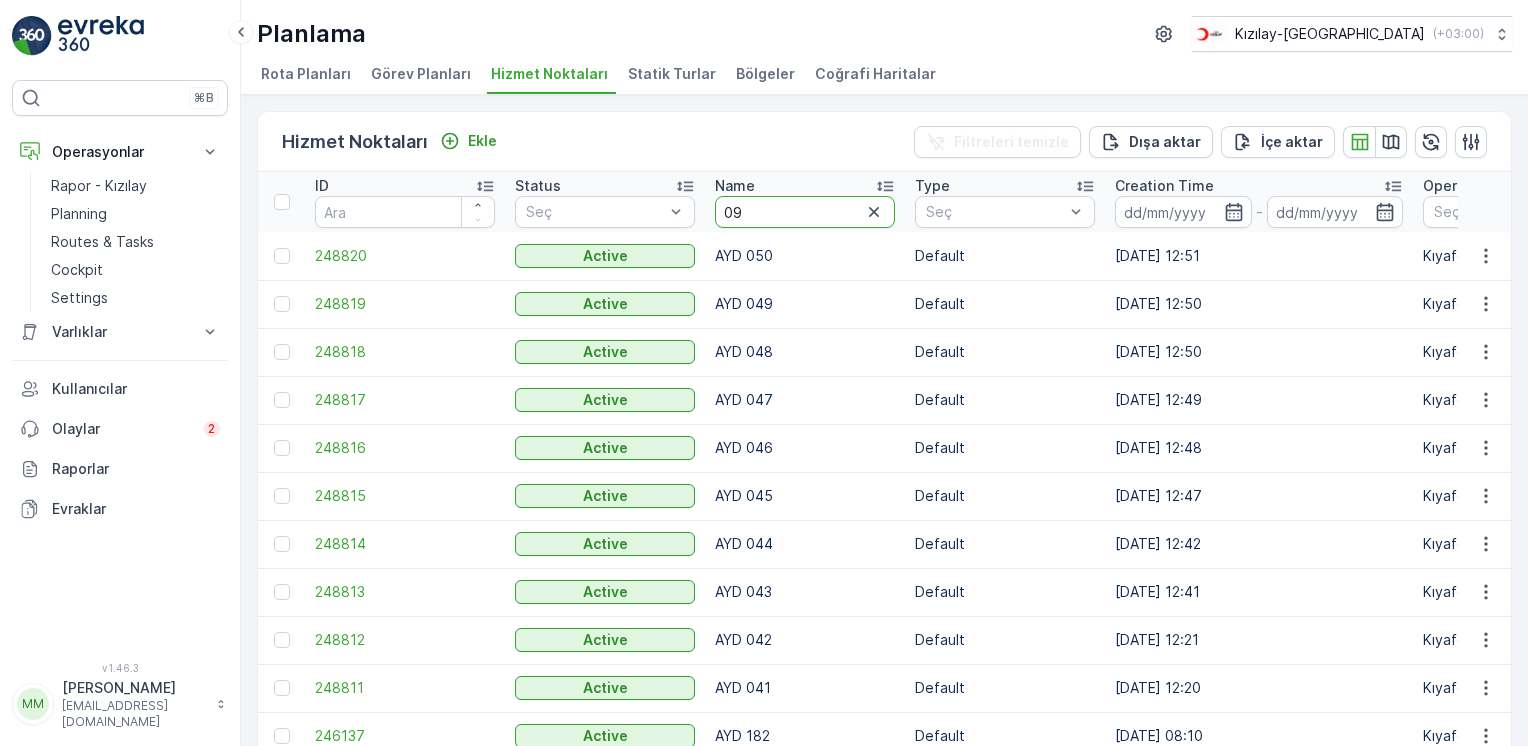 type on "094" 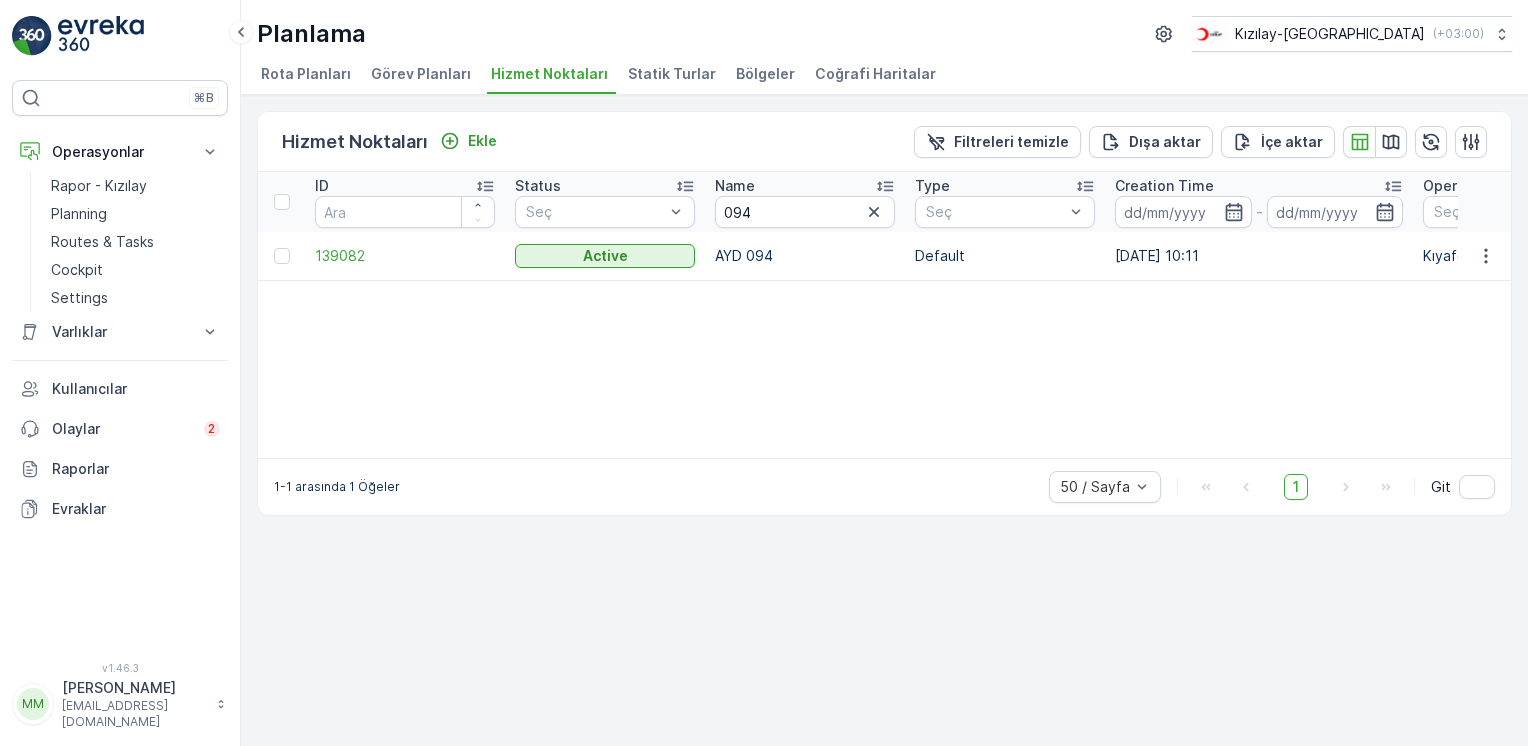 click at bounding box center [284, 256] 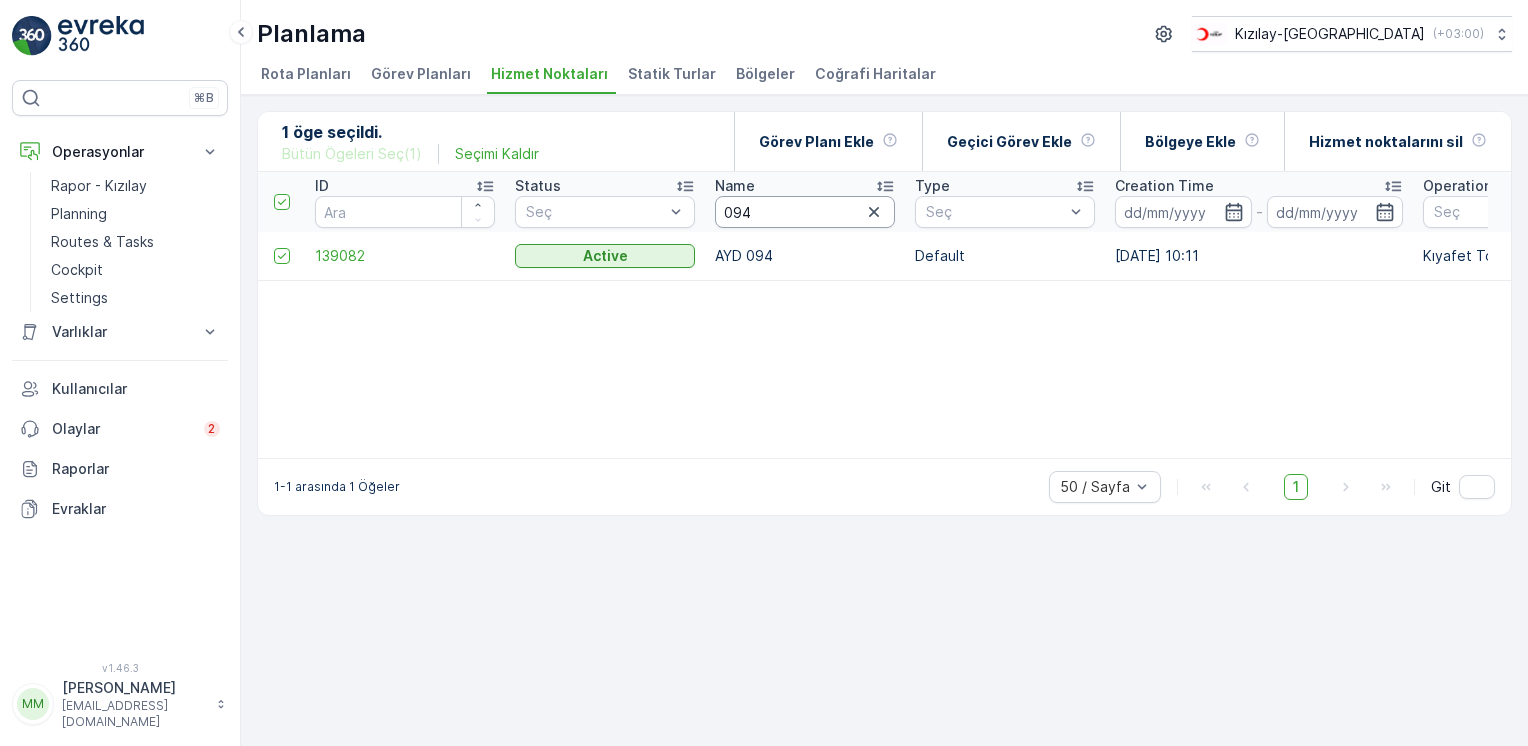 click on "094" at bounding box center [805, 212] 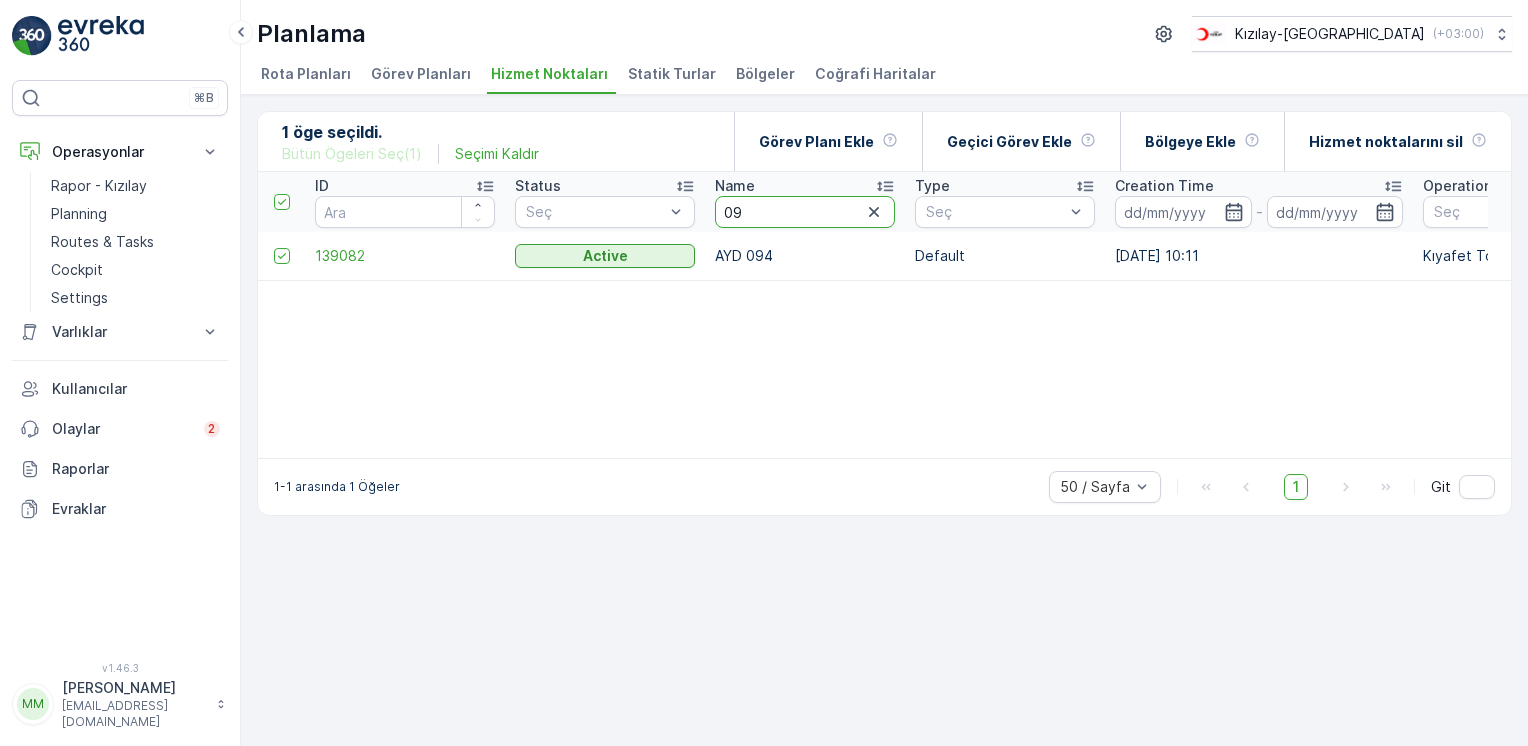 type on "099" 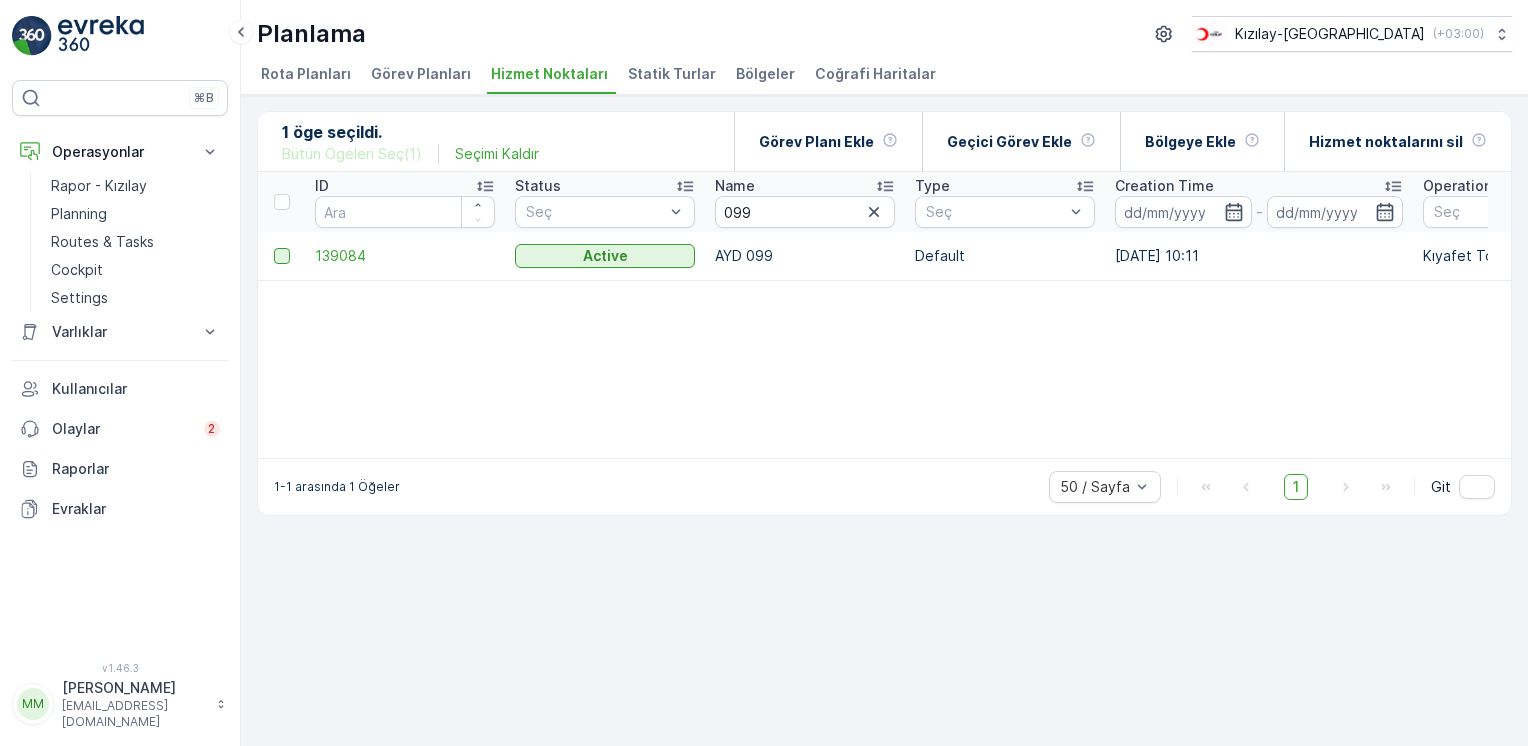 click at bounding box center (282, 256) 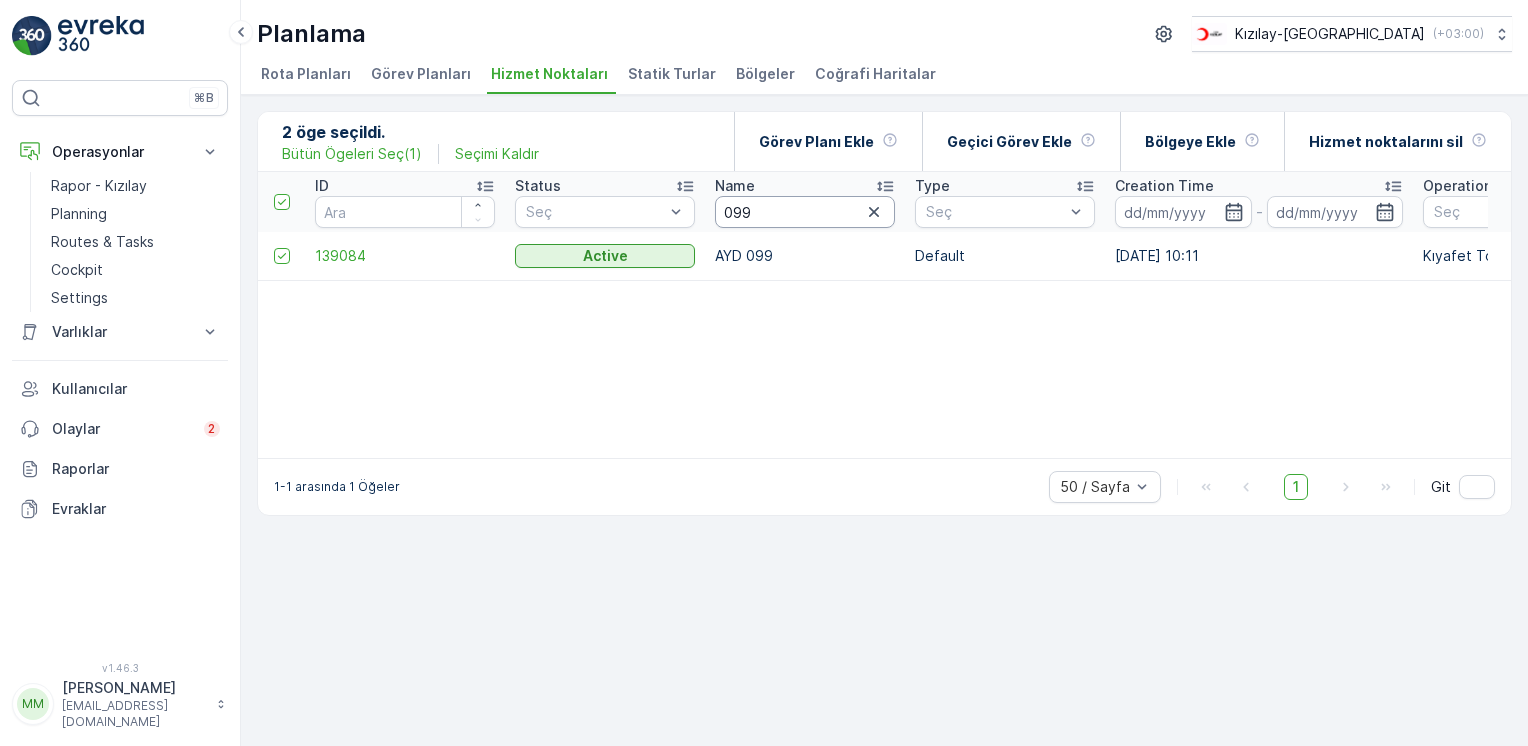 click on "099" at bounding box center (805, 212) 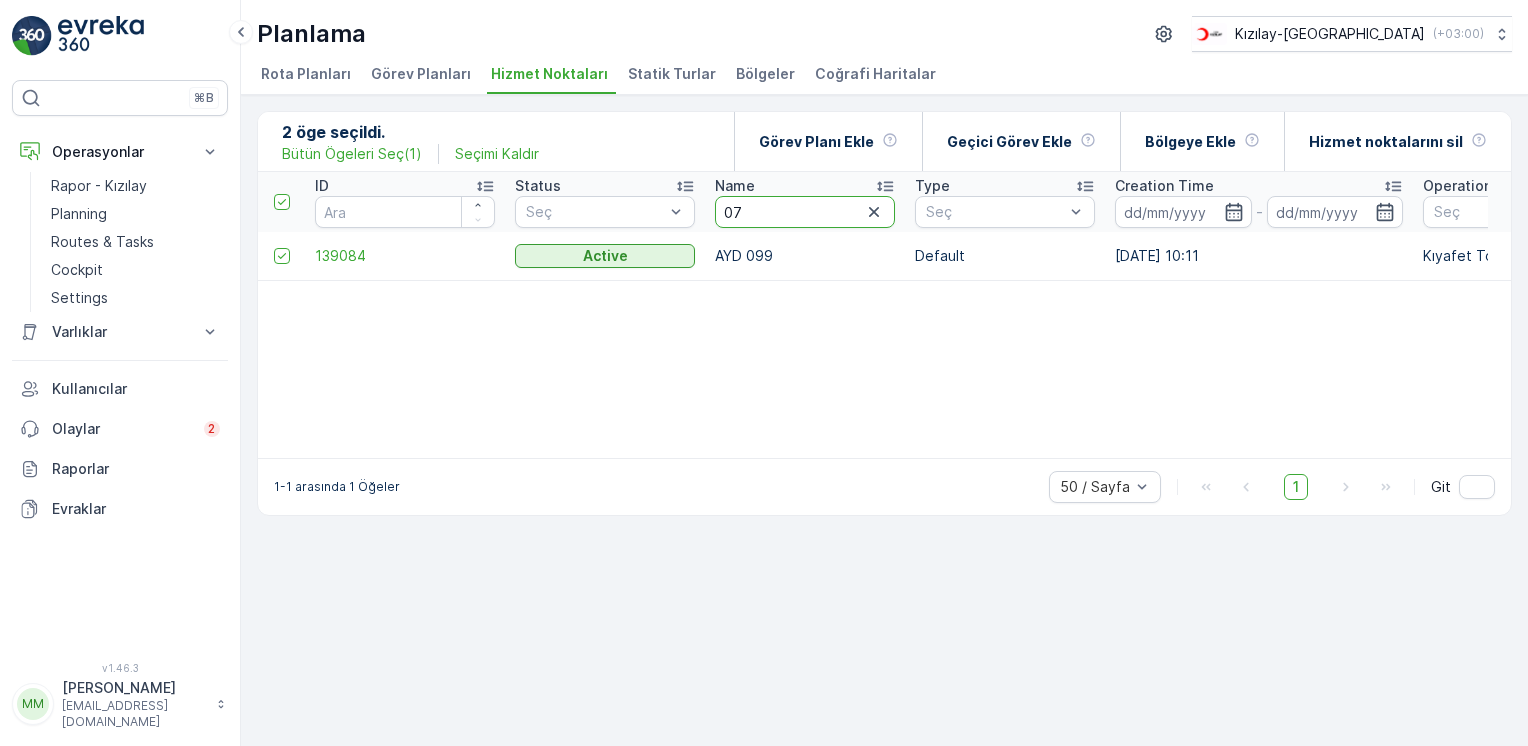 type on "070" 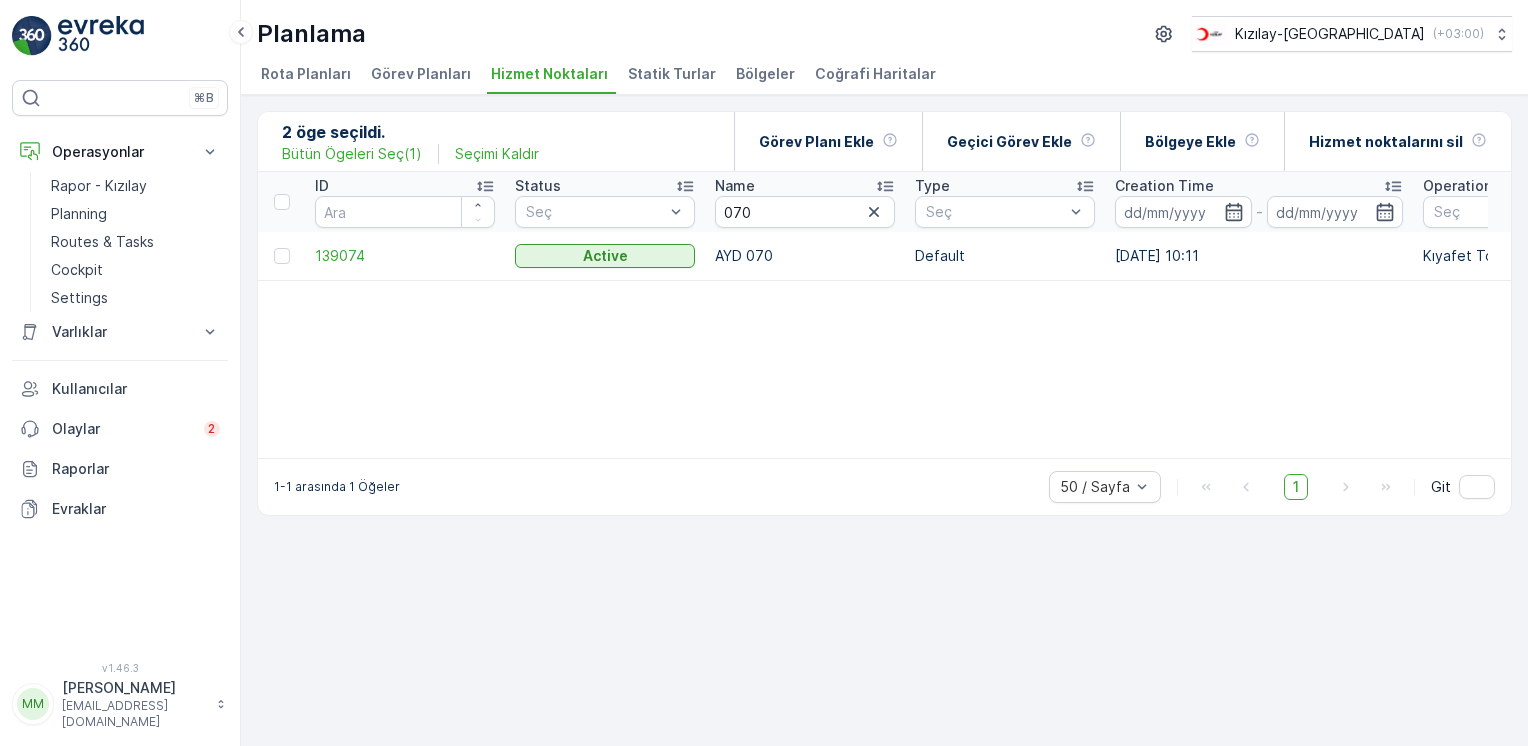 click at bounding box center [281, 256] 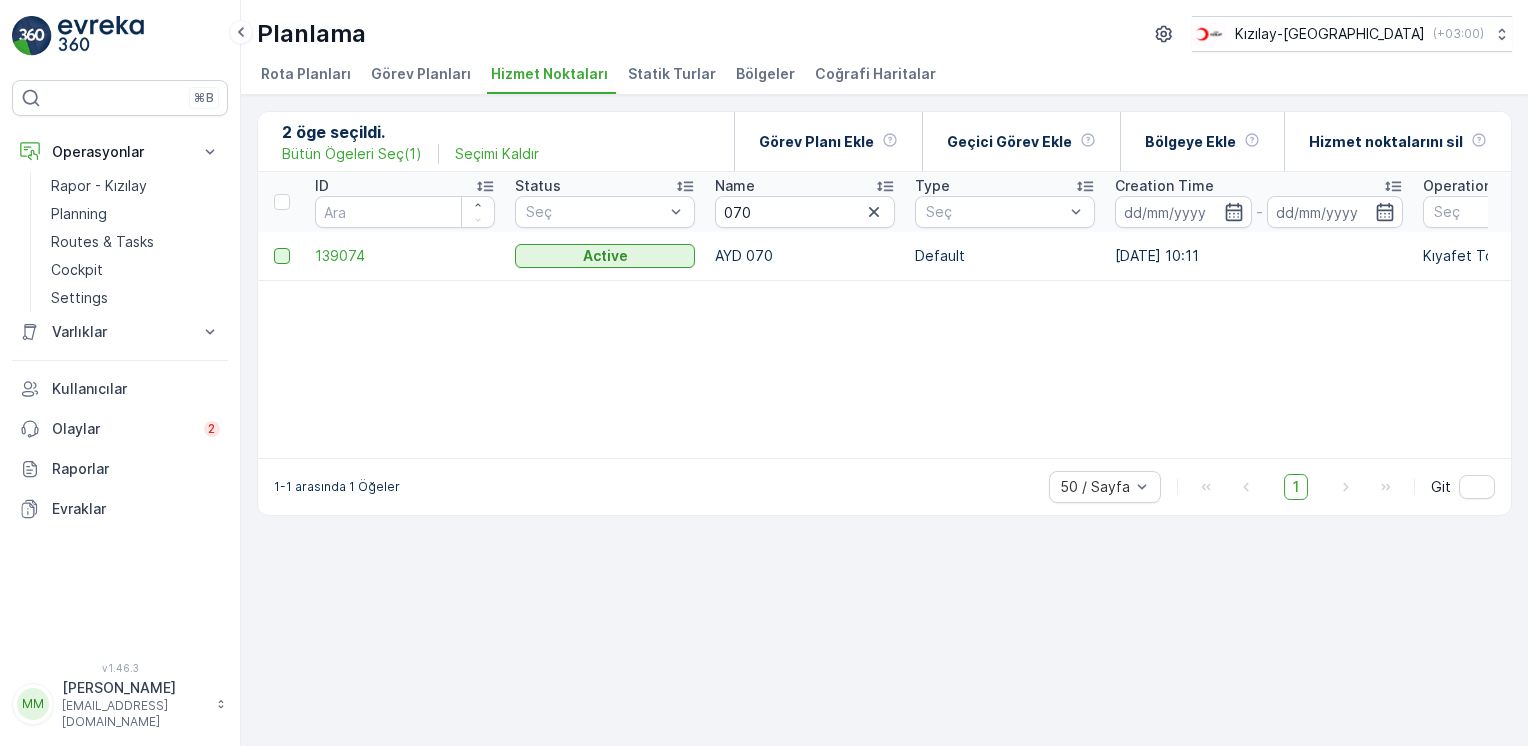 click at bounding box center (282, 256) 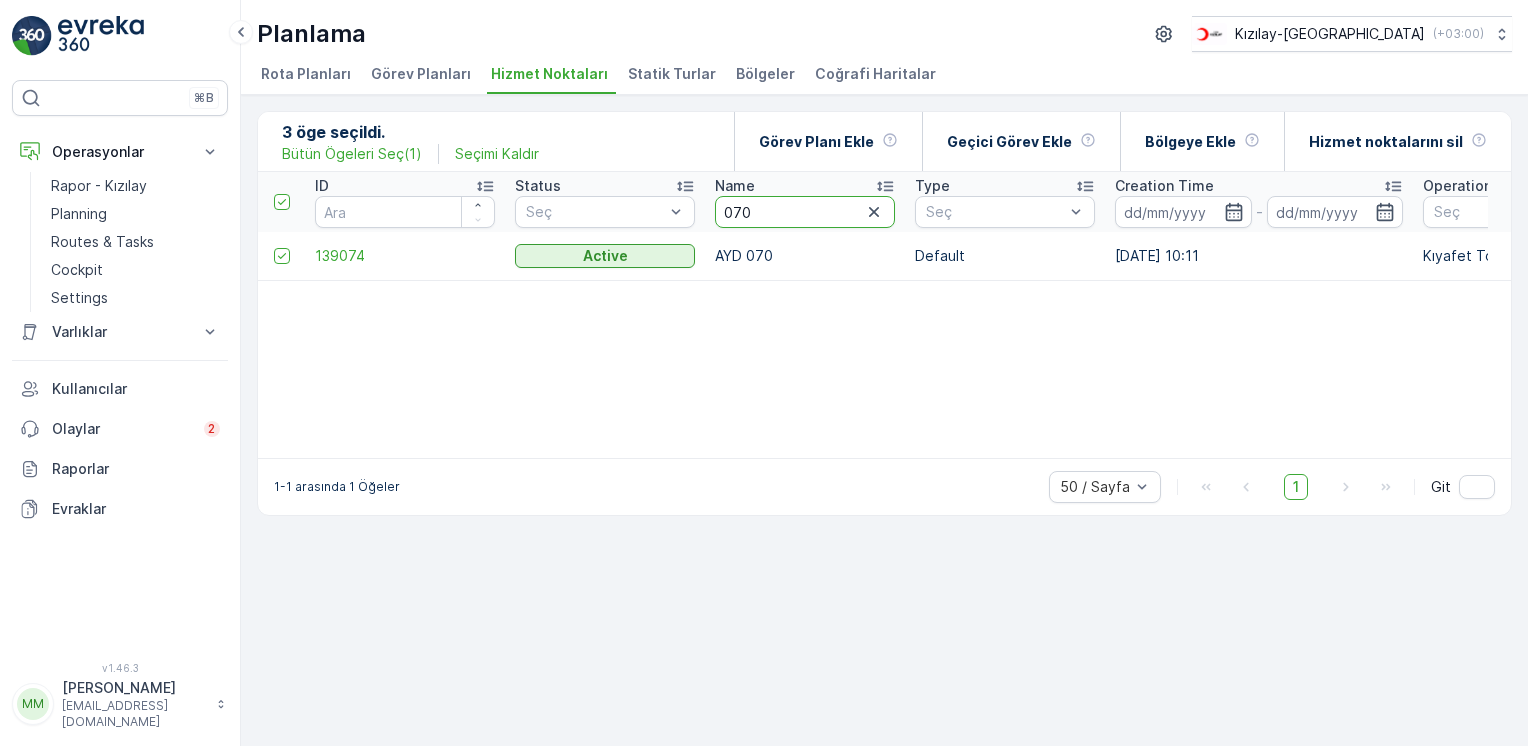 drag, startPoint x: 761, startPoint y: 216, endPoint x: 514, endPoint y: 183, distance: 249.1947 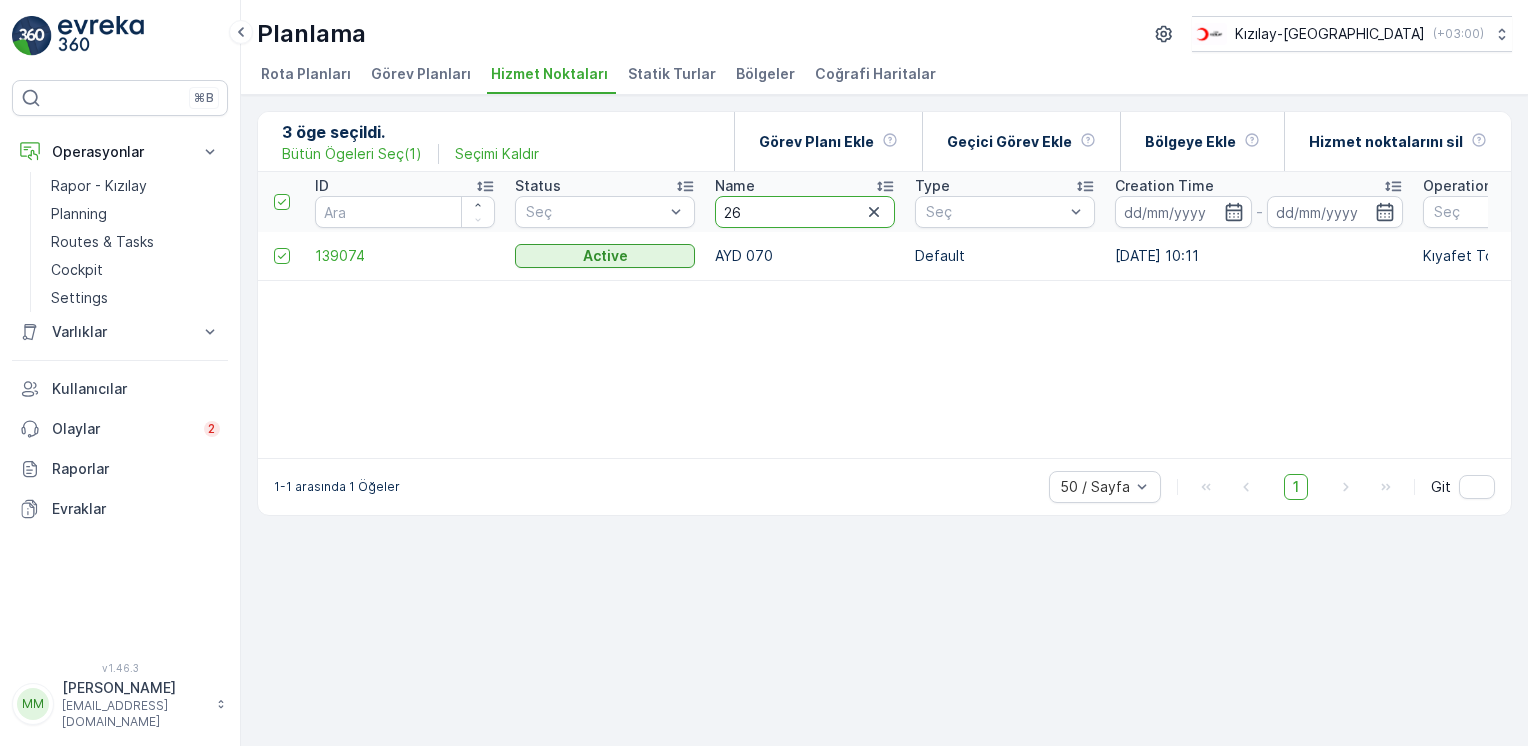 type on "265" 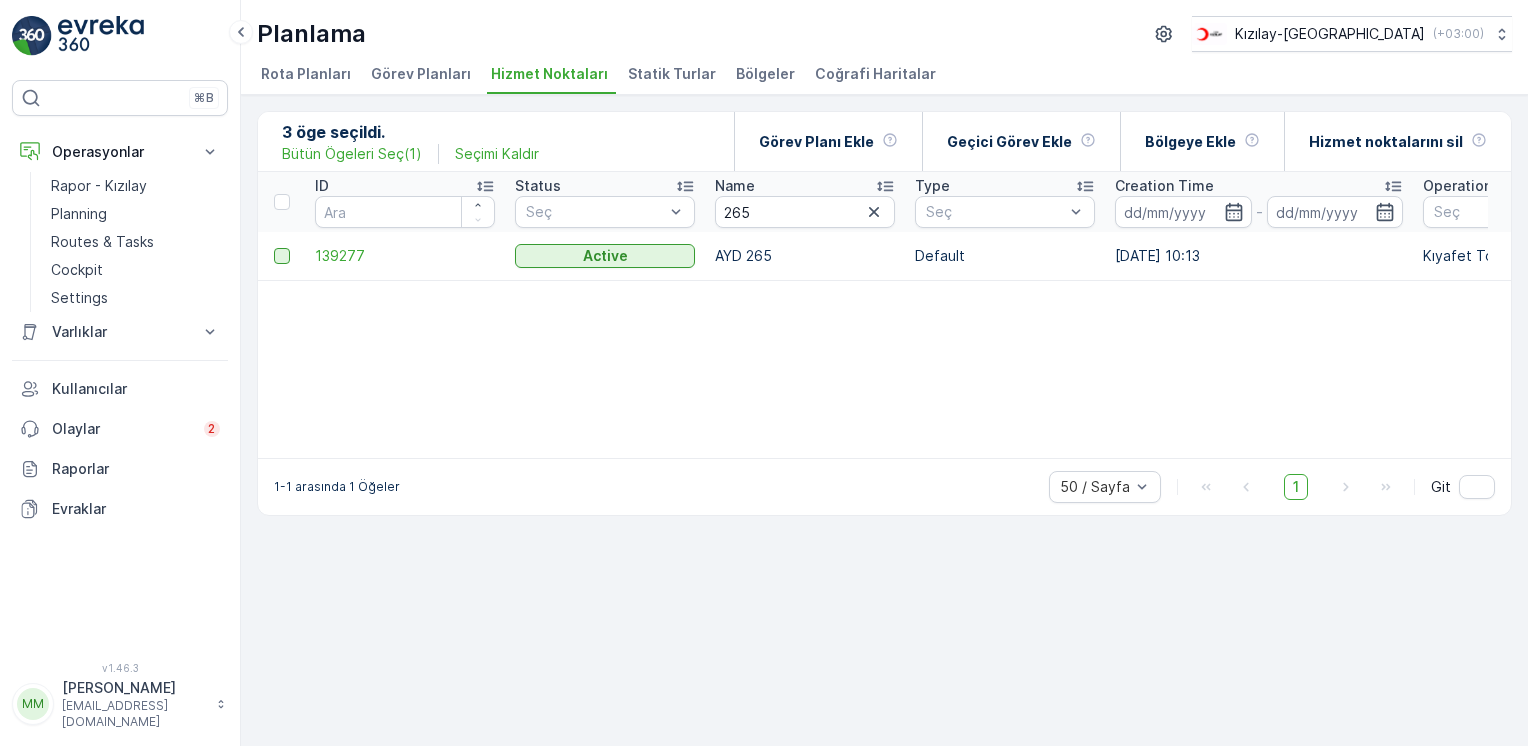 click at bounding box center [282, 256] 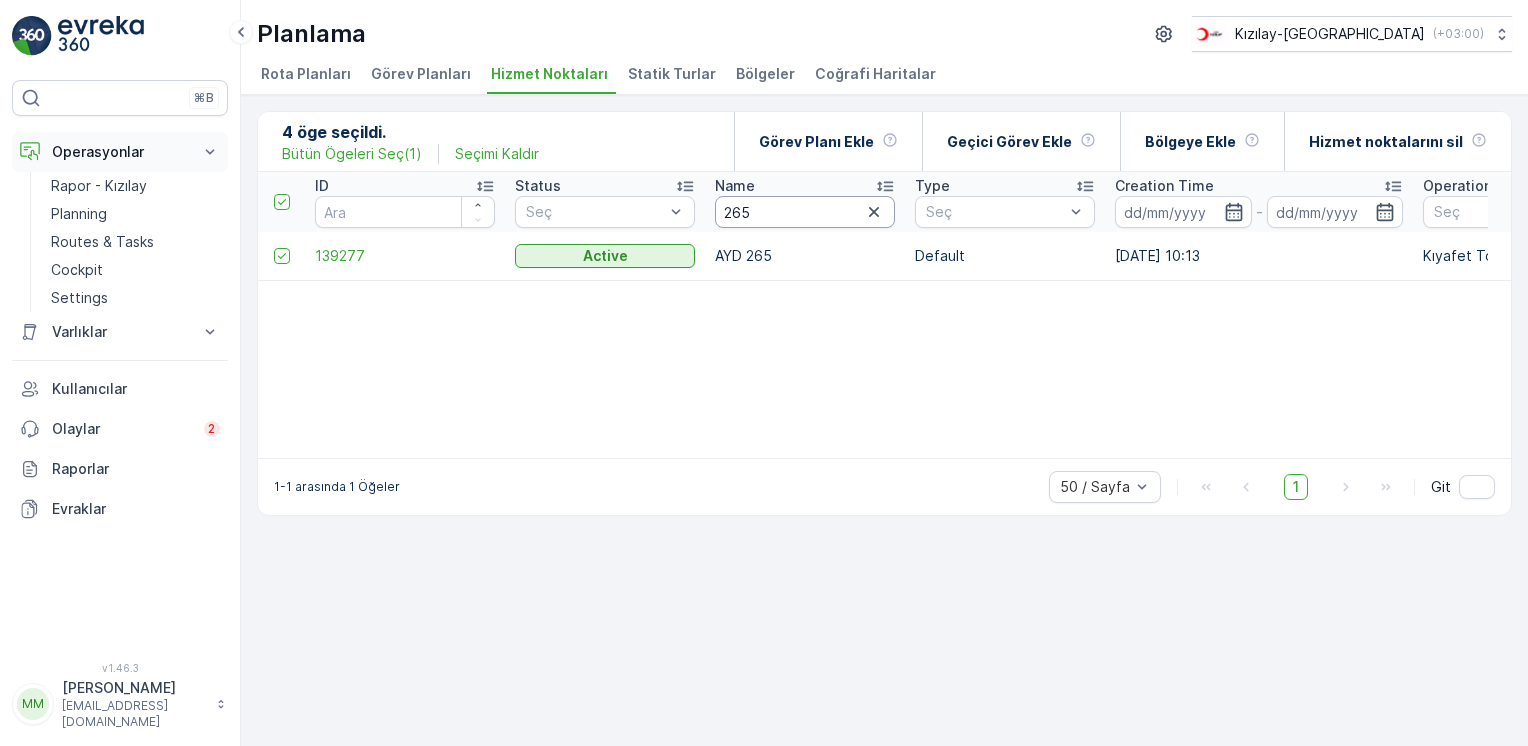 drag, startPoint x: 764, startPoint y: 202, endPoint x: 209, endPoint y: 162, distance: 556.4396 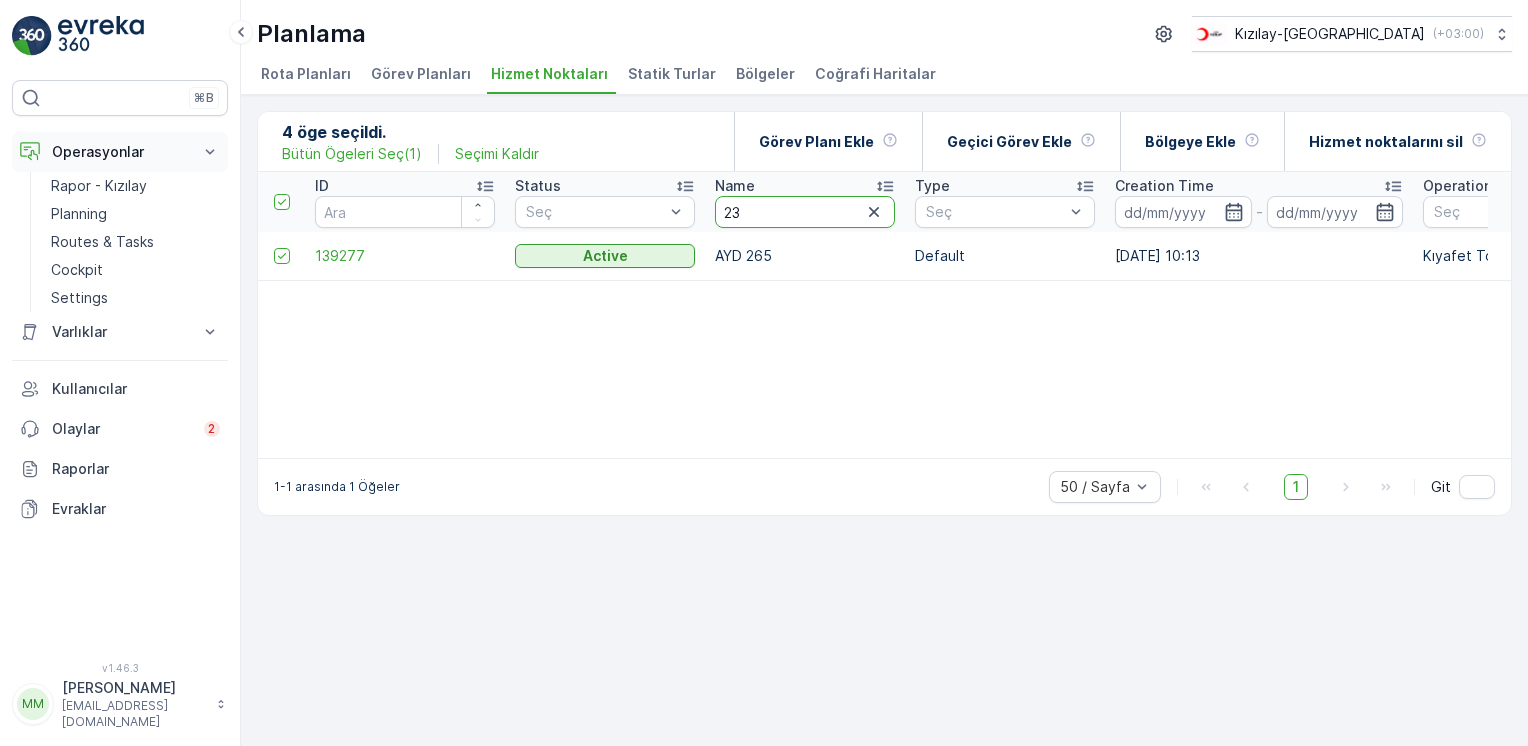 type on "231" 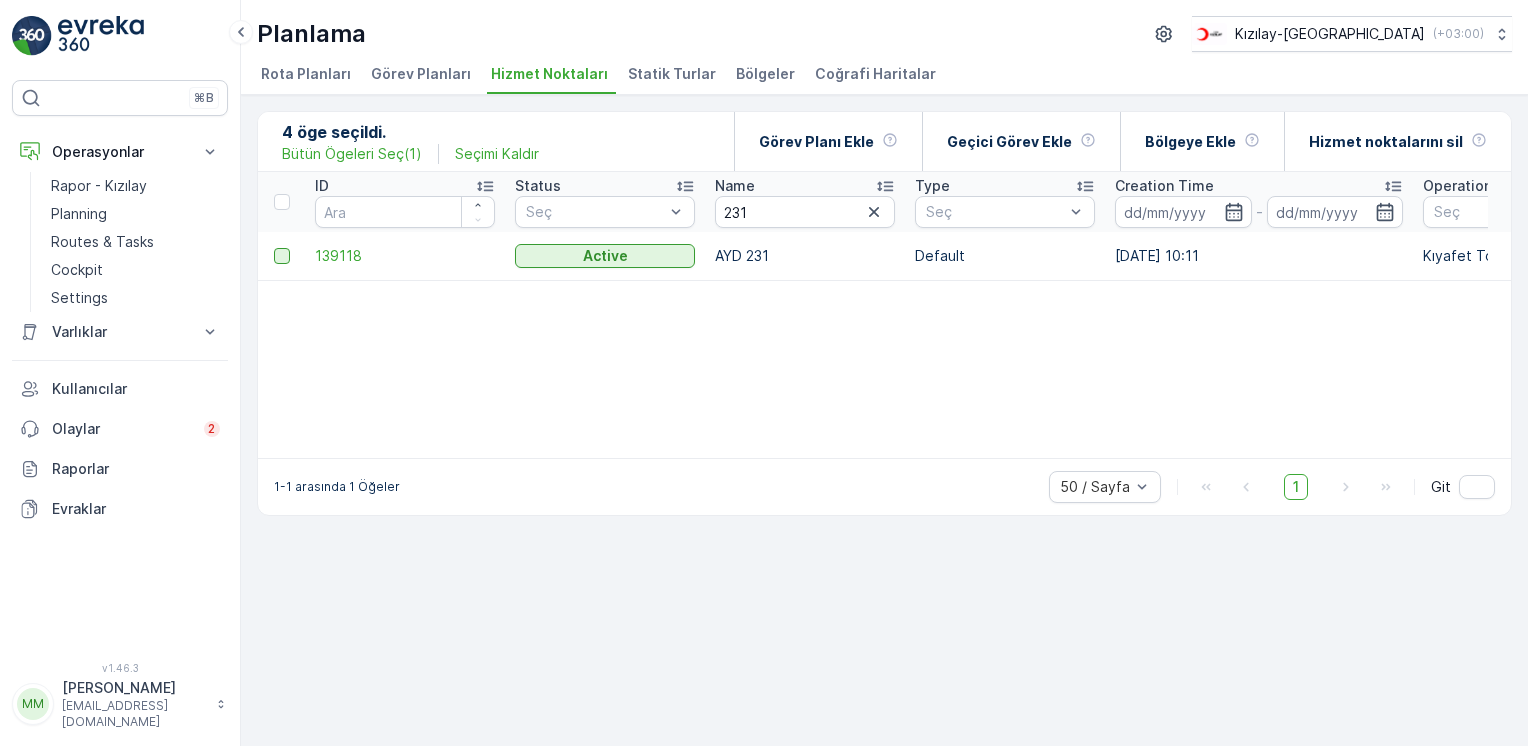 click at bounding box center (282, 256) 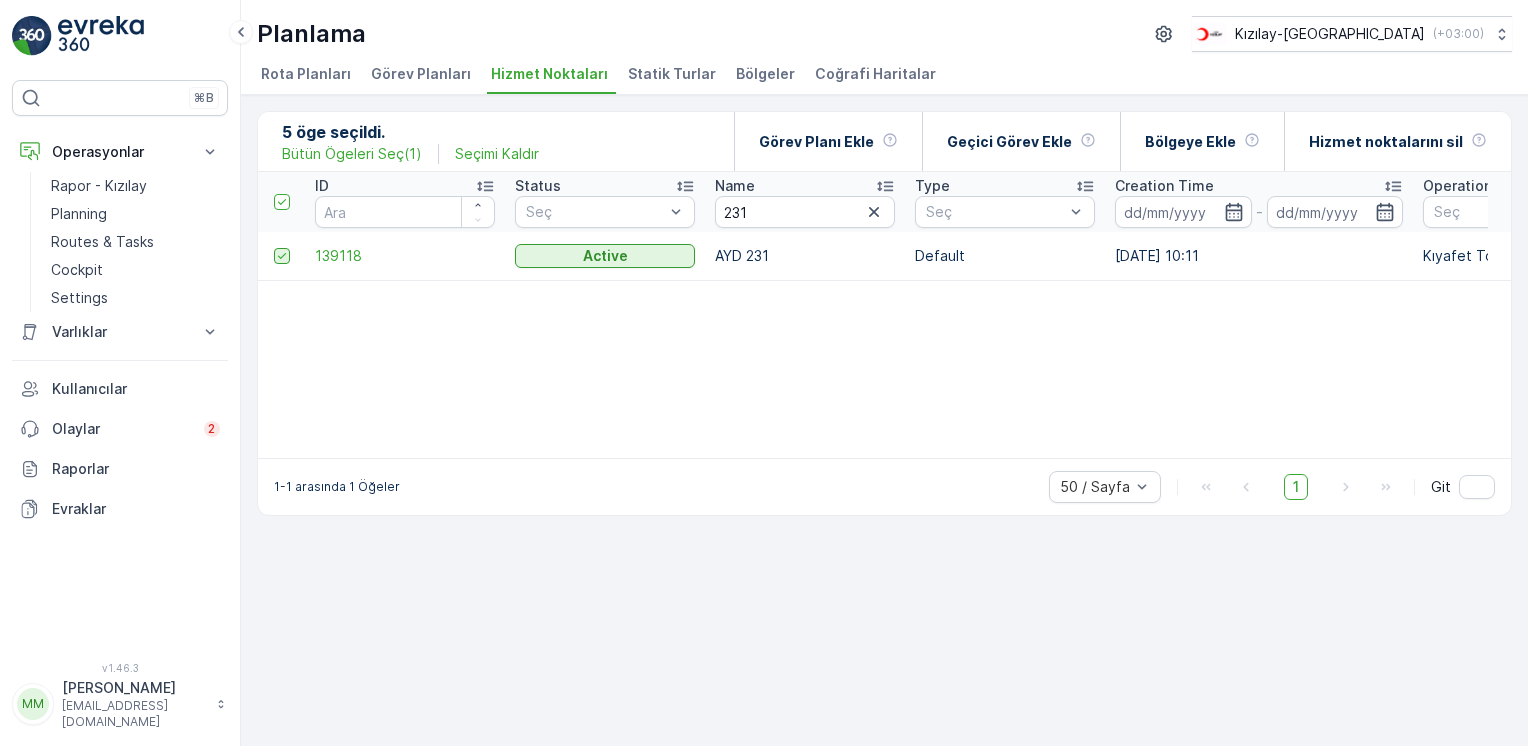 click 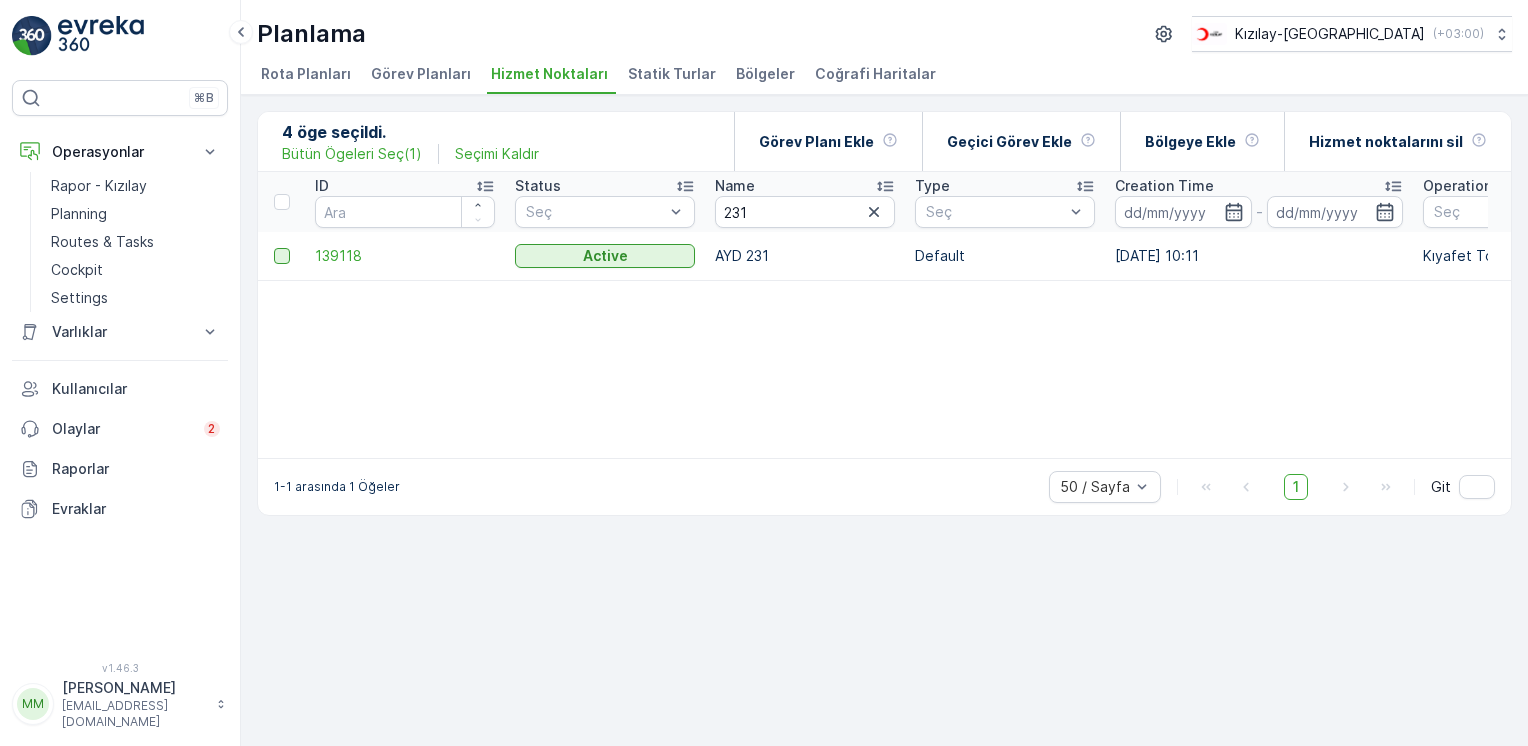 click at bounding box center (282, 256) 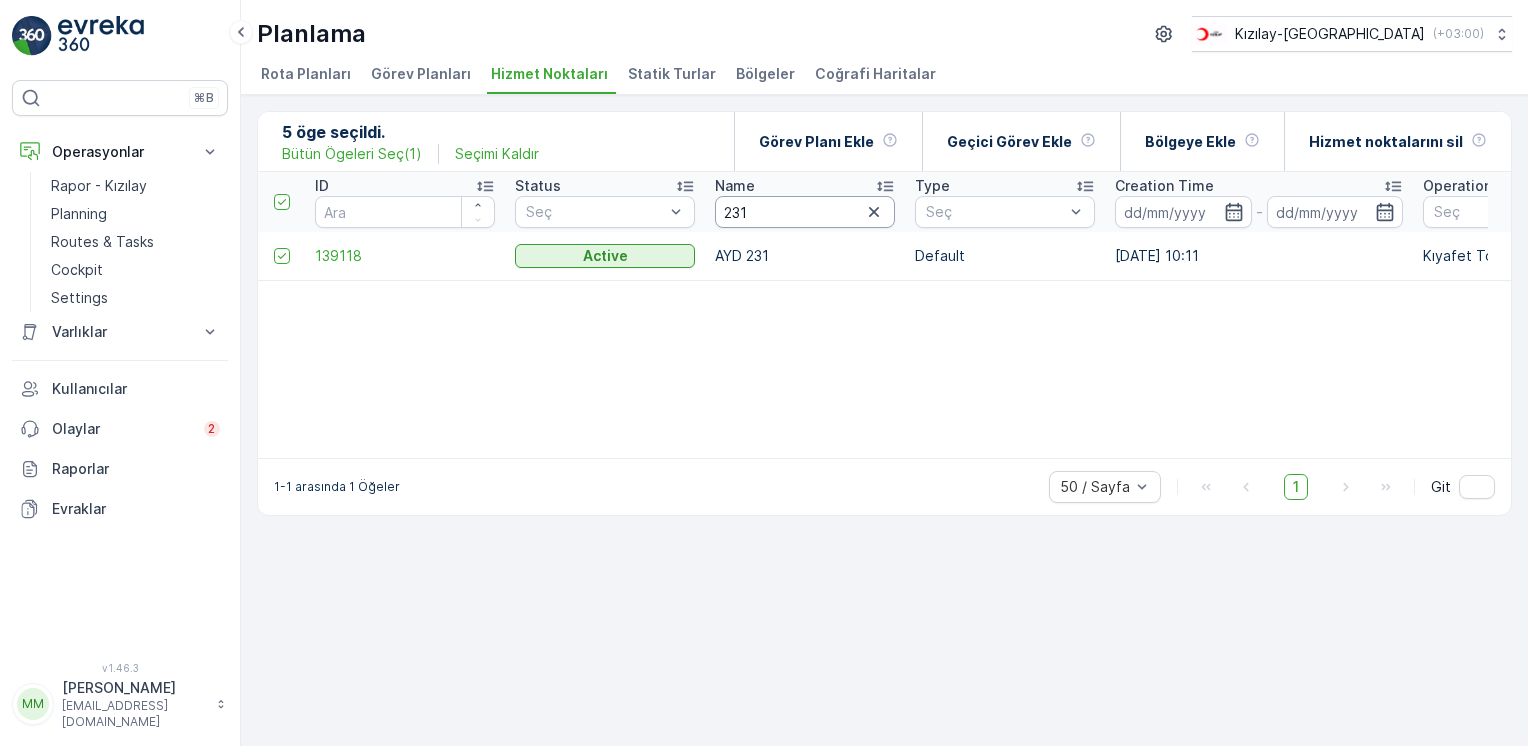 drag, startPoint x: 763, startPoint y: 214, endPoint x: 639, endPoint y: 186, distance: 127.12199 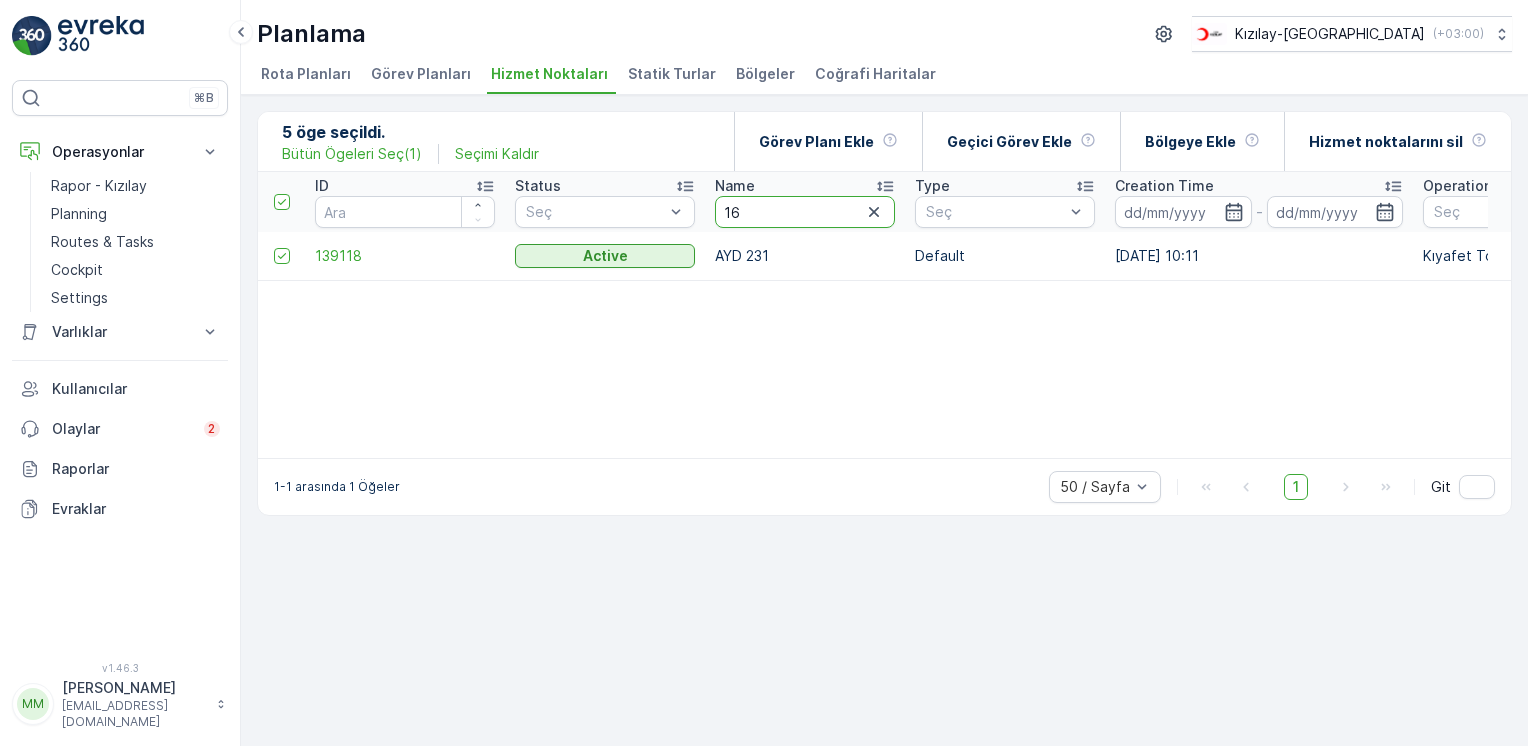type on "168" 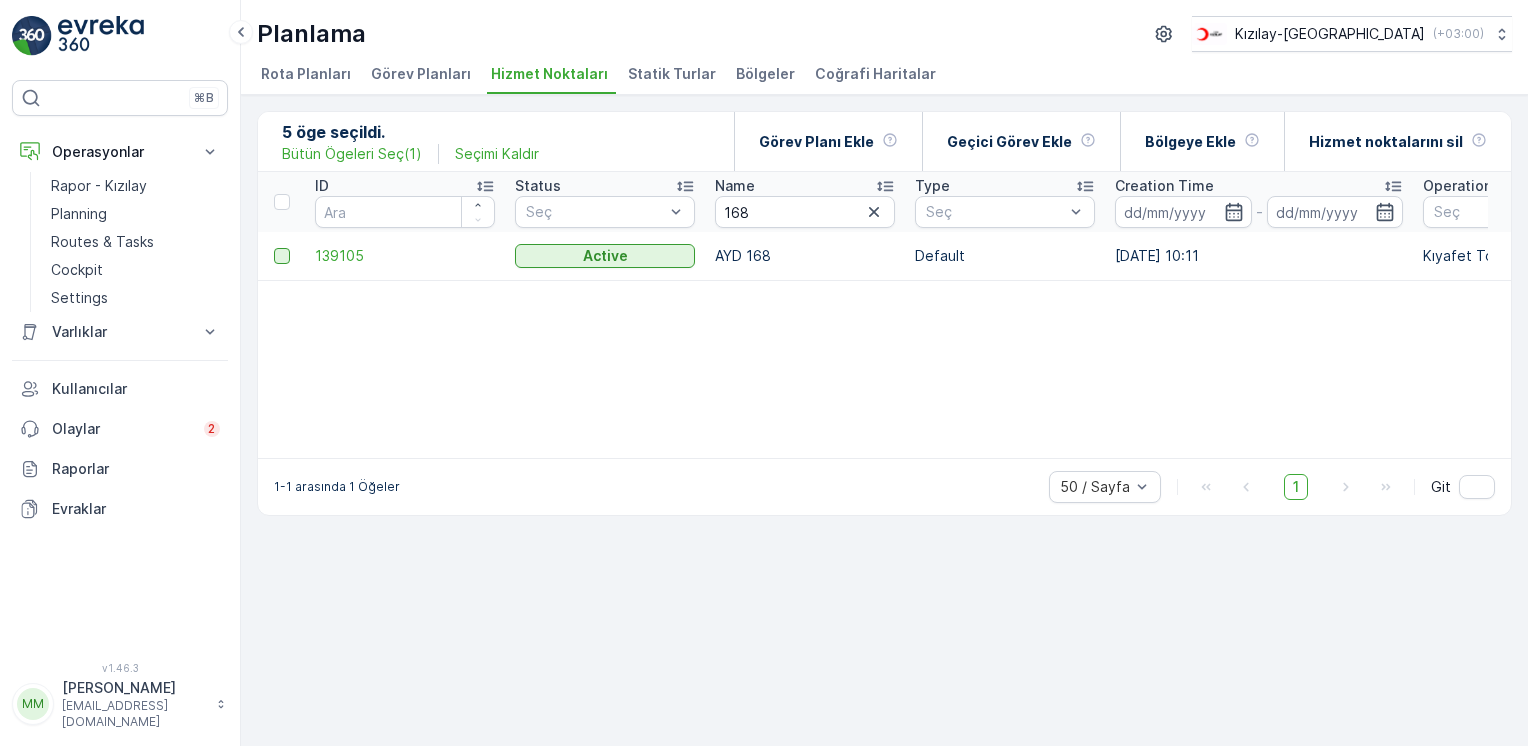 click at bounding box center [282, 256] 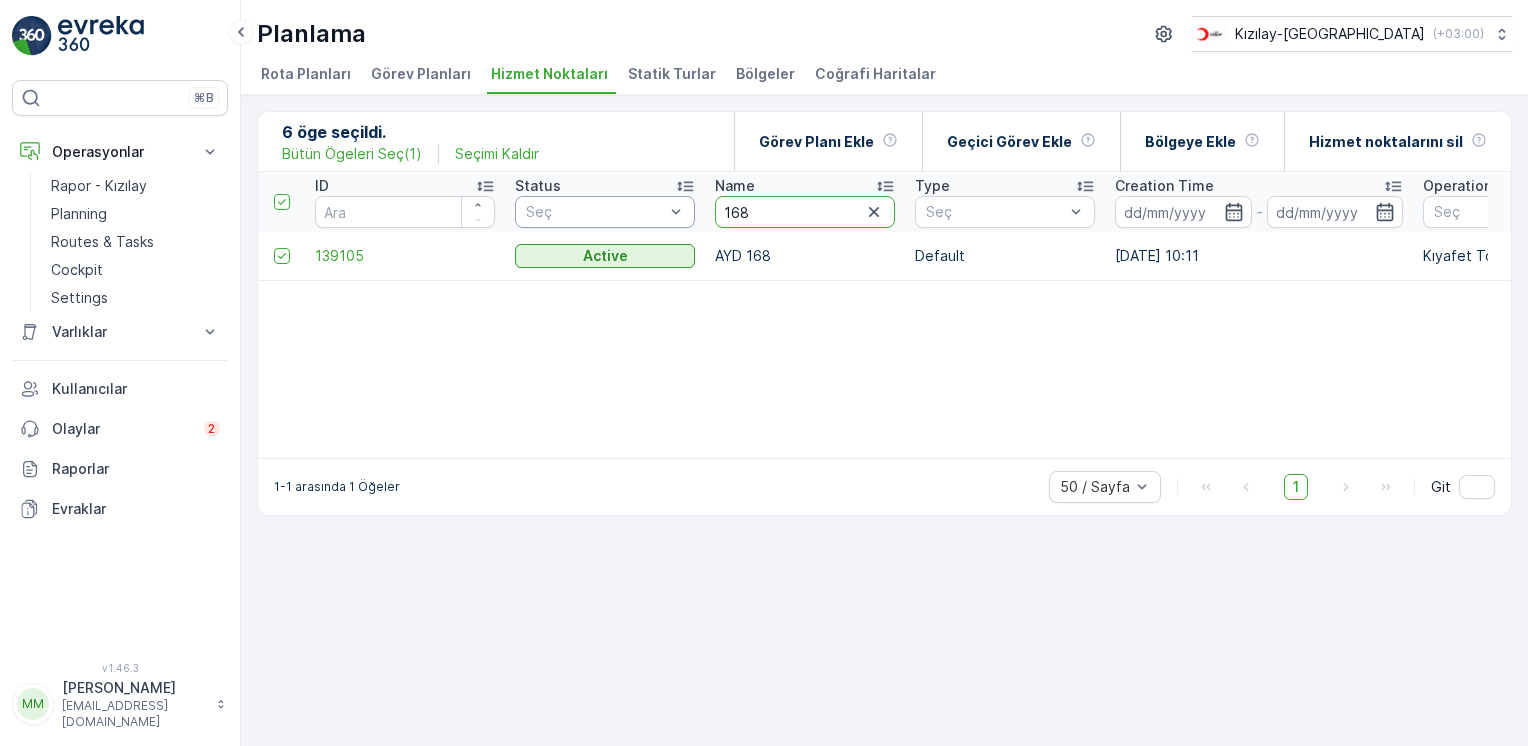 drag, startPoint x: 779, startPoint y: 220, endPoint x: 586, endPoint y: 201, distance: 193.93298 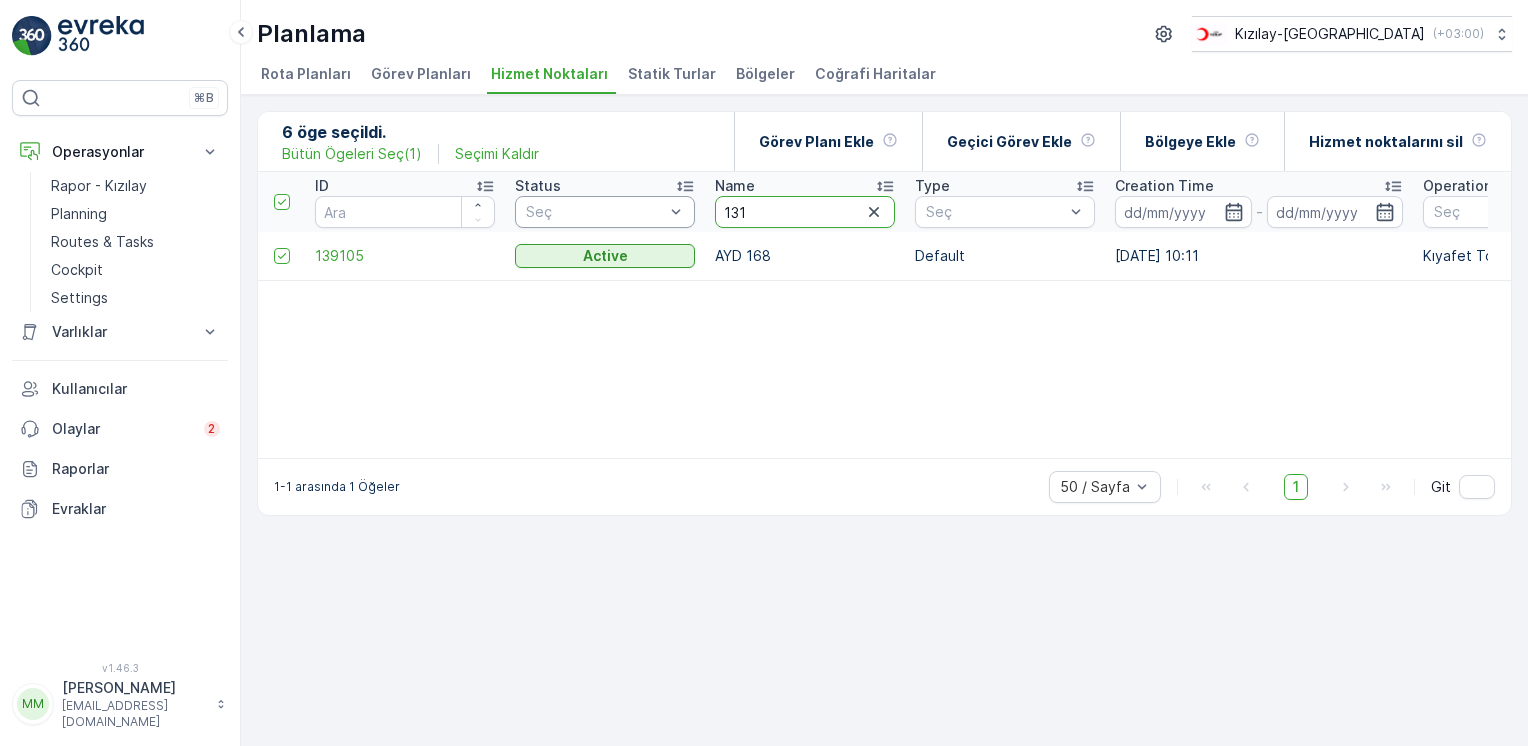 type on "13" 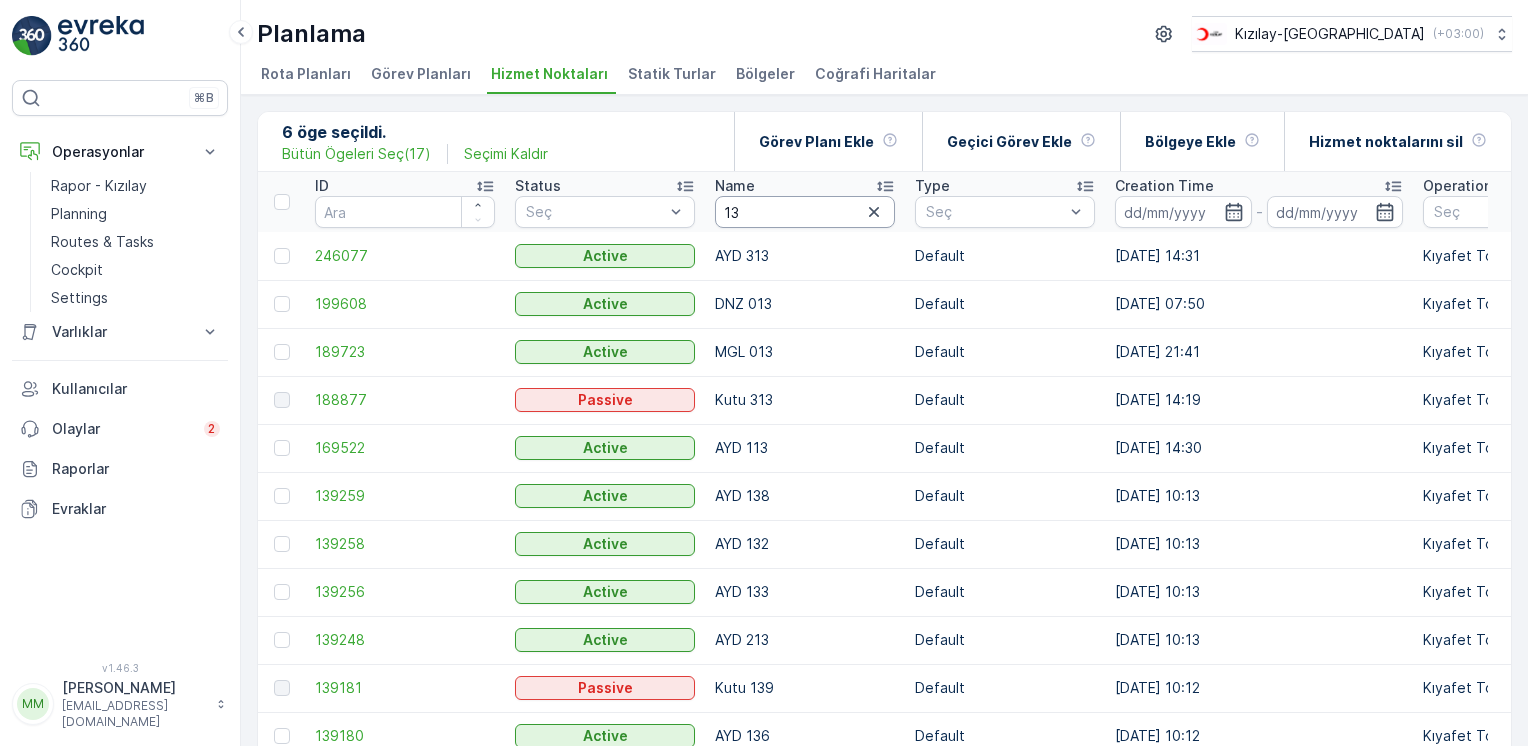 click on "13" at bounding box center [805, 212] 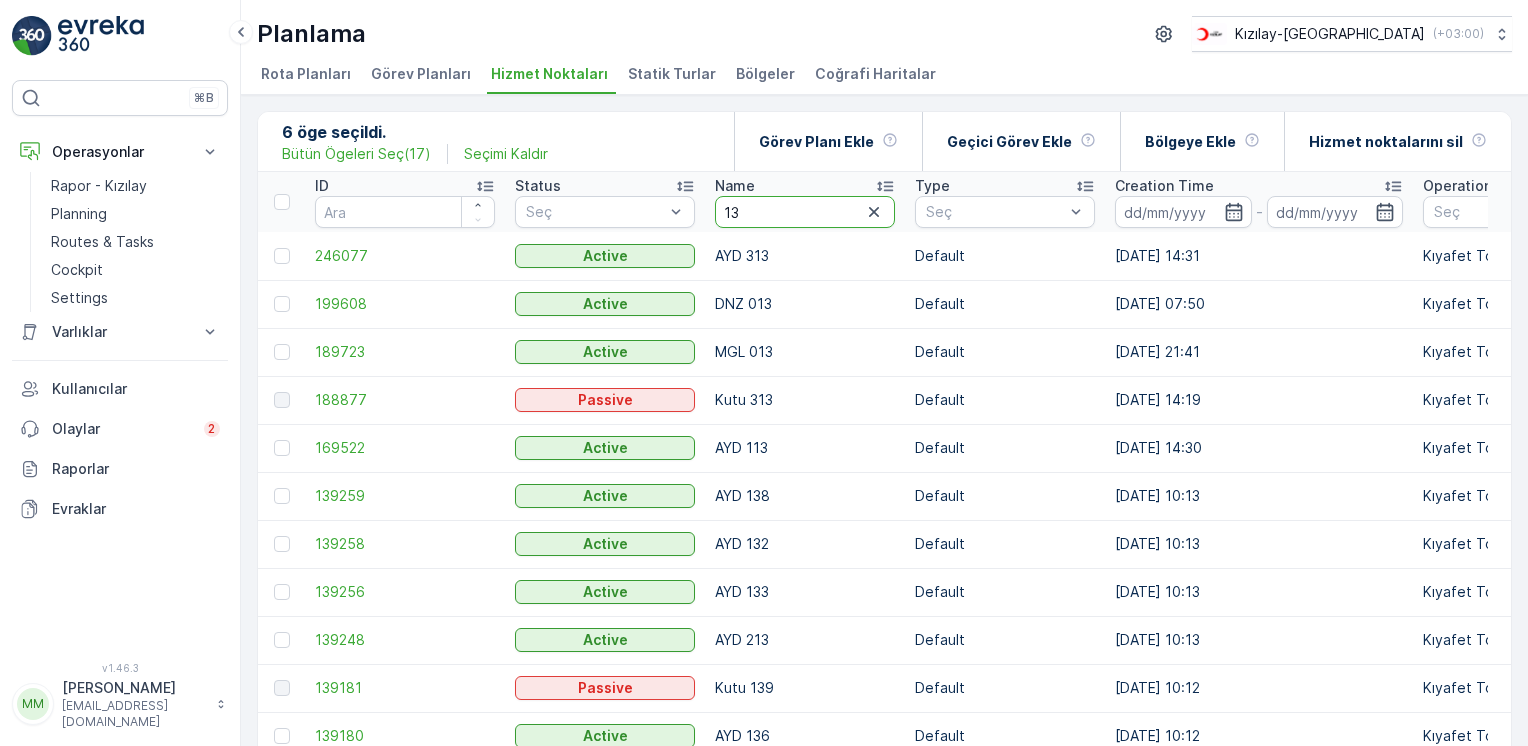 type on "135" 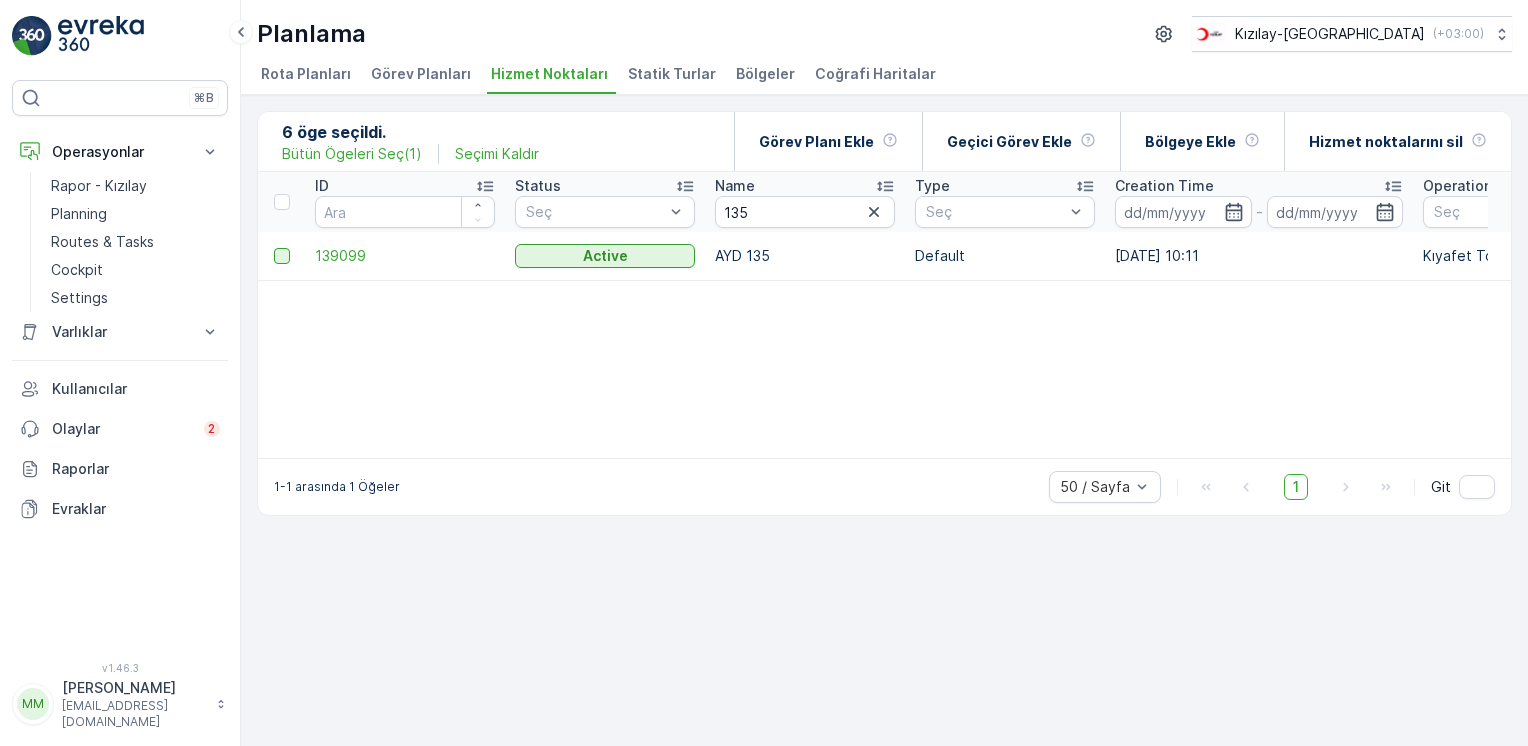 click at bounding box center [282, 256] 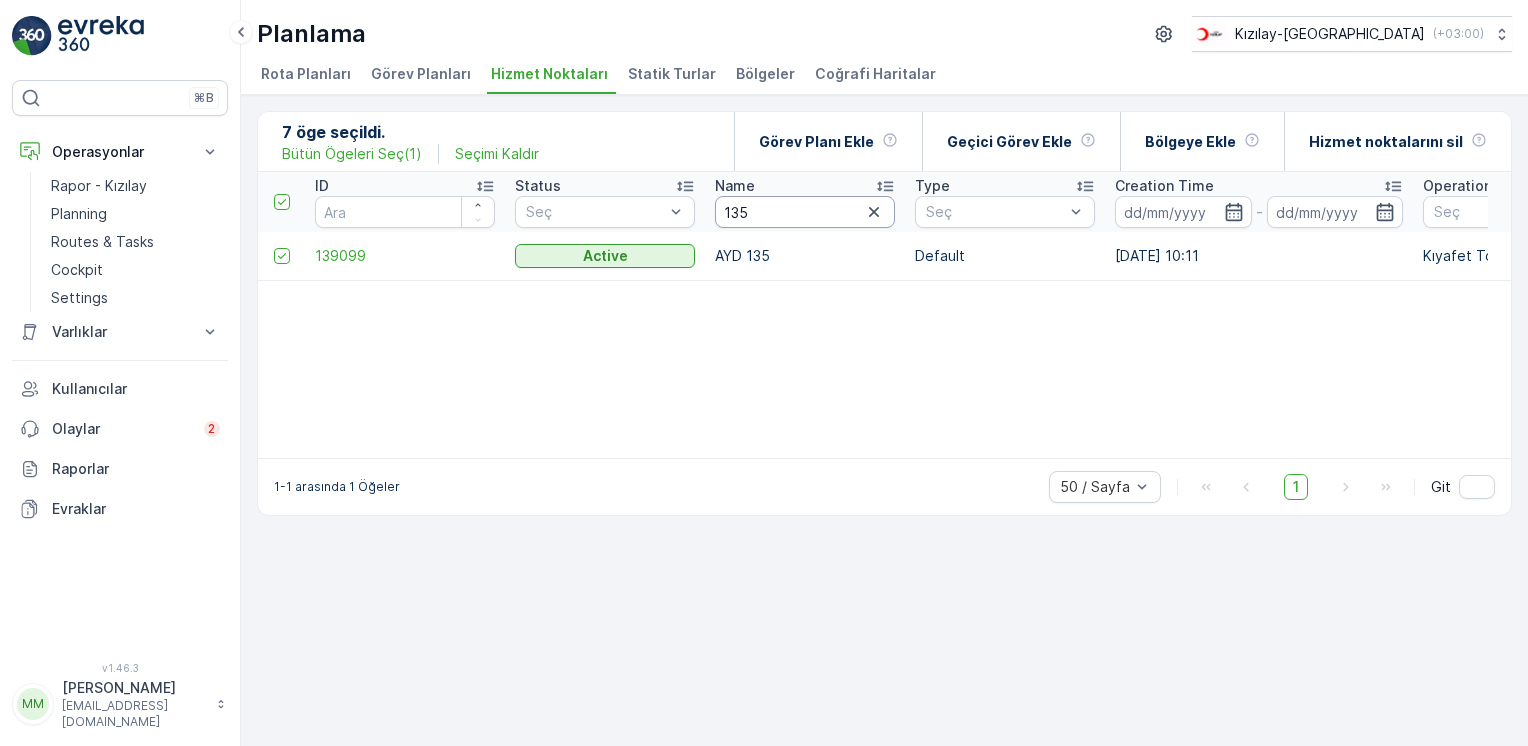 drag, startPoint x: 745, startPoint y: 204, endPoint x: 654, endPoint y: 182, distance: 93.62158 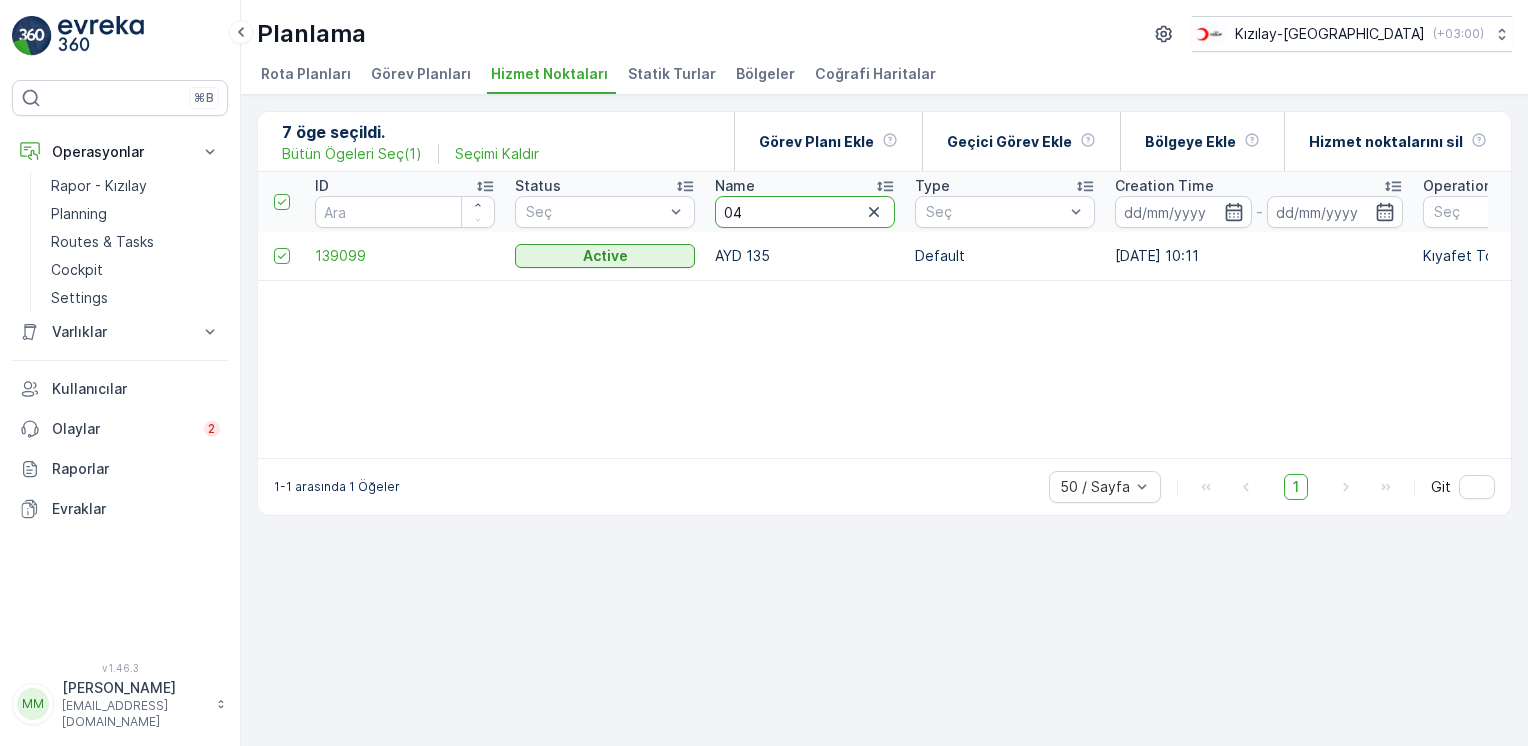 type on "043" 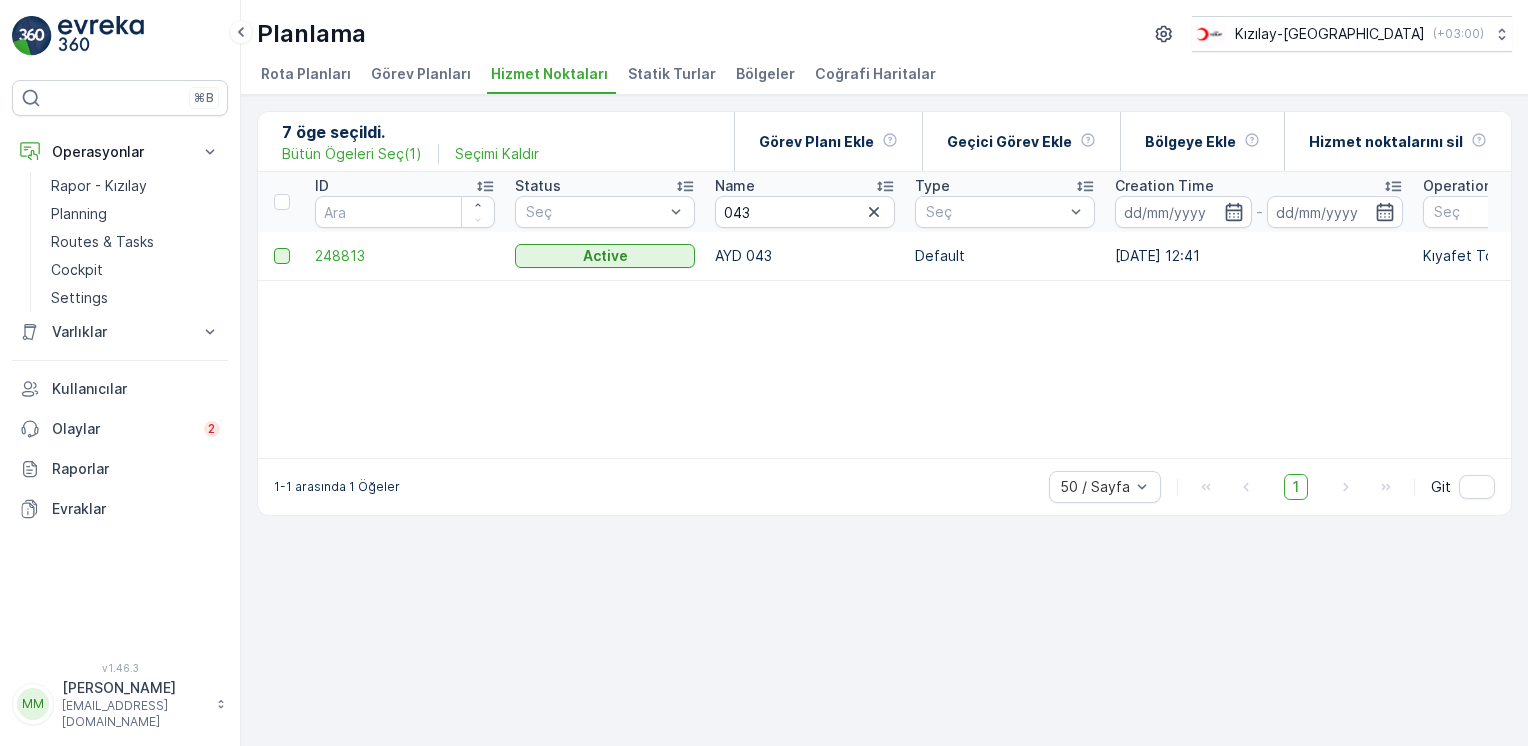 click at bounding box center (282, 256) 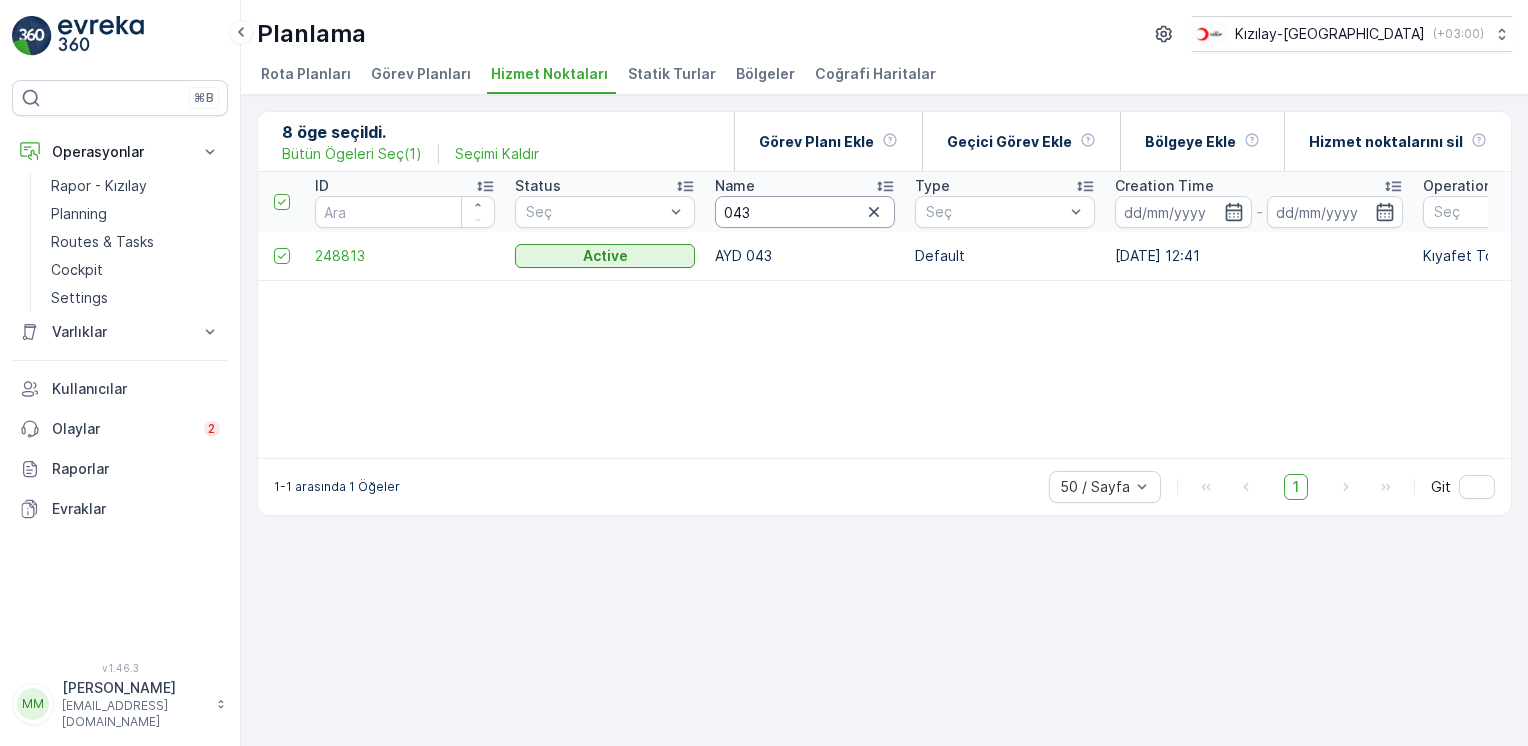 drag, startPoint x: 774, startPoint y: 210, endPoint x: 419, endPoint y: 220, distance: 355.1408 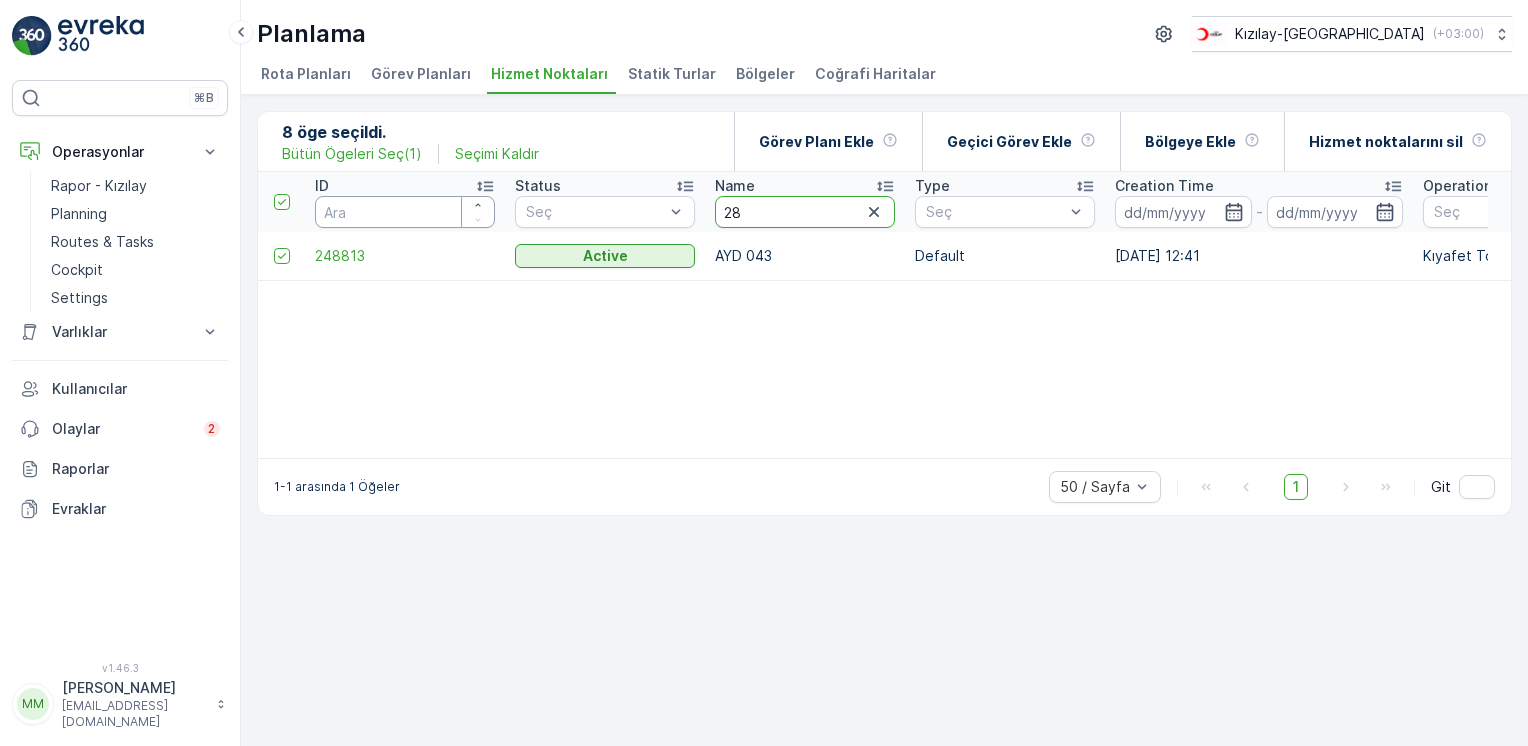 type on "289" 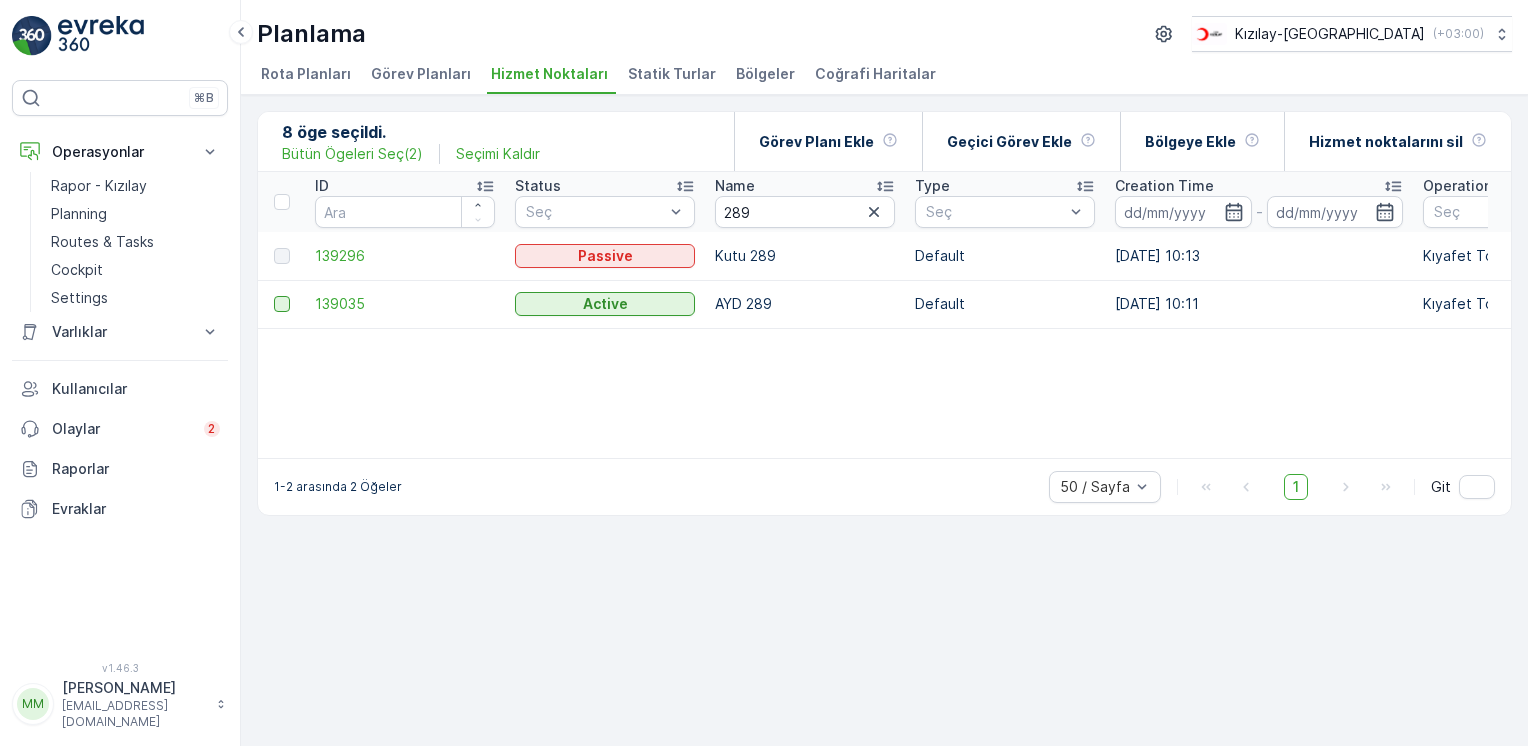 click at bounding box center [282, 304] 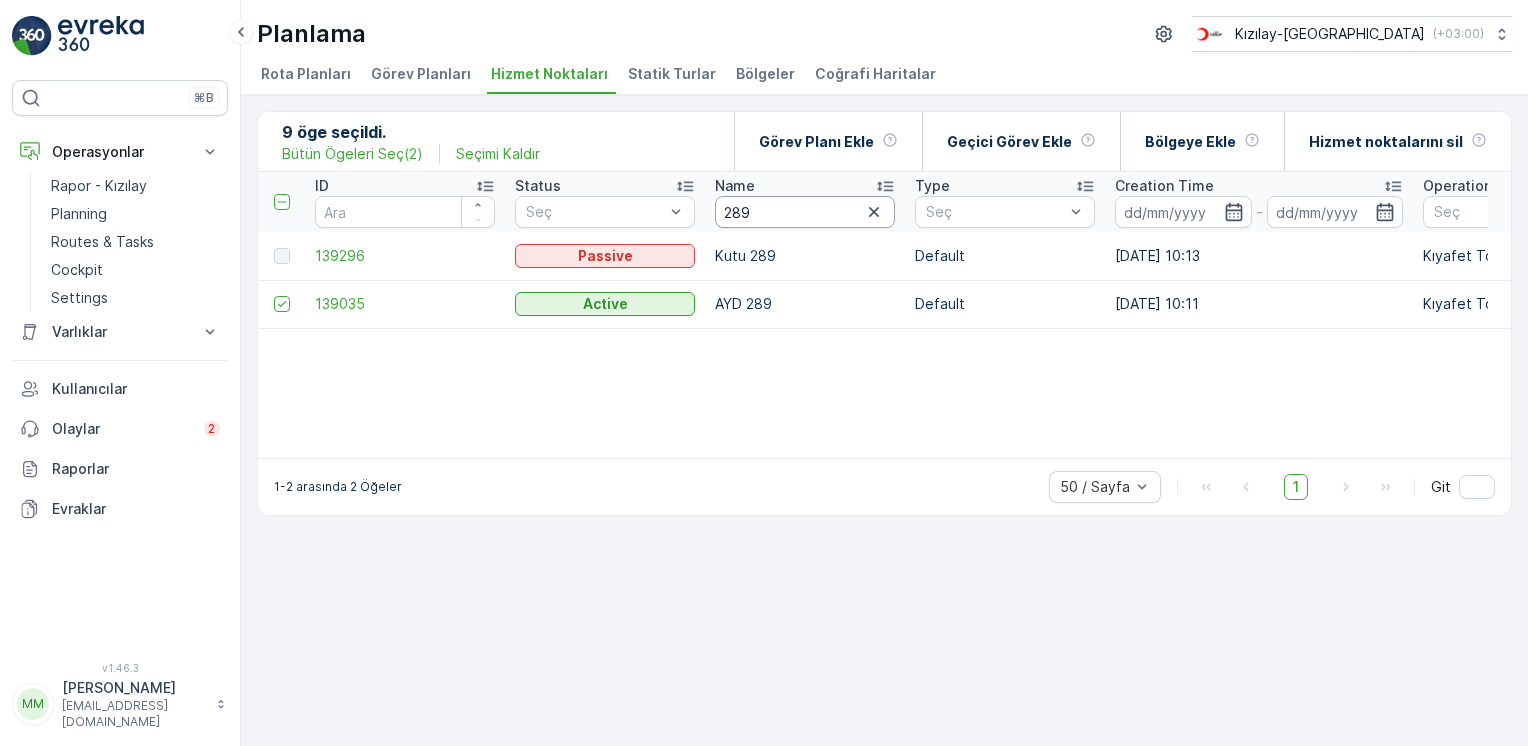 drag, startPoint x: 781, startPoint y: 215, endPoint x: 429, endPoint y: 140, distance: 359.90137 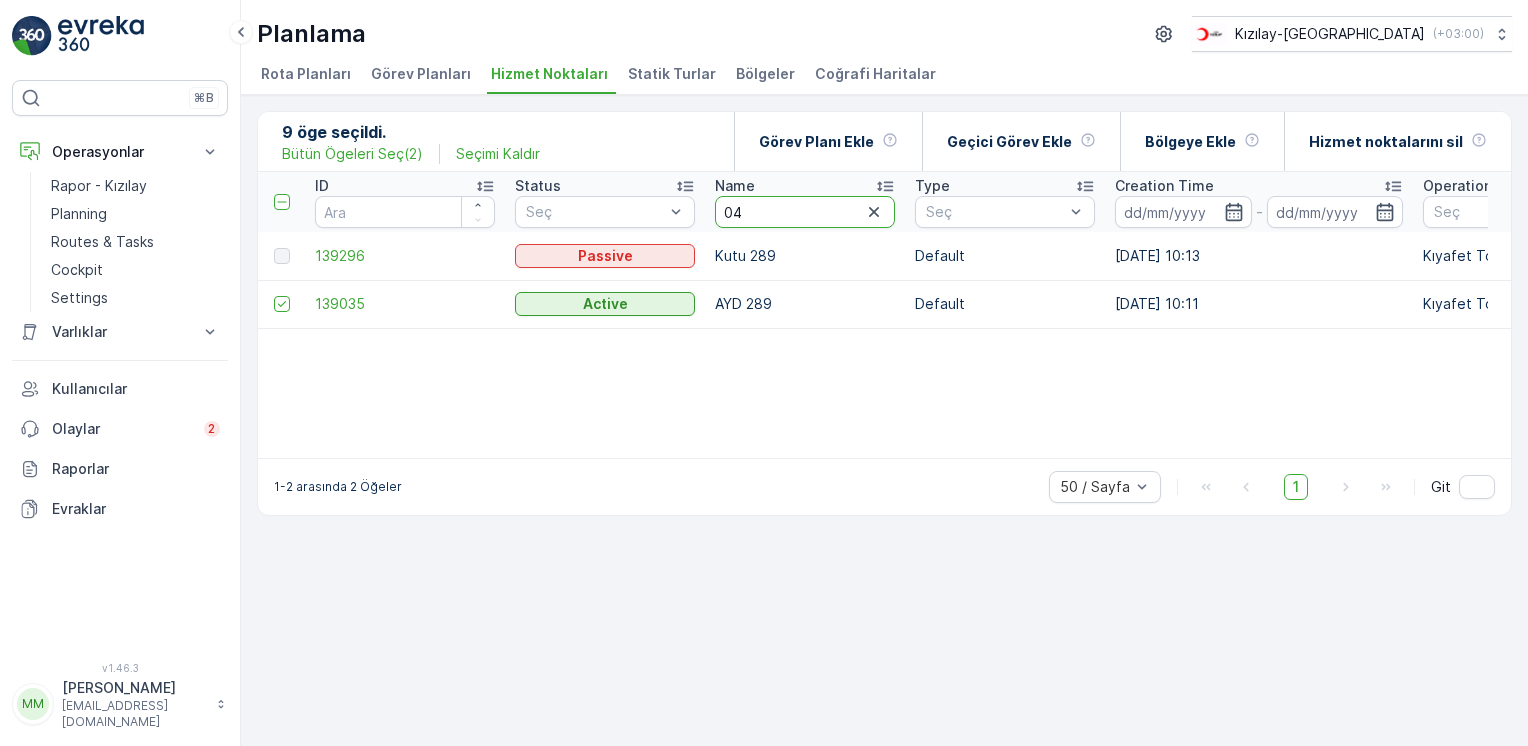 type on "042" 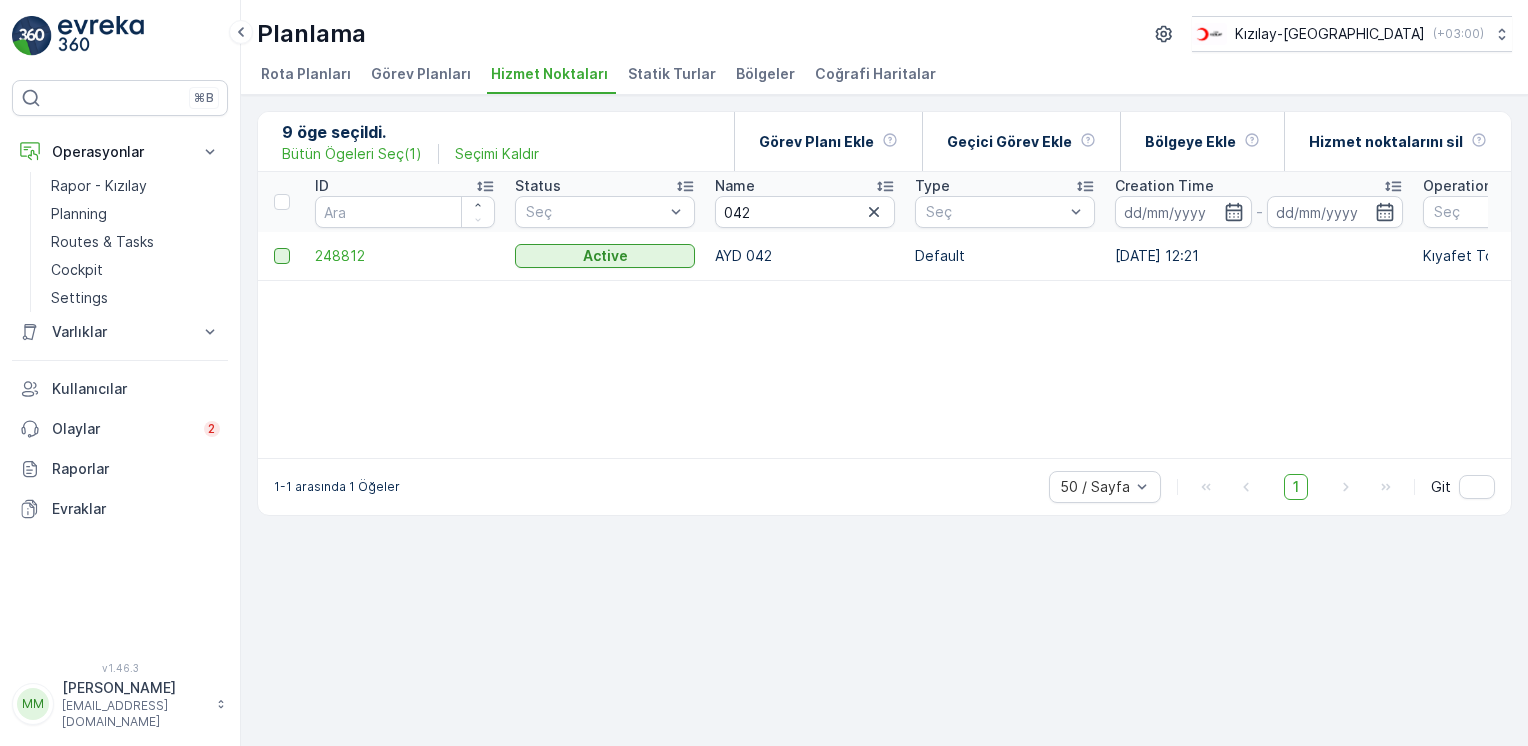 click at bounding box center [282, 256] 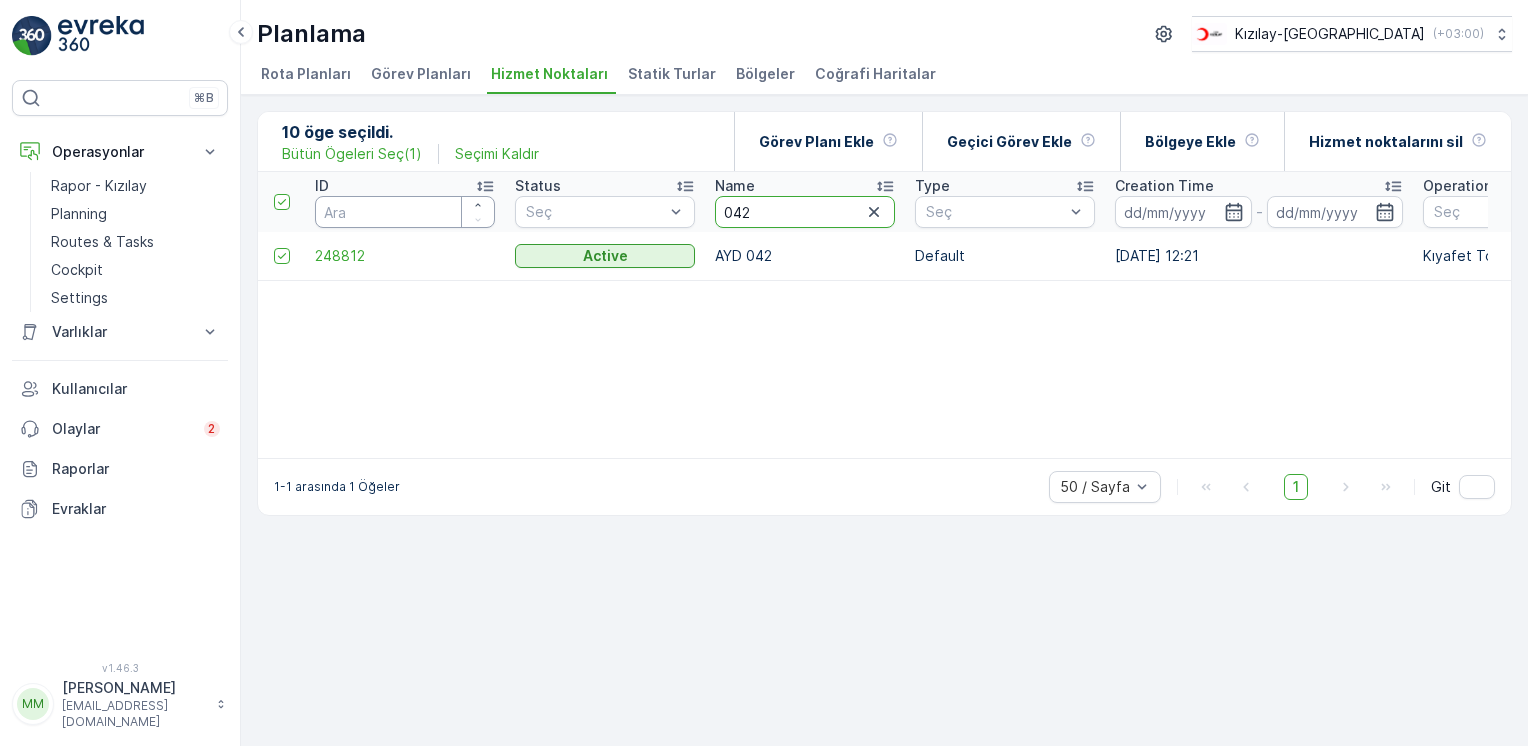 drag, startPoint x: 772, startPoint y: 216, endPoint x: 384, endPoint y: 223, distance: 388.06314 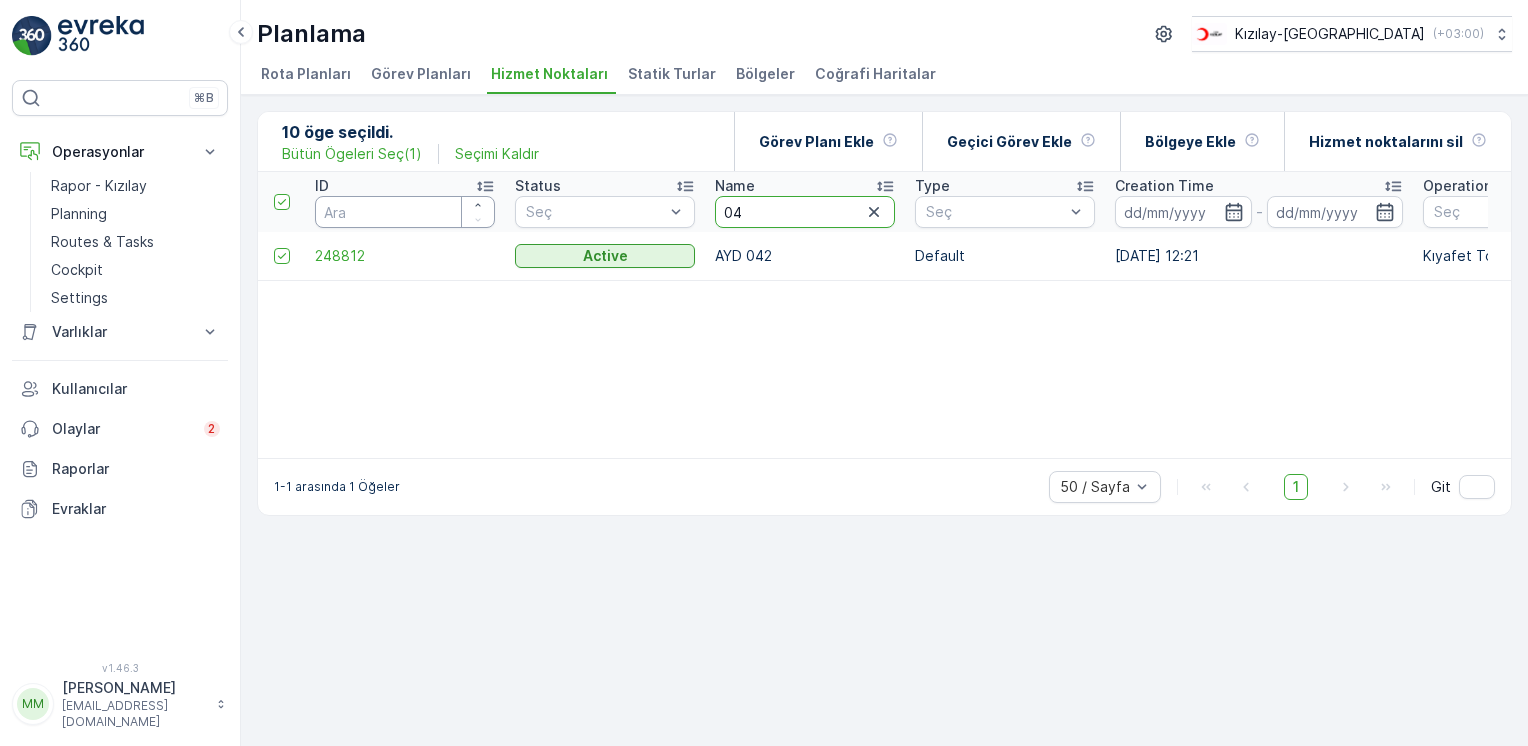 type on "041" 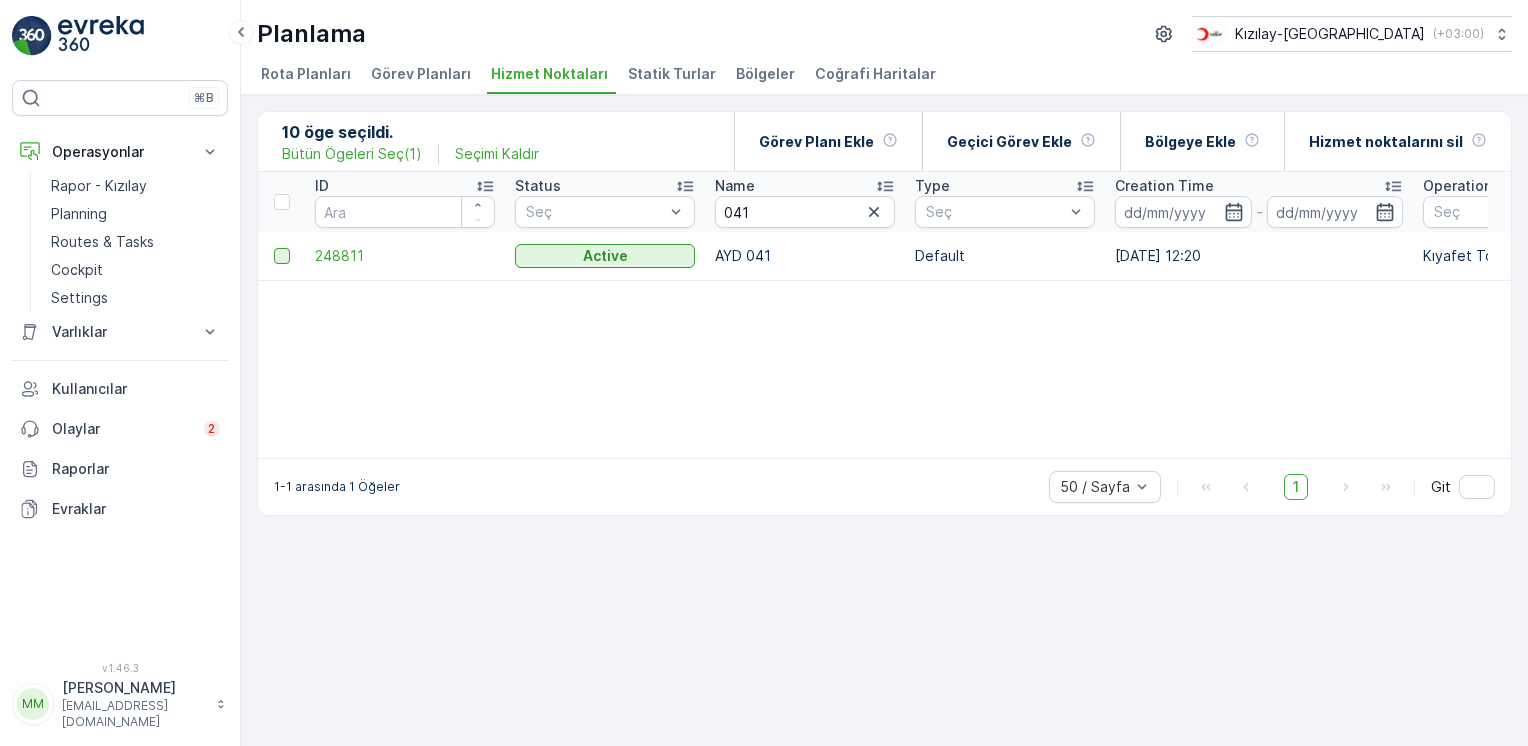 click at bounding box center (282, 256) 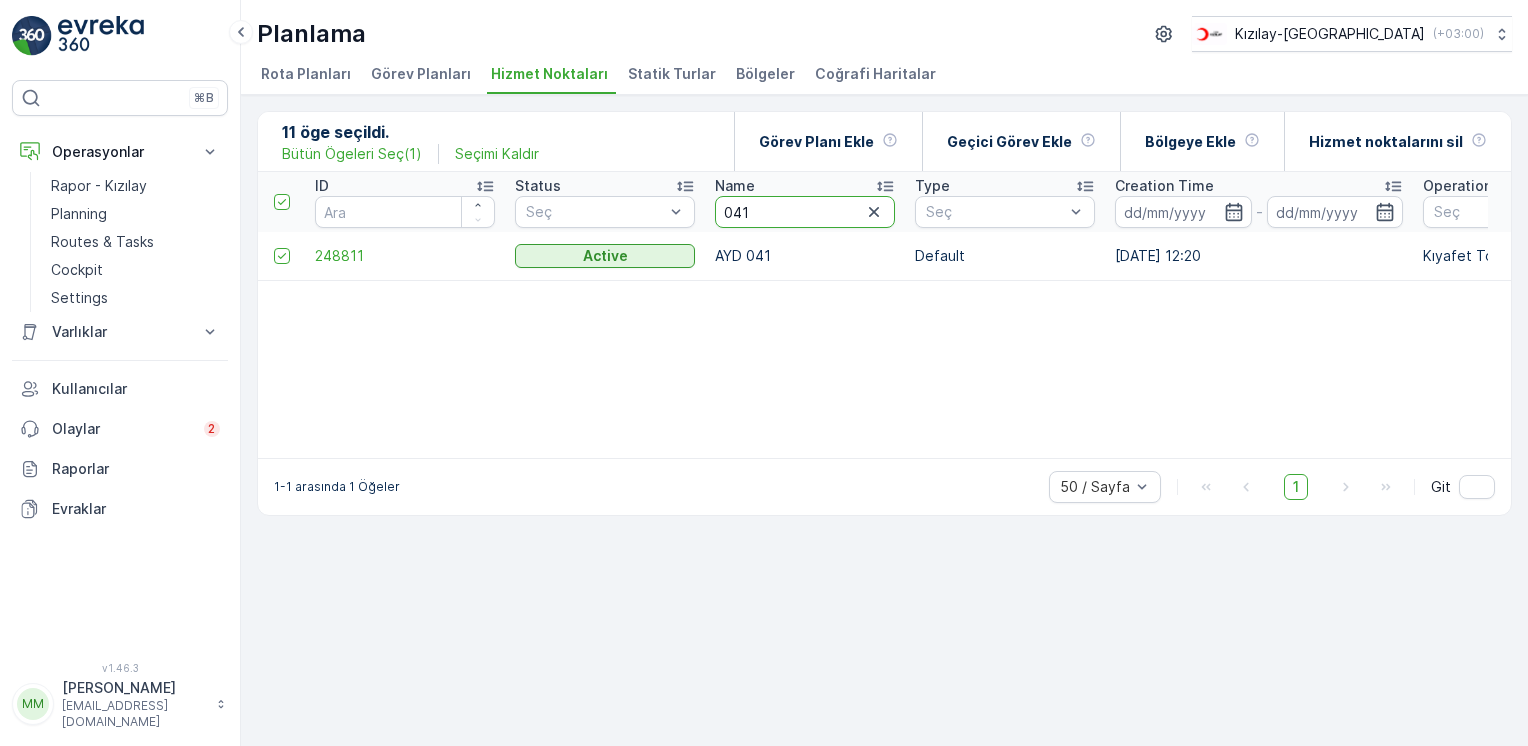 drag, startPoint x: 796, startPoint y: 209, endPoint x: 342, endPoint y: 202, distance: 454.05396 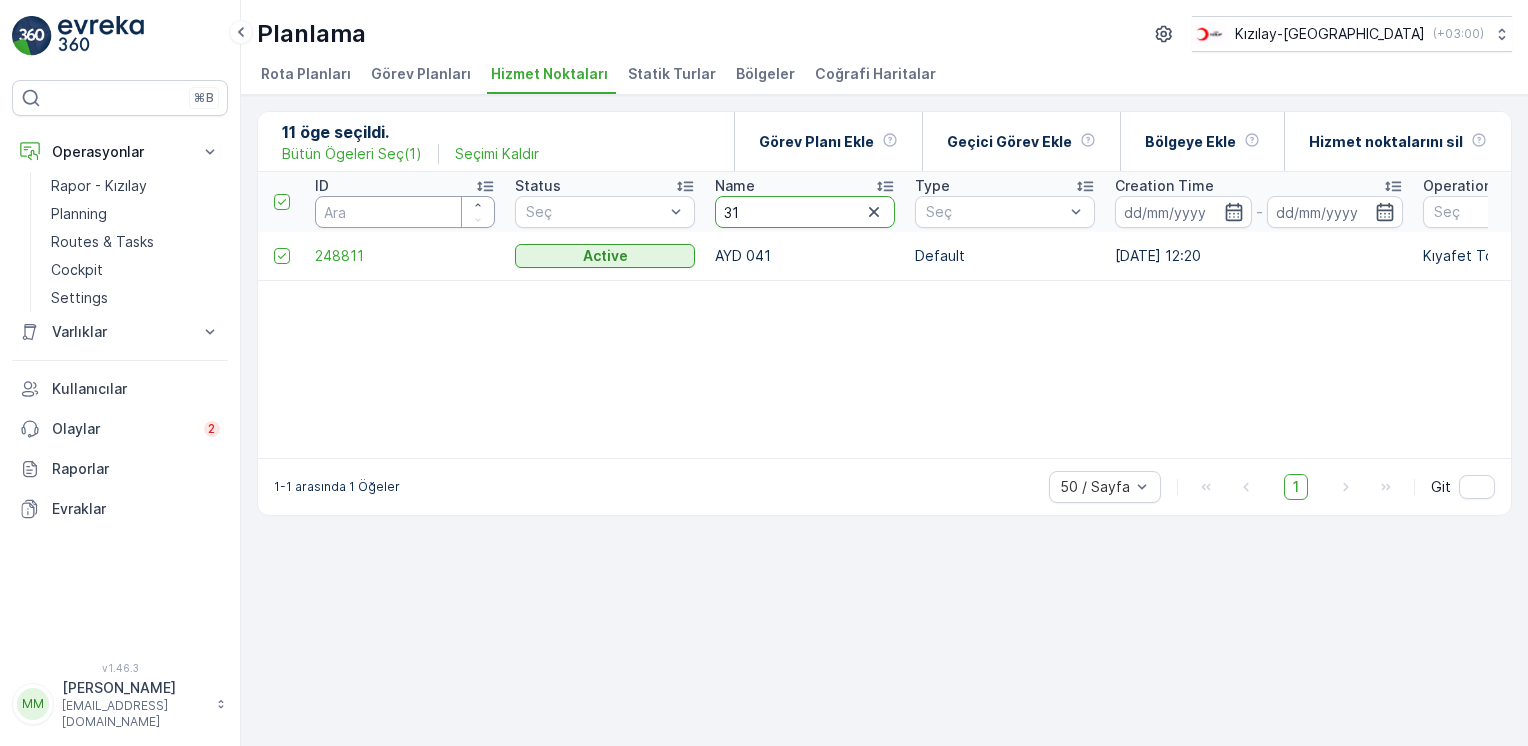 type on "311" 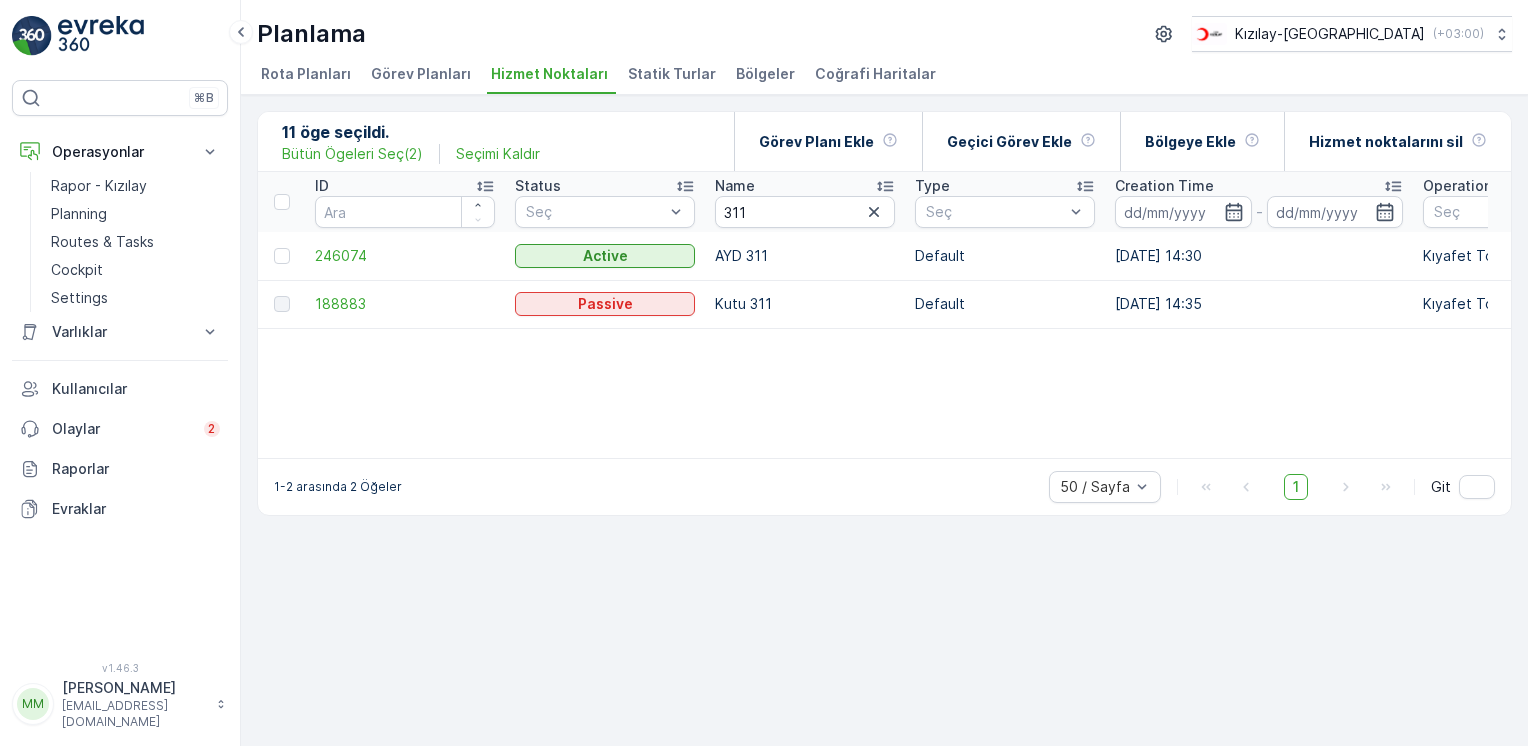 click at bounding box center (281, 256) 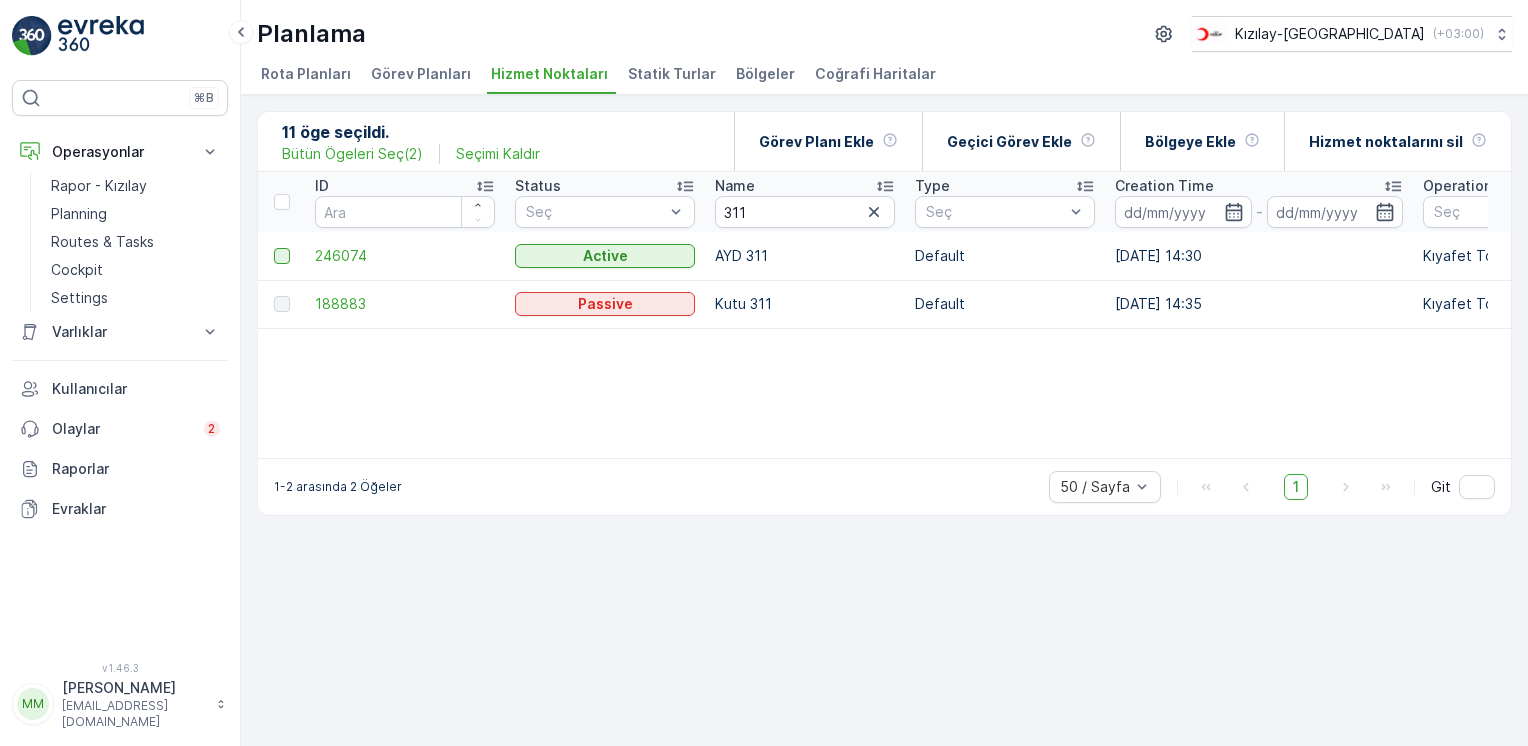 click at bounding box center [282, 256] 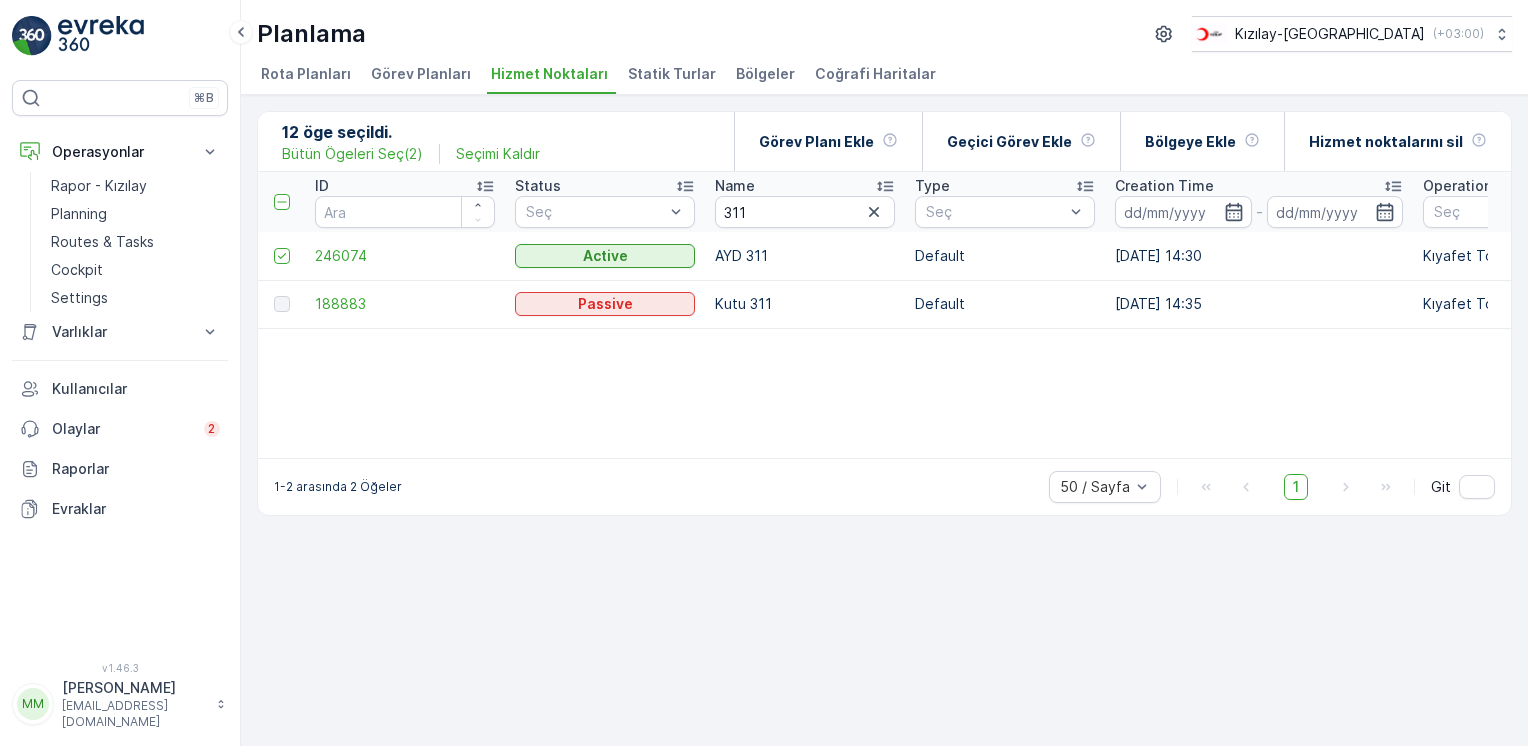click on "Name" at bounding box center [805, 186] 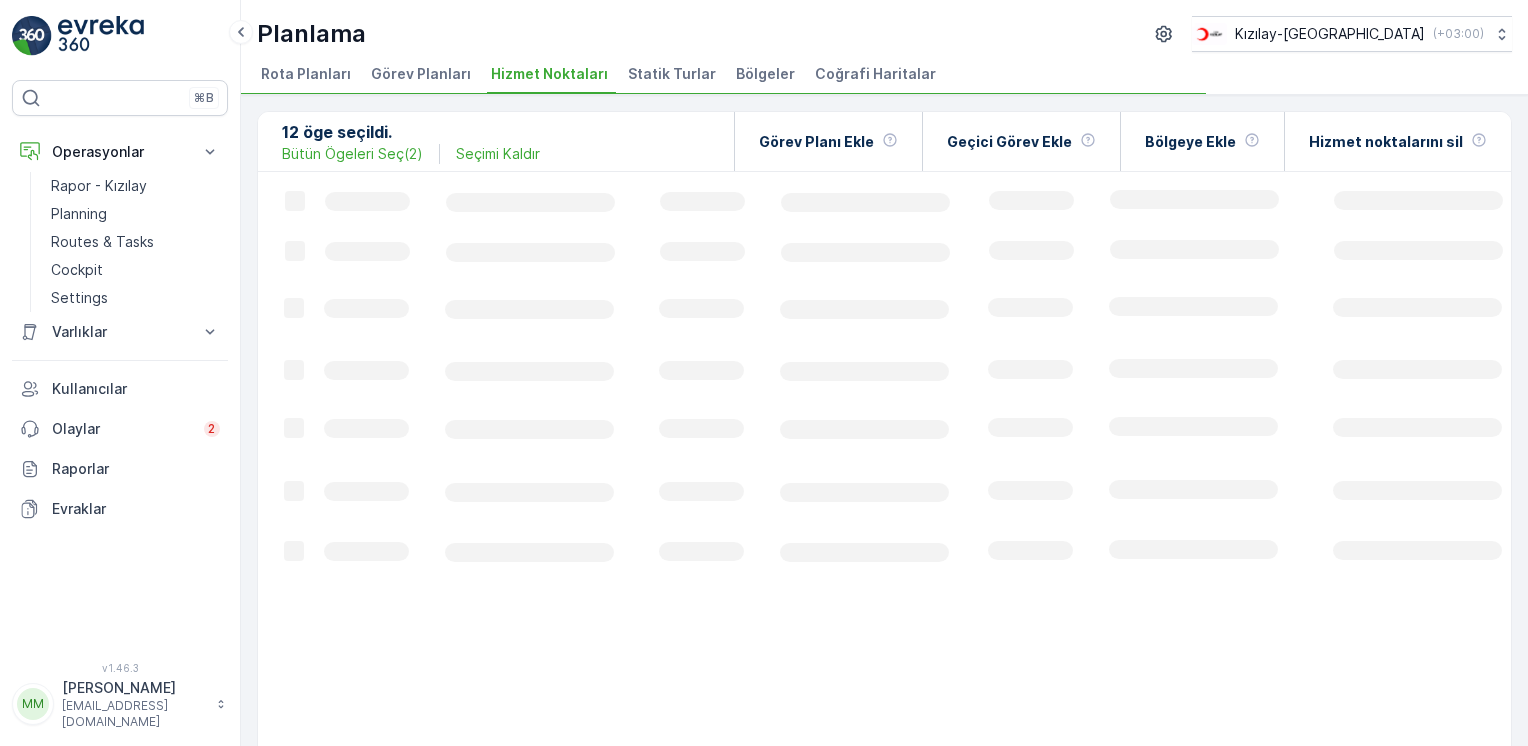 click 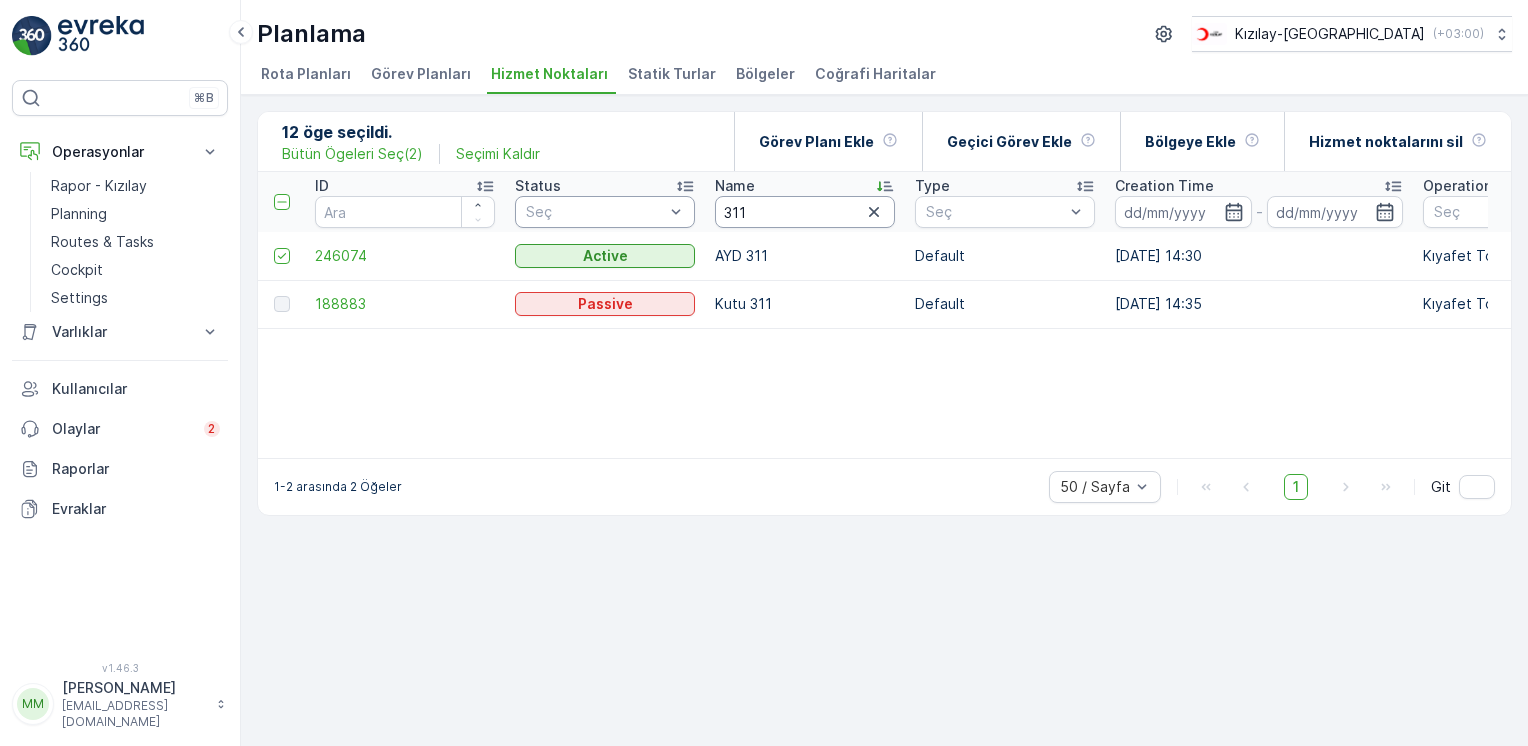 drag, startPoint x: 788, startPoint y: 204, endPoint x: 624, endPoint y: 209, distance: 164.0762 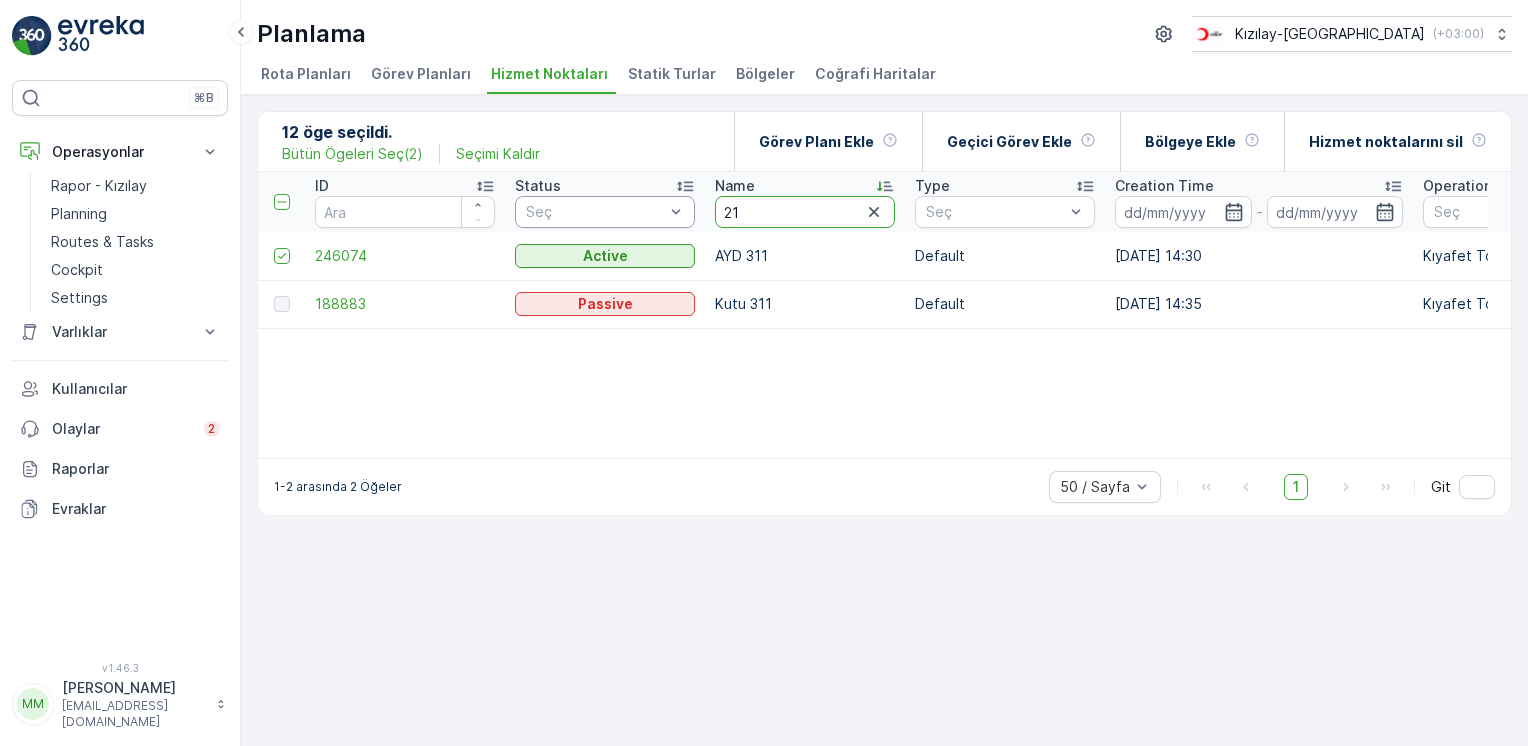type on "213" 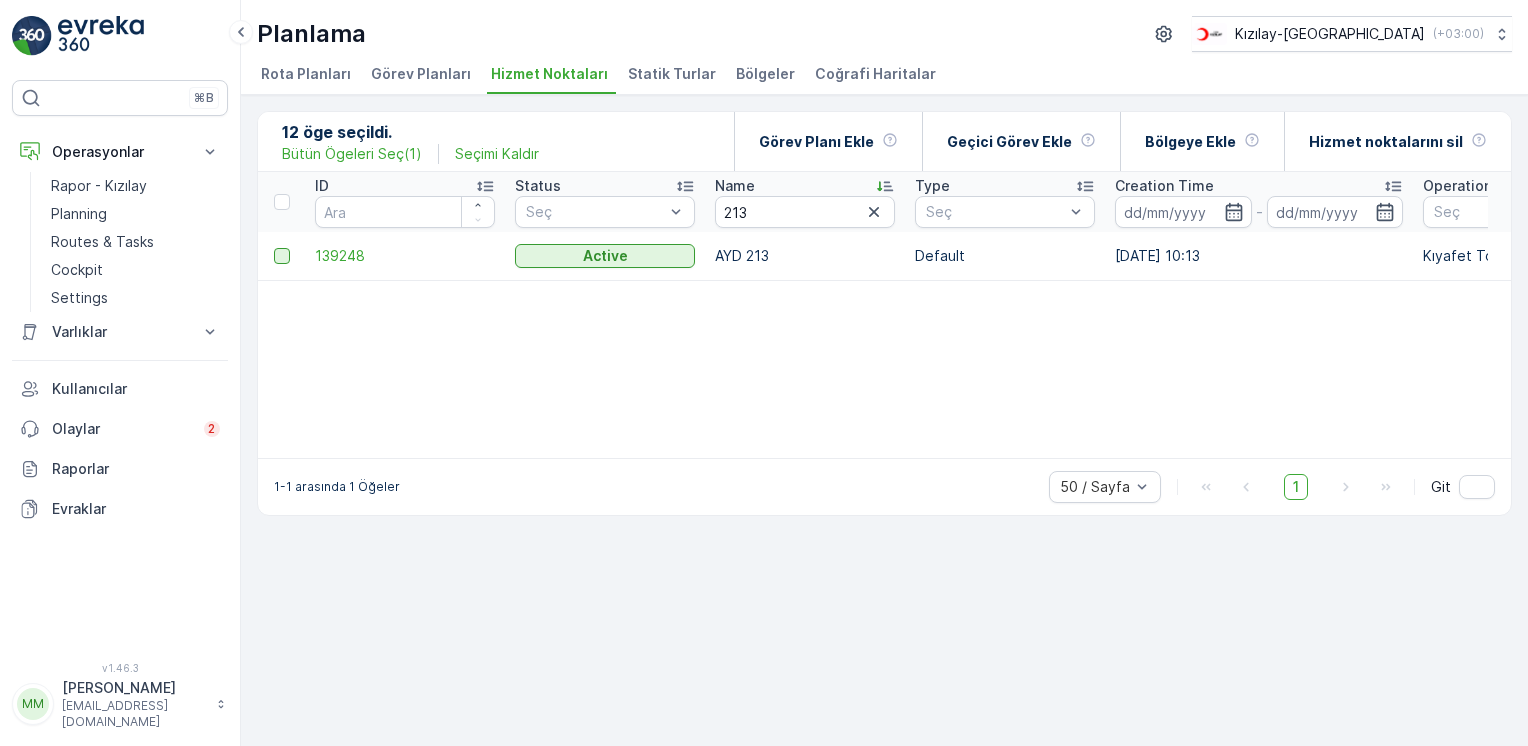 click at bounding box center [282, 256] 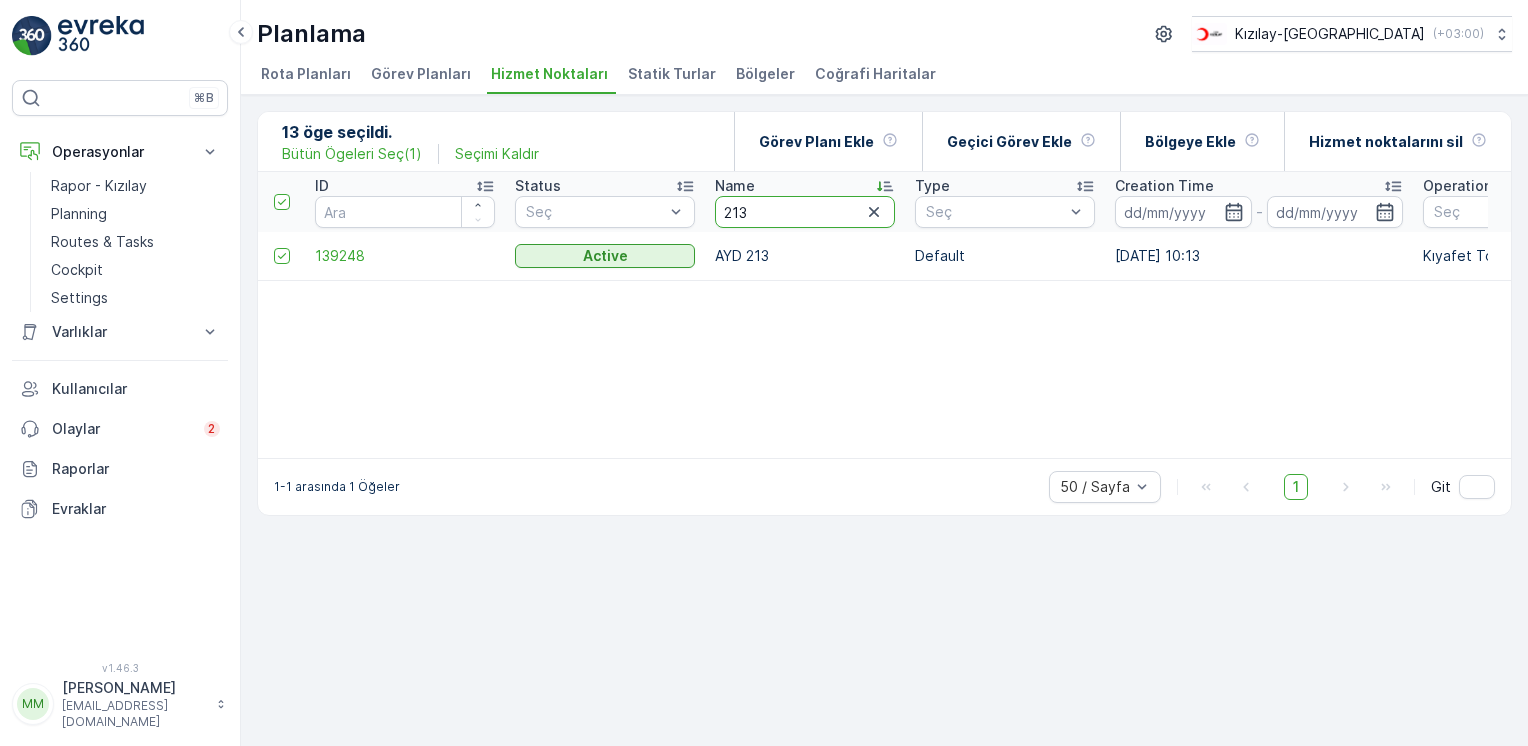 drag, startPoint x: 820, startPoint y: 209, endPoint x: 644, endPoint y: 190, distance: 177.0226 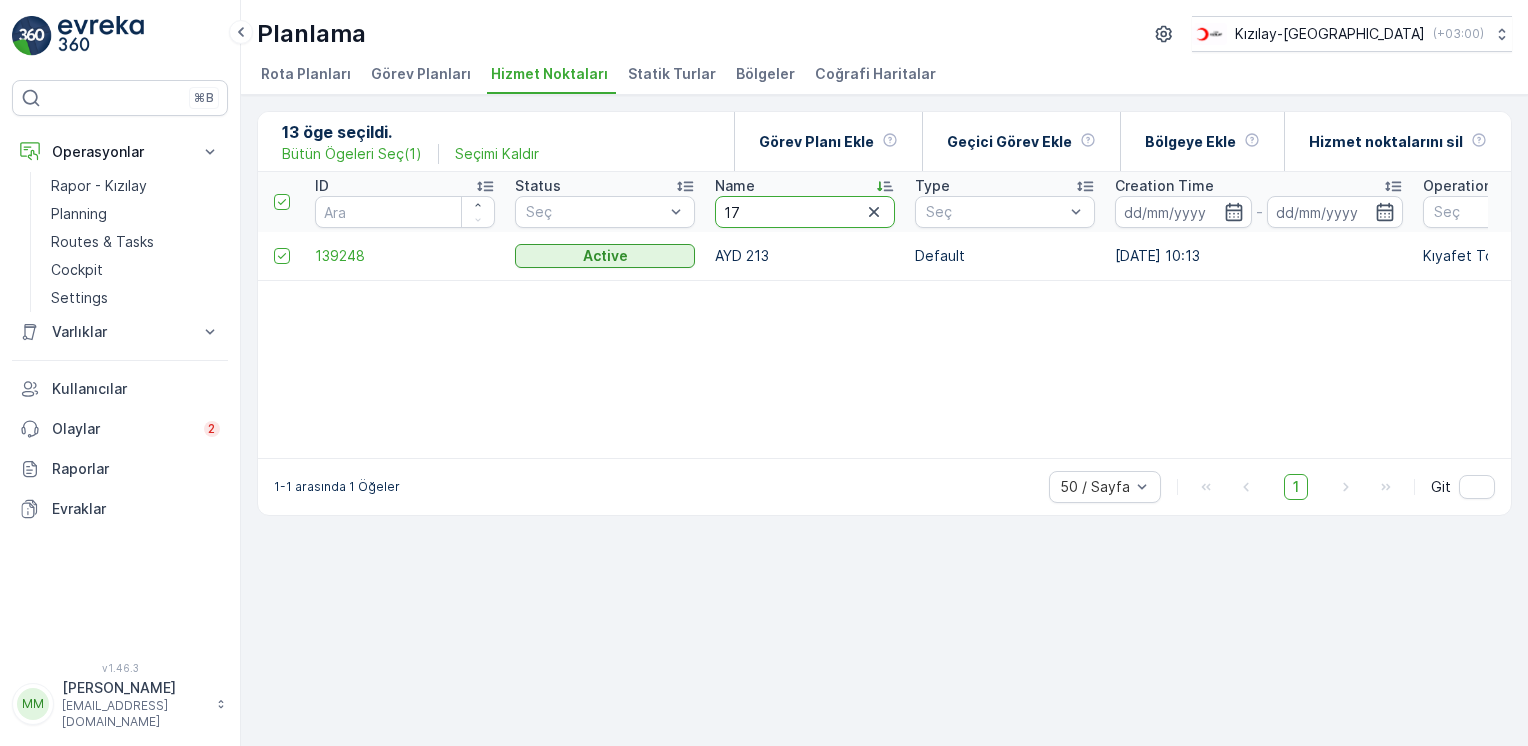 type on "172" 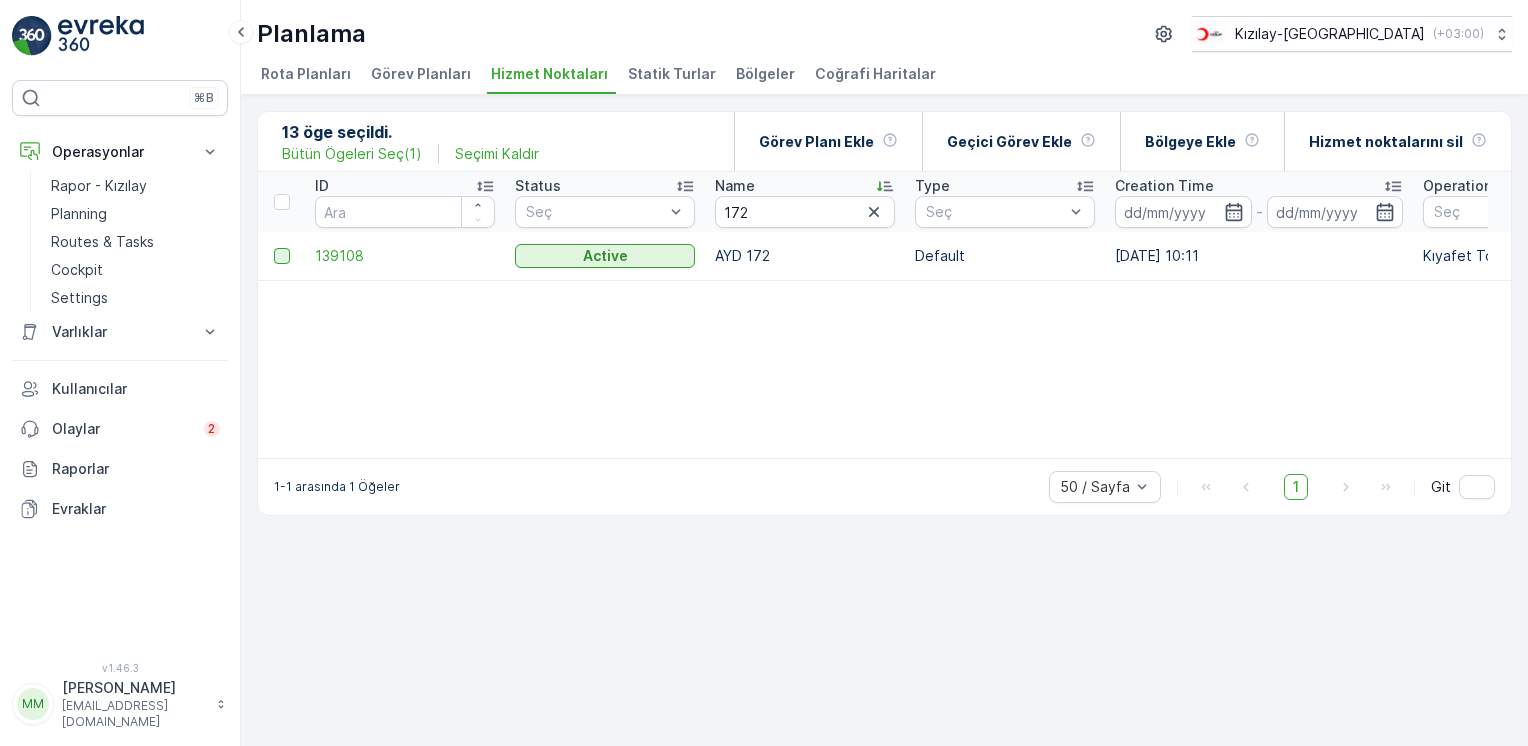 click at bounding box center [282, 256] 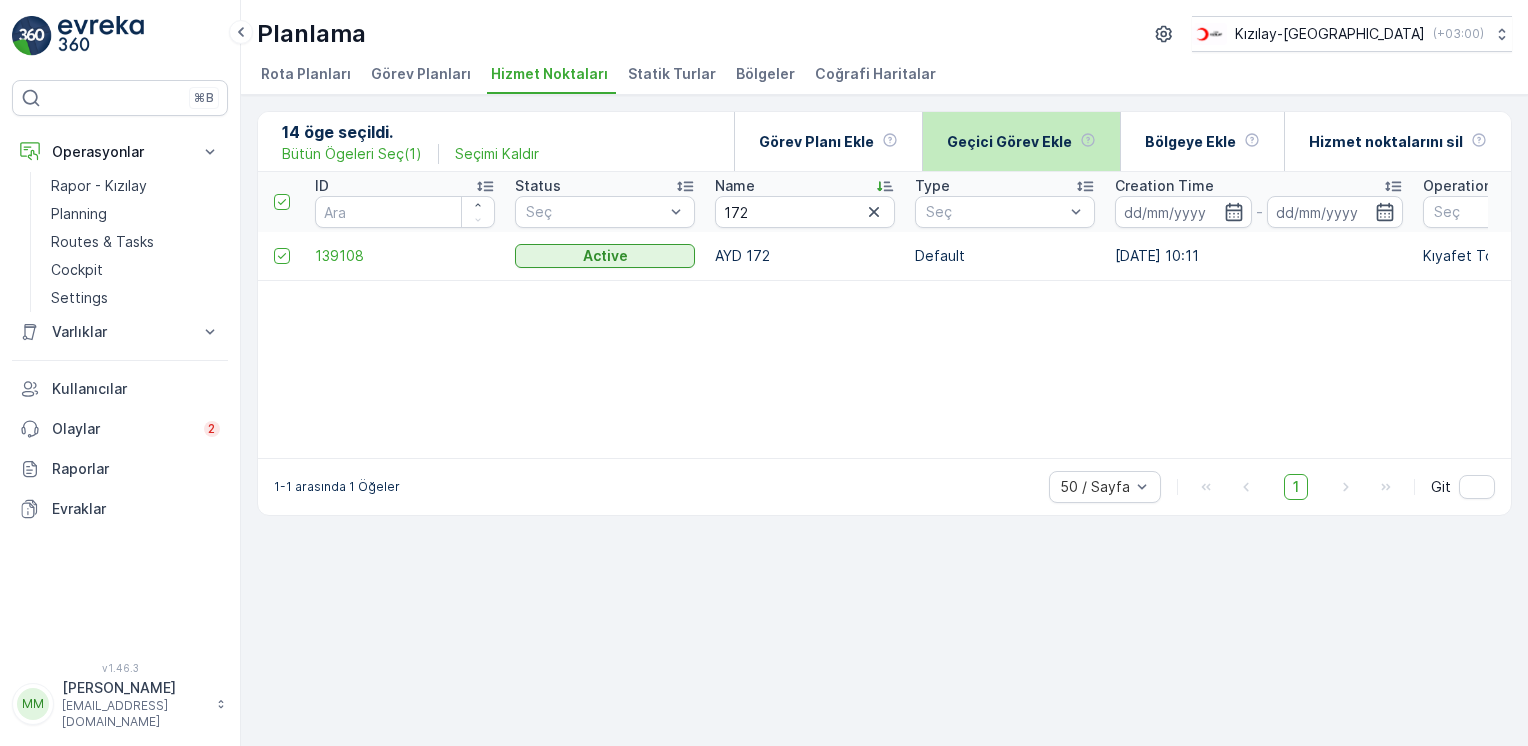 click on "Geçici Görev Ekle" at bounding box center [1009, 142] 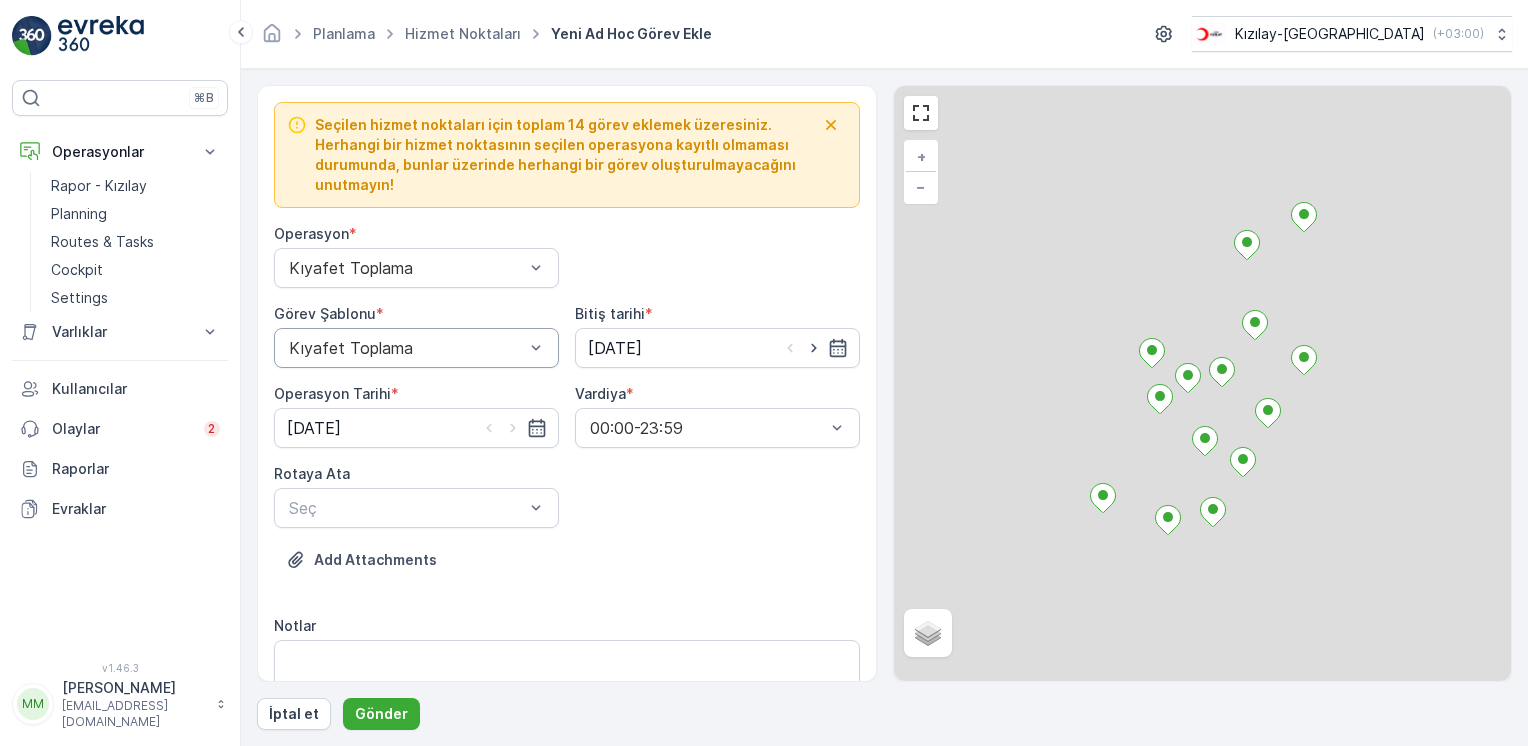 click on "Kıyafet Toplama" at bounding box center [416, 348] 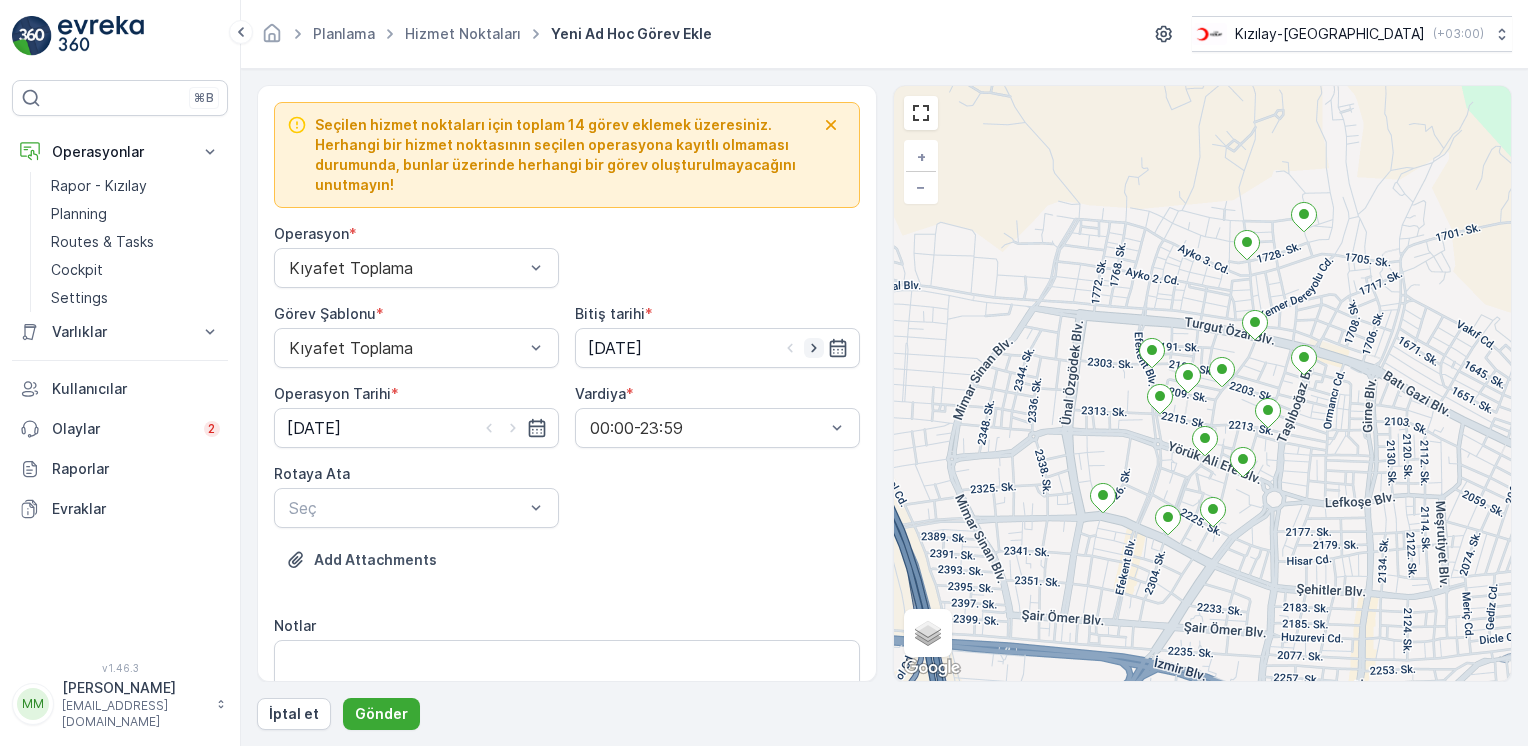 click 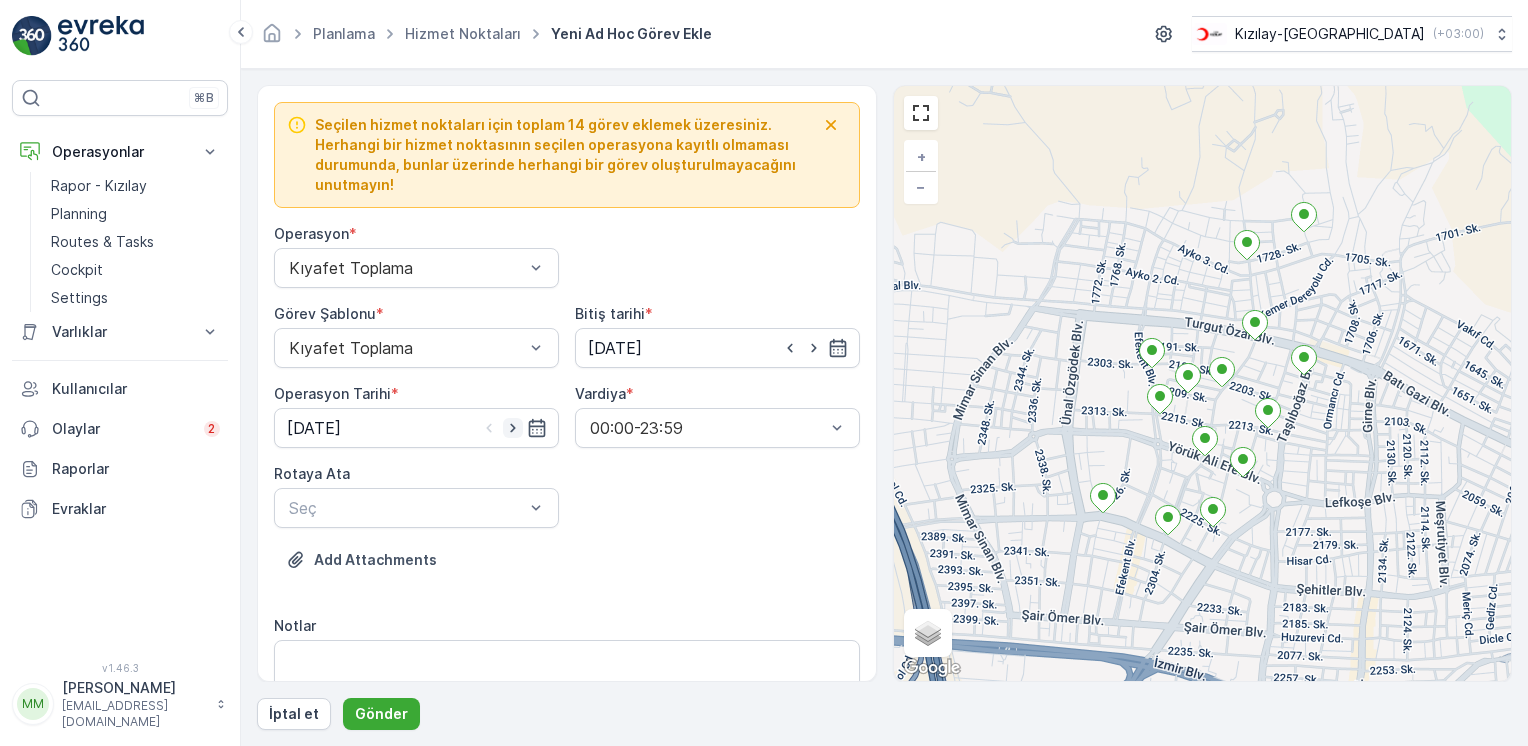 click 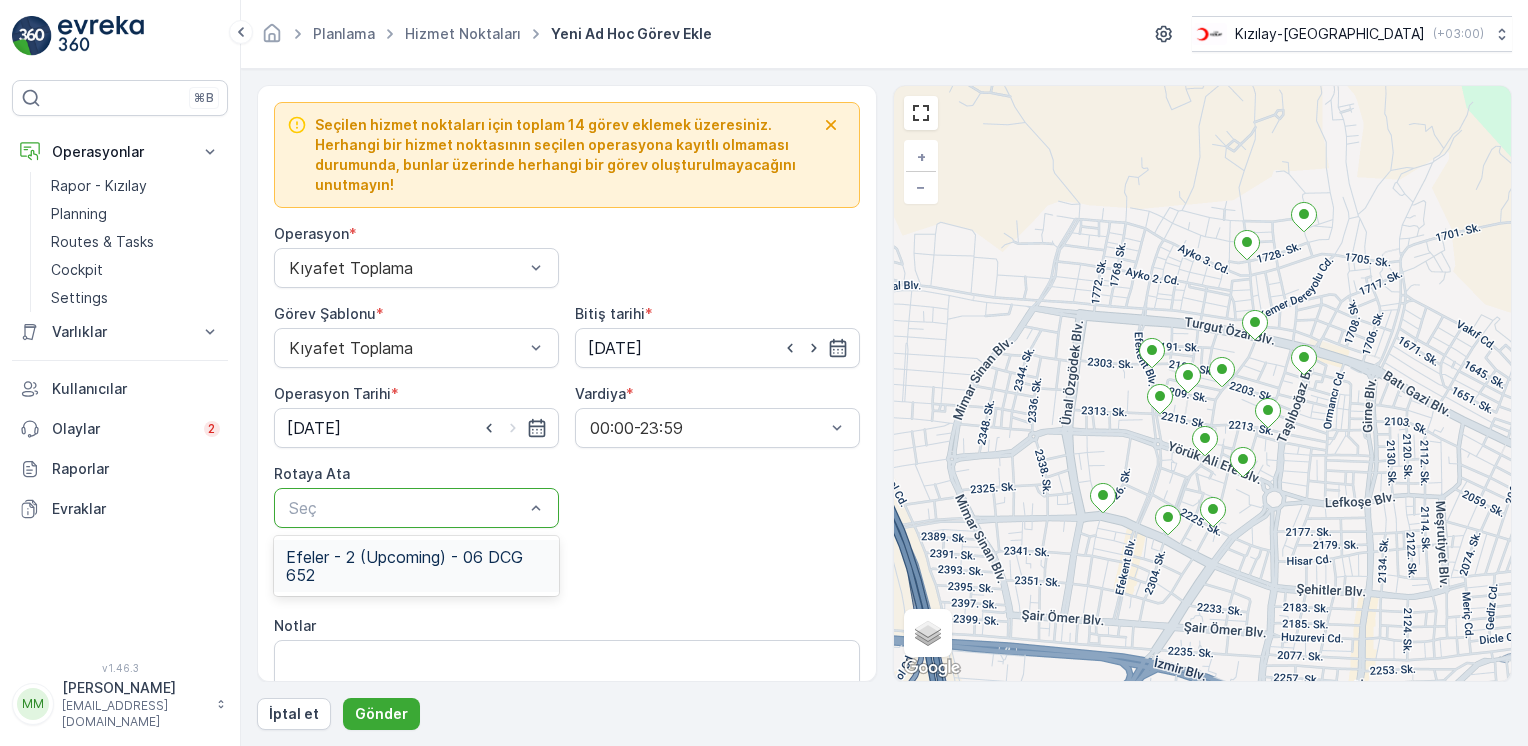click on "Efeler - 2 (Upcoming) - 06 DCG 652" at bounding box center (416, 566) 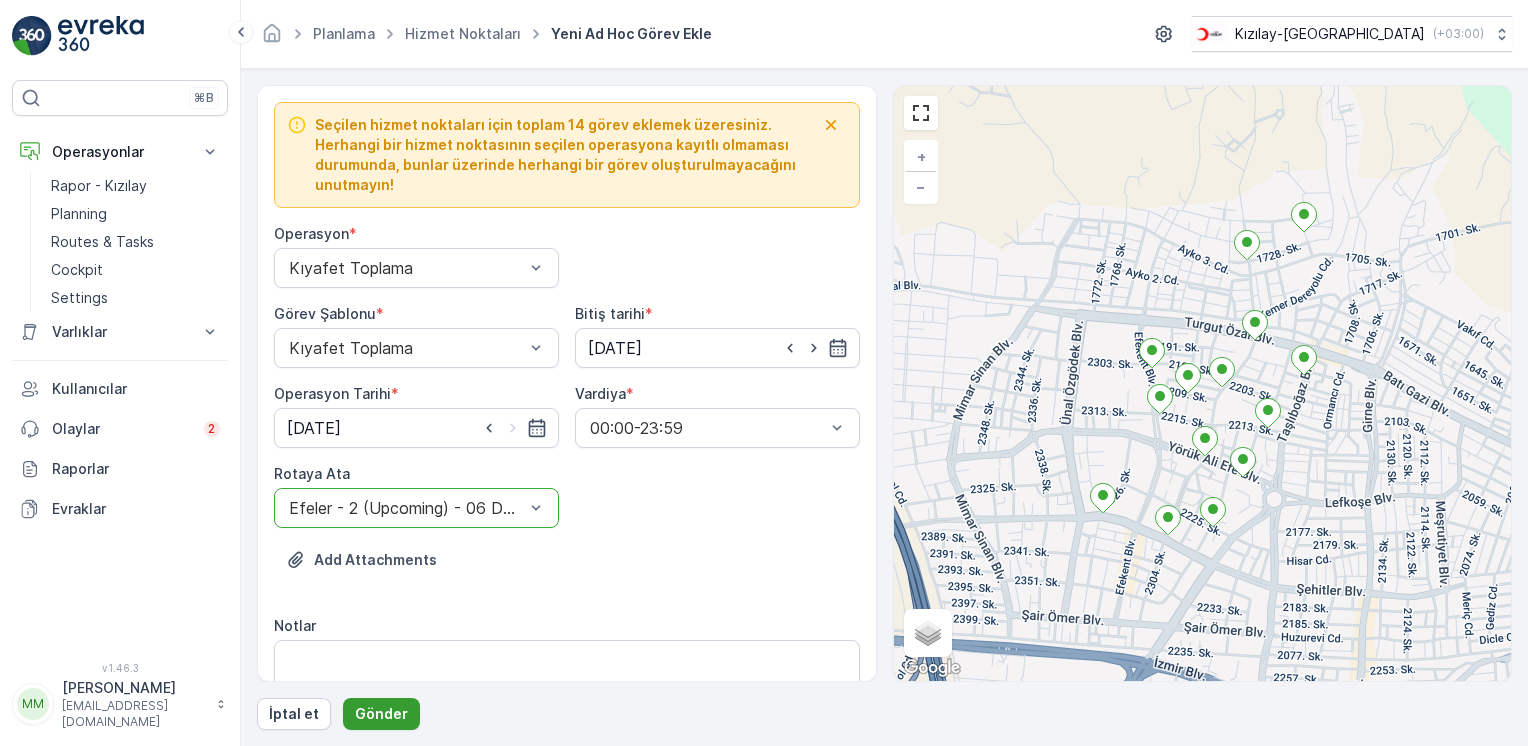 click on "Gönder" at bounding box center (381, 714) 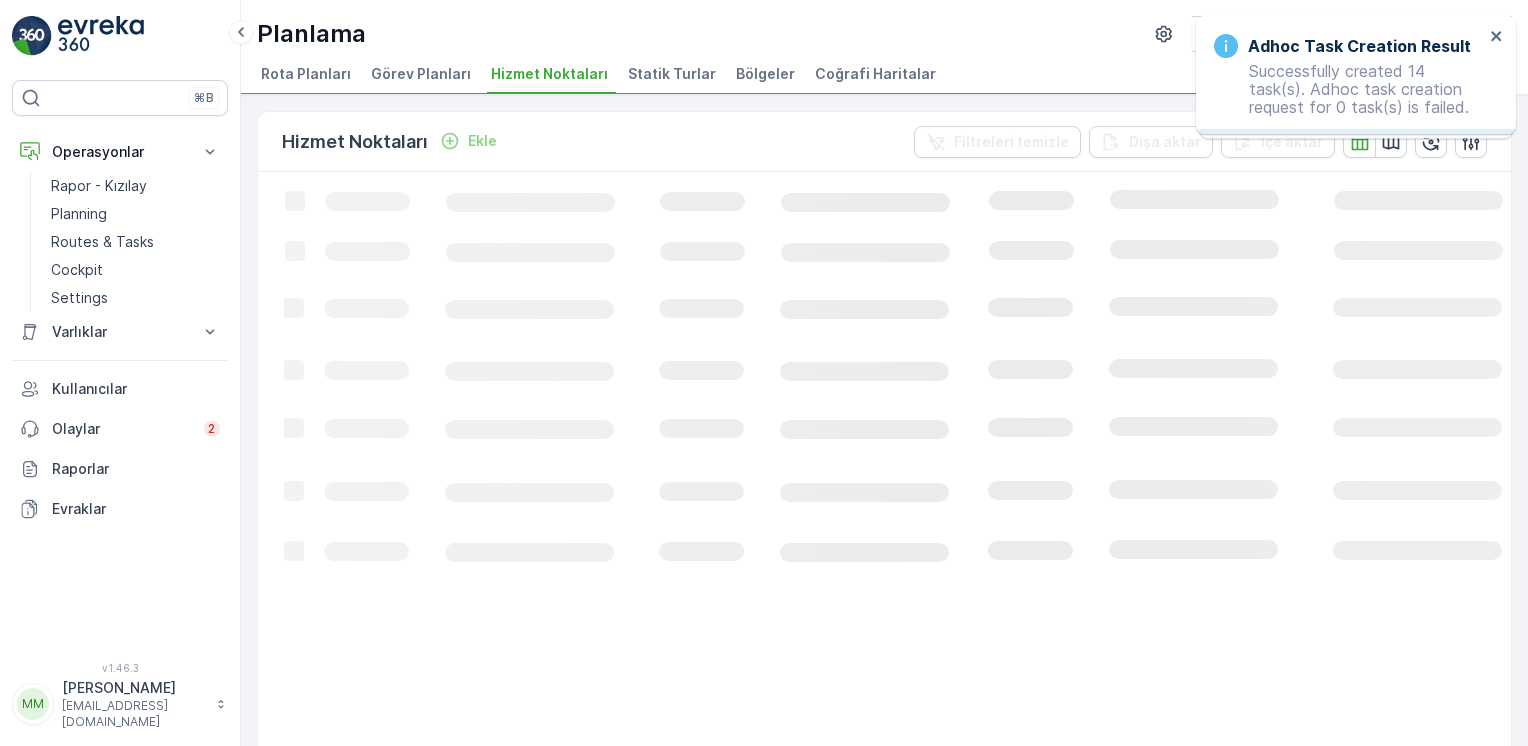 click at bounding box center (101, 36) 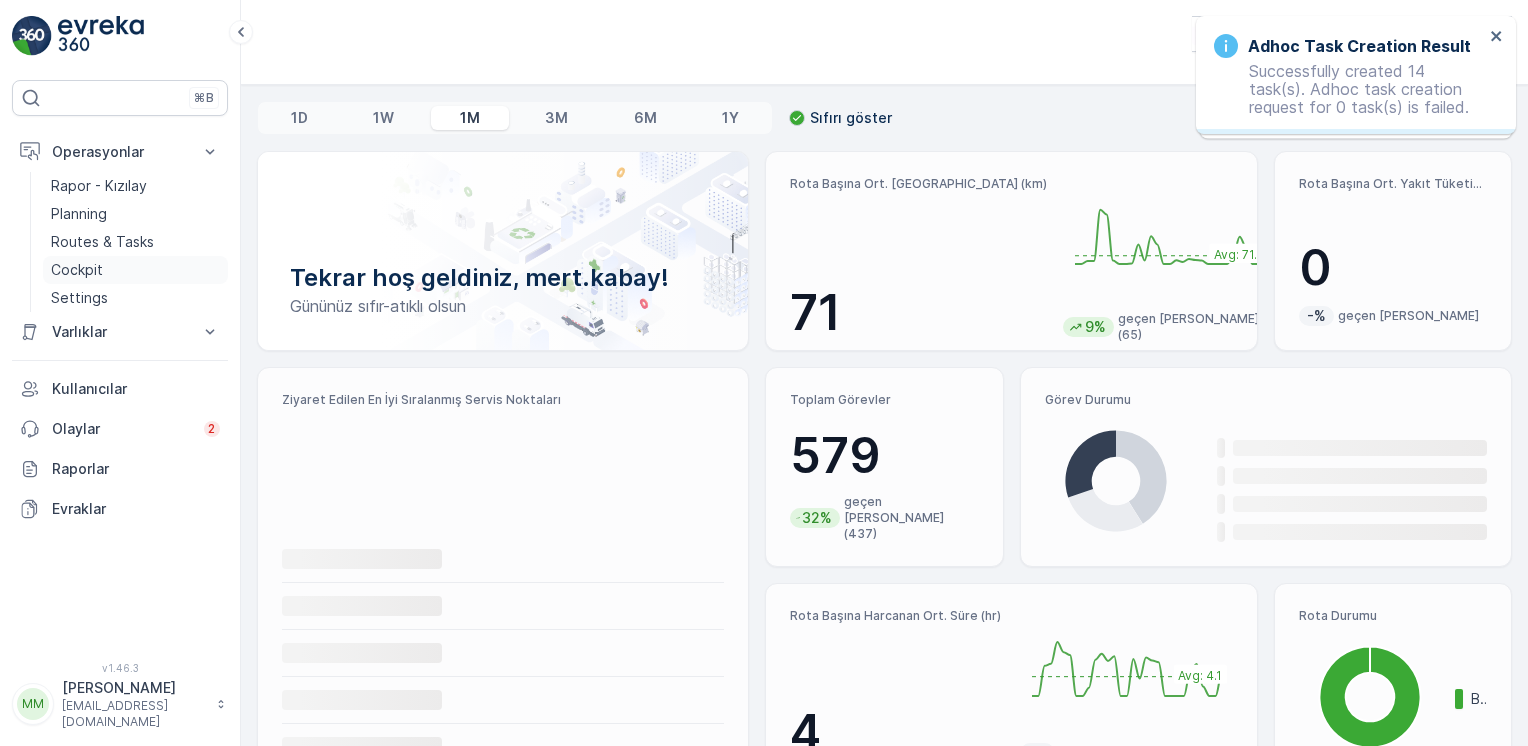 click on "Cockpit" at bounding box center [135, 270] 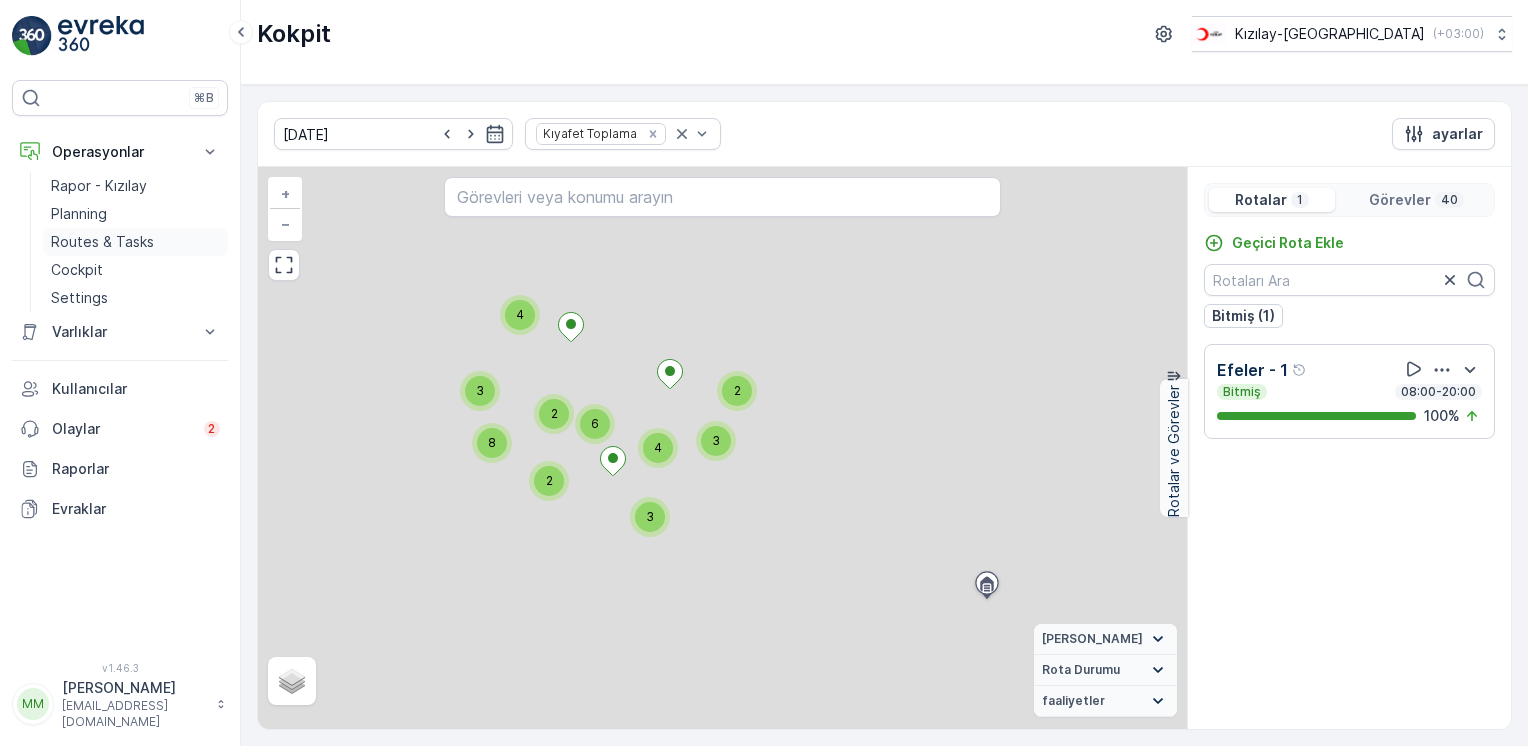 click on "Routes & Tasks" at bounding box center (102, 242) 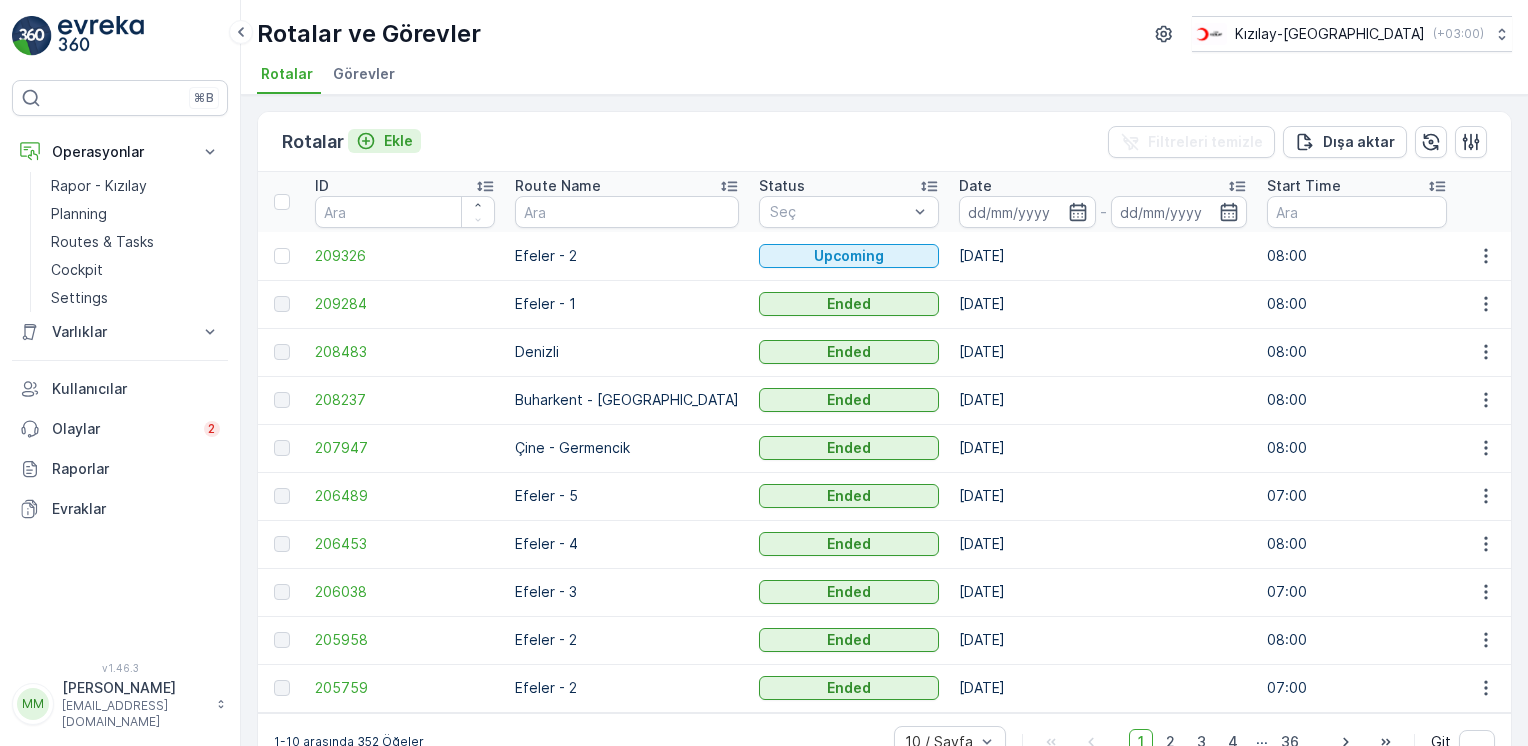 click on "Ekle" at bounding box center (398, 141) 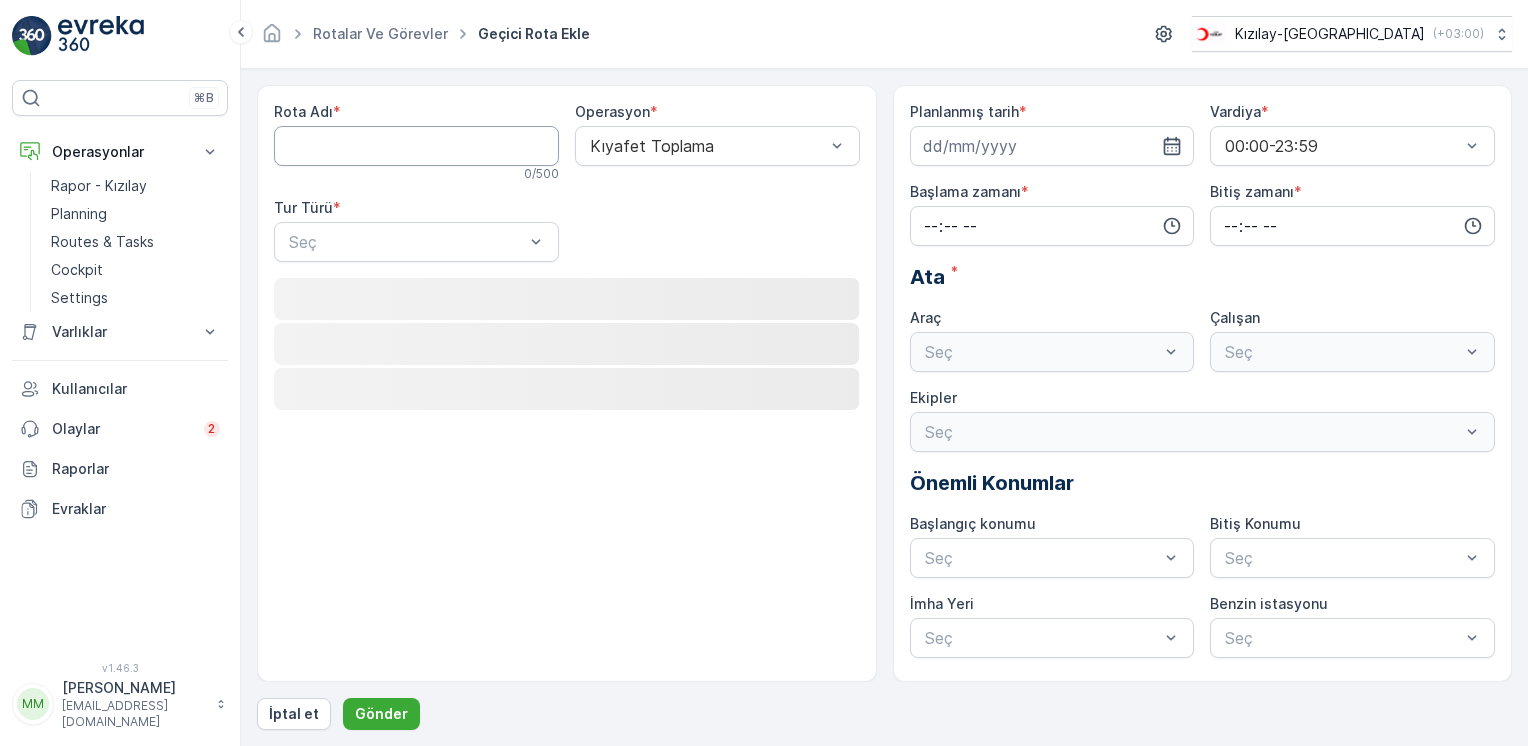 click on "Rota Adı" at bounding box center [416, 146] 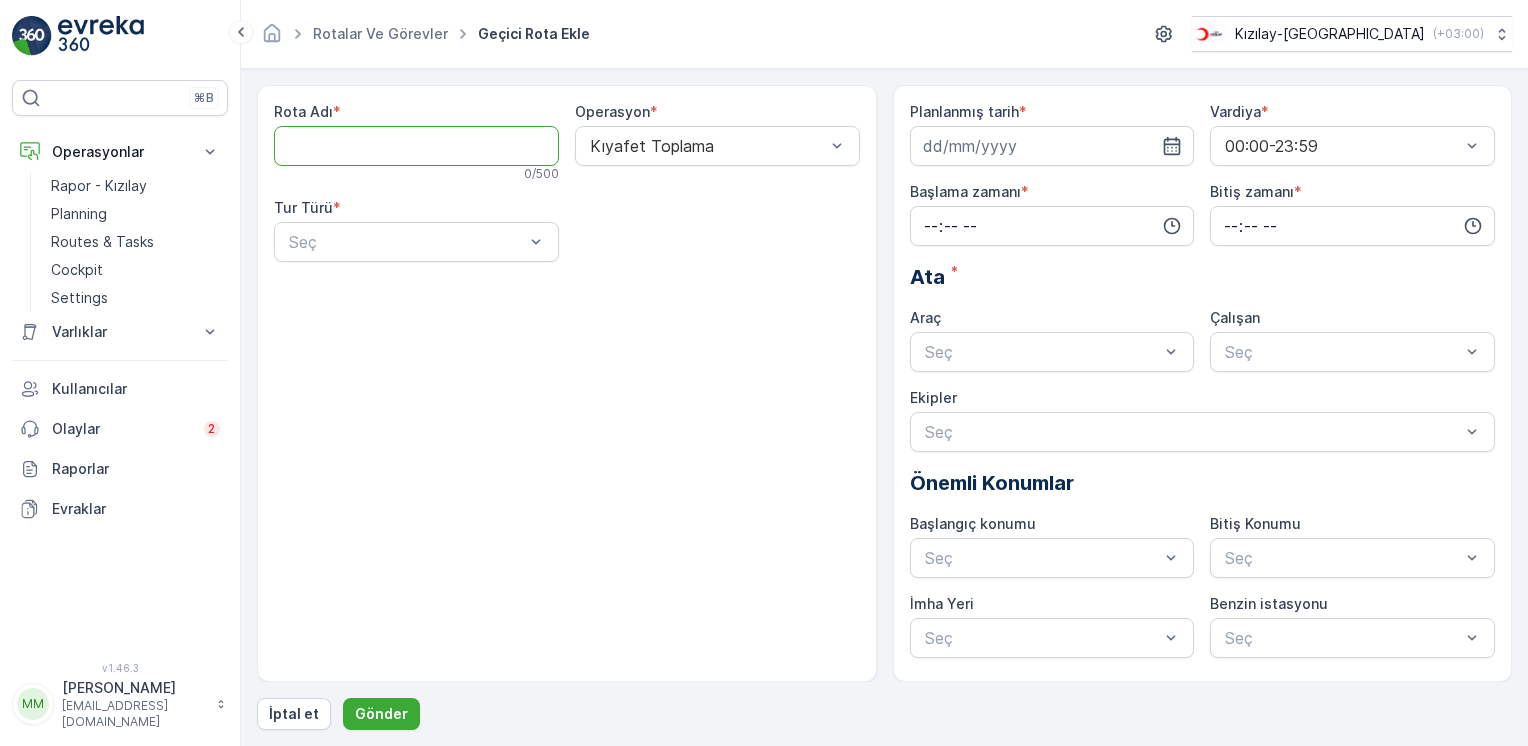click on "Rota Adı" at bounding box center [416, 146] 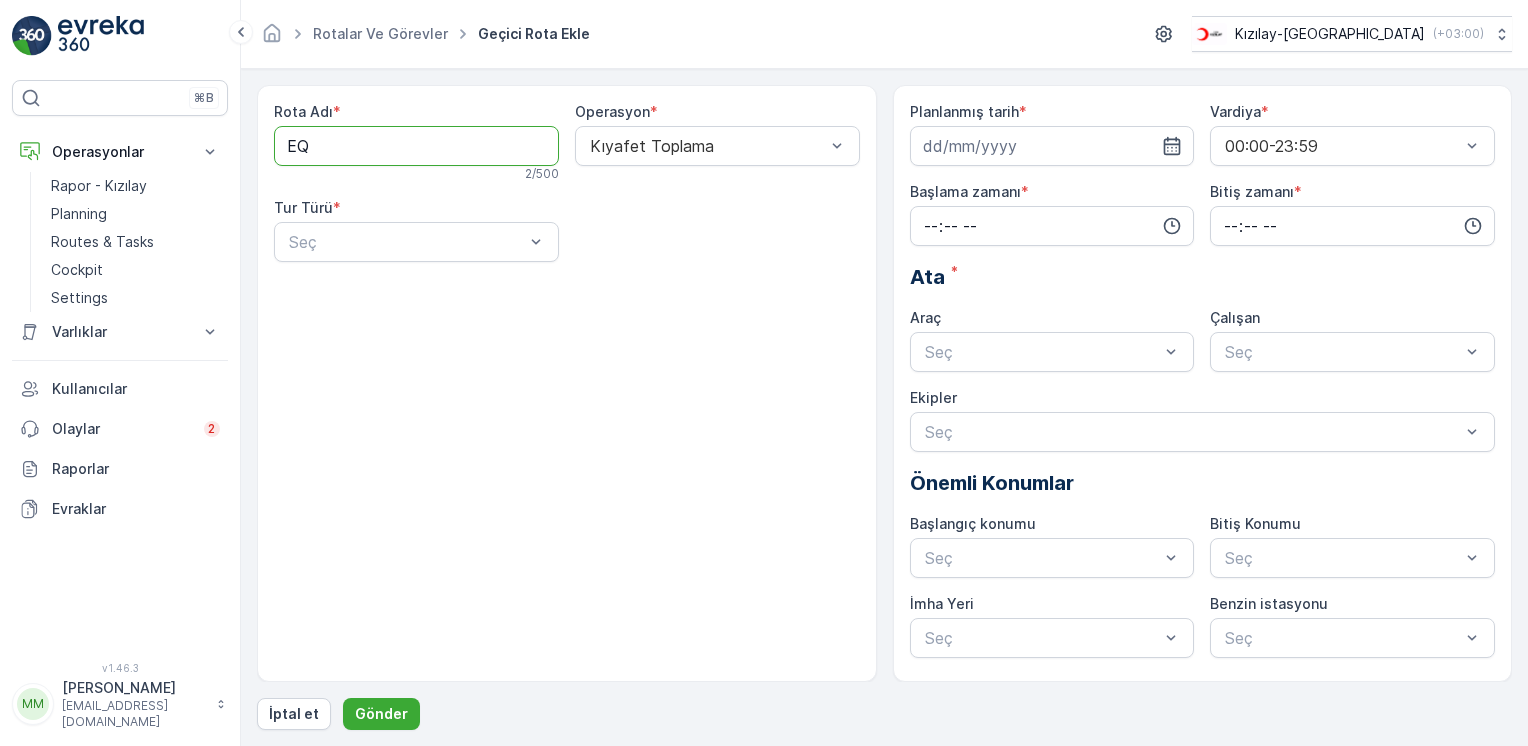 type on "E" 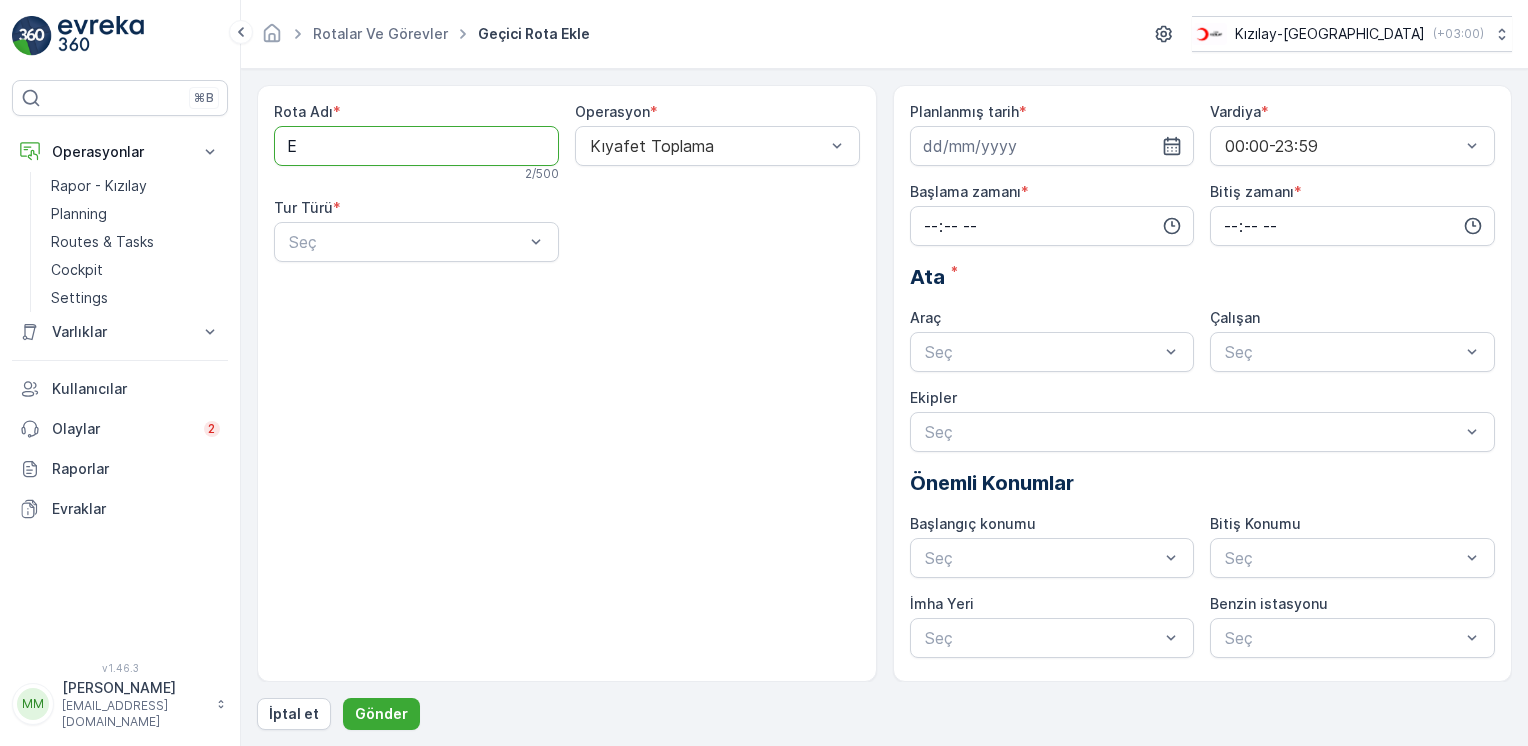 type 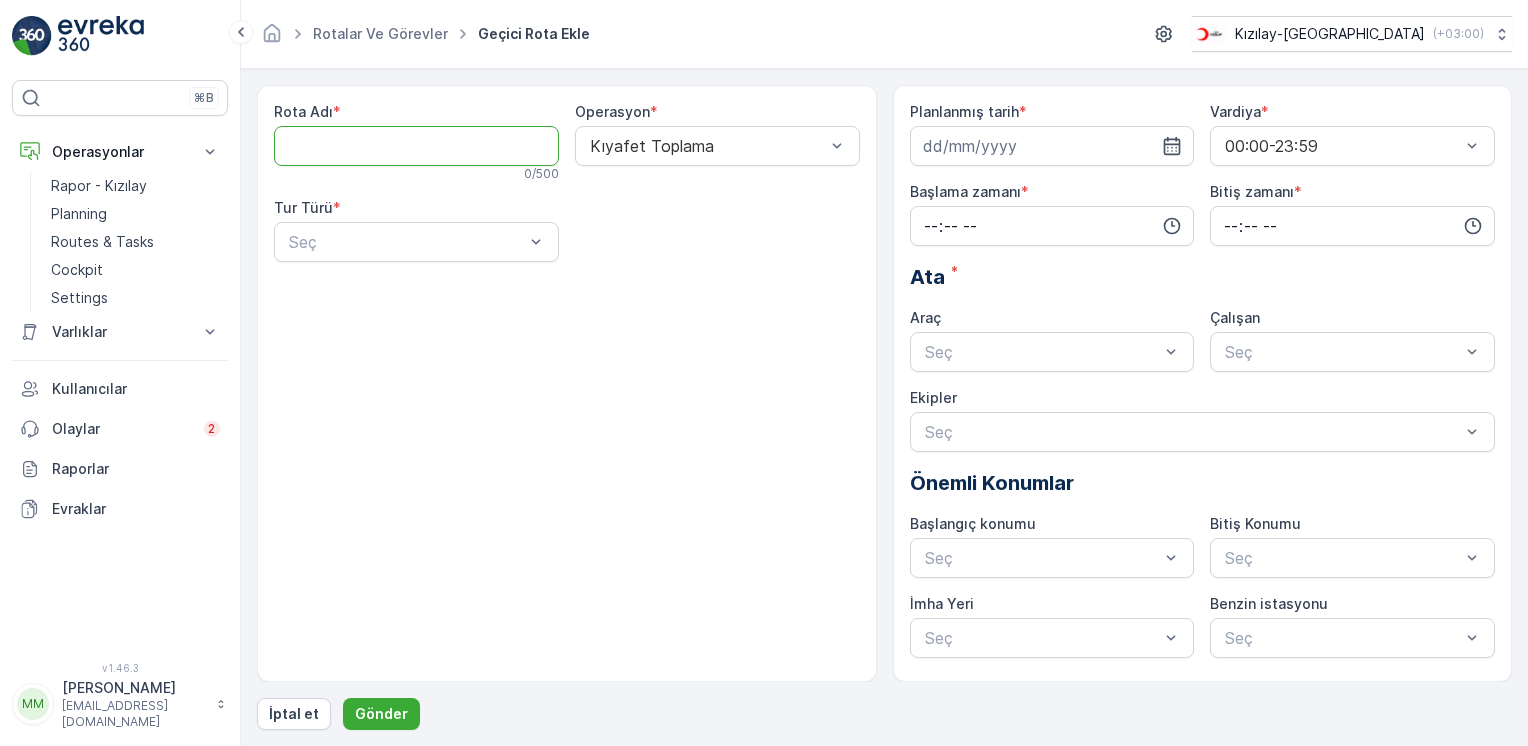 click at bounding box center (101, 36) 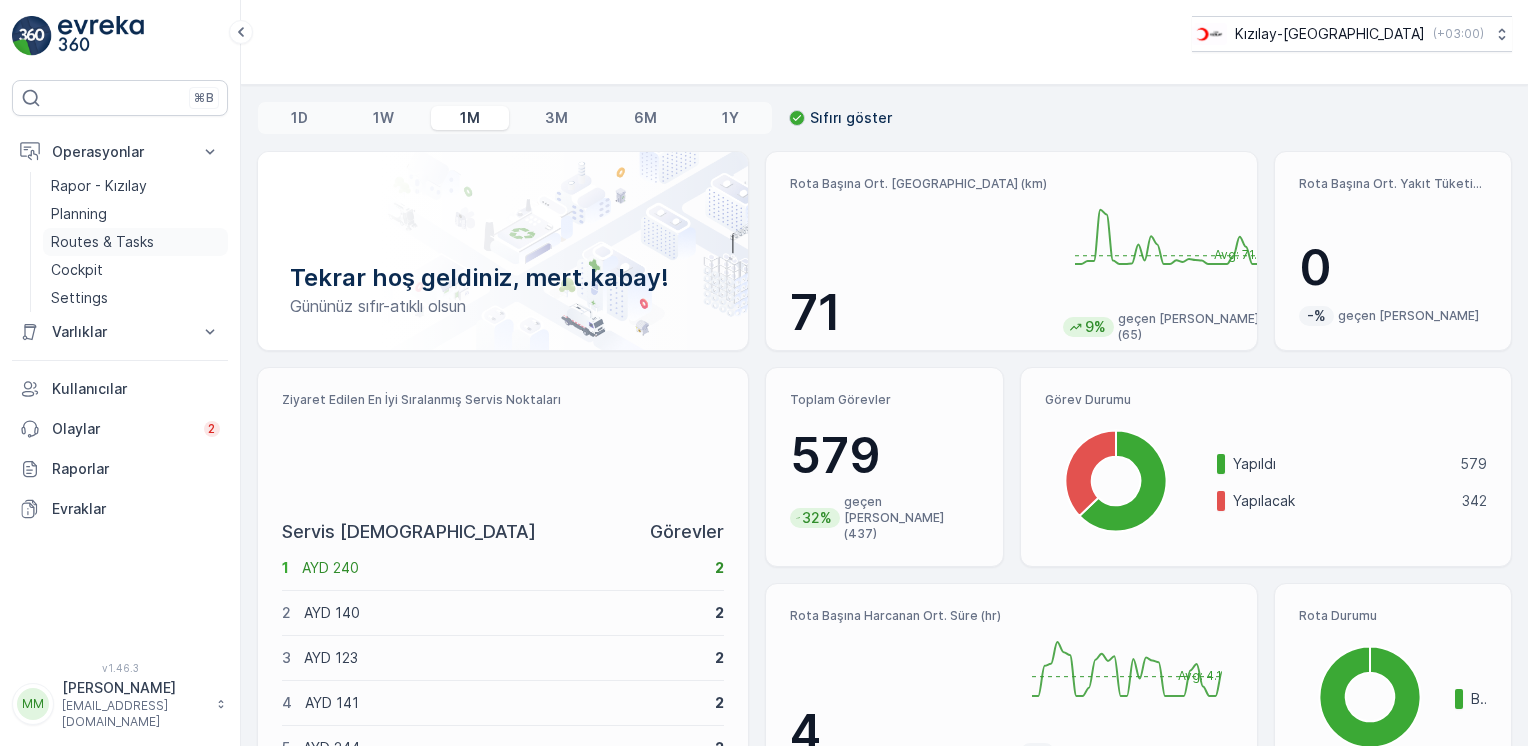 click on "Routes & Tasks" at bounding box center [102, 242] 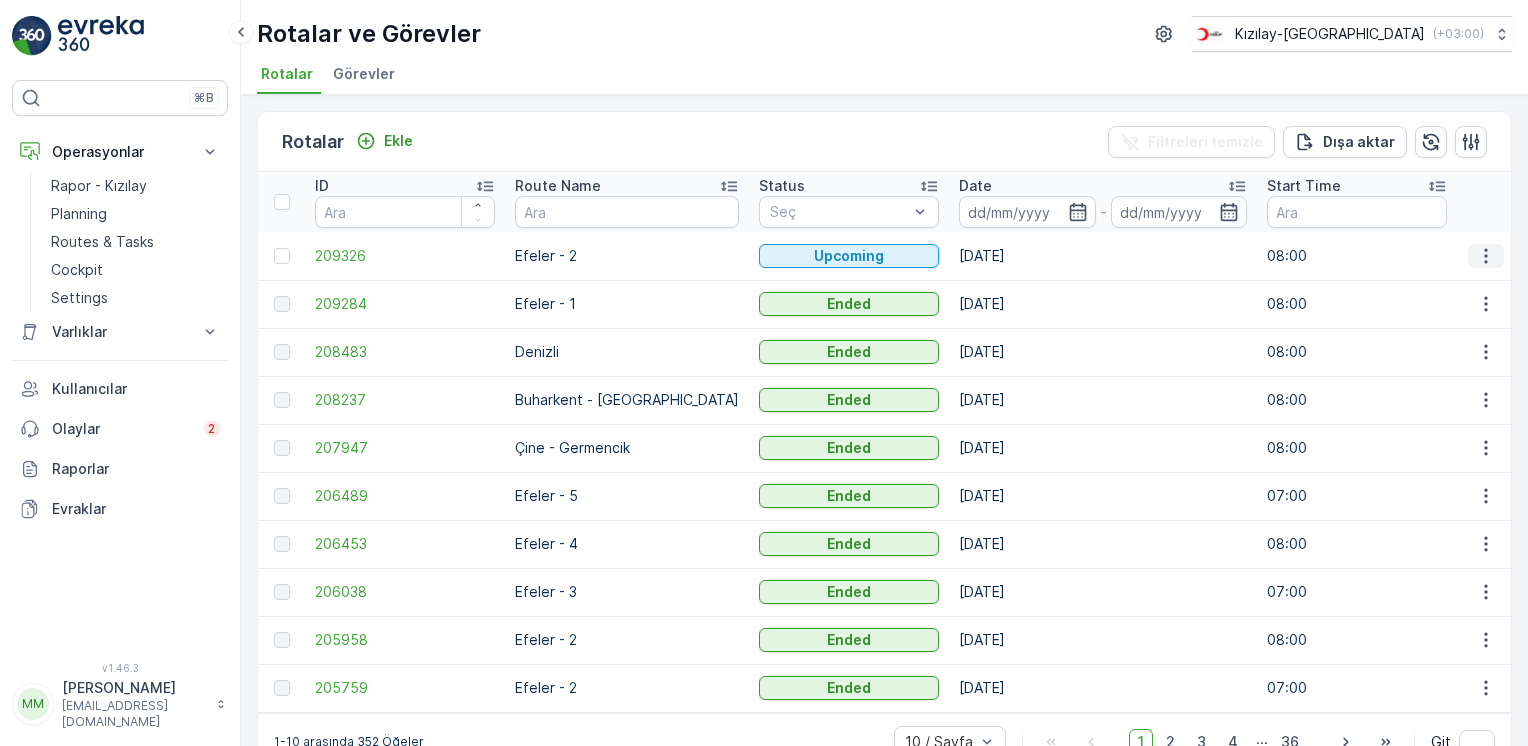 click 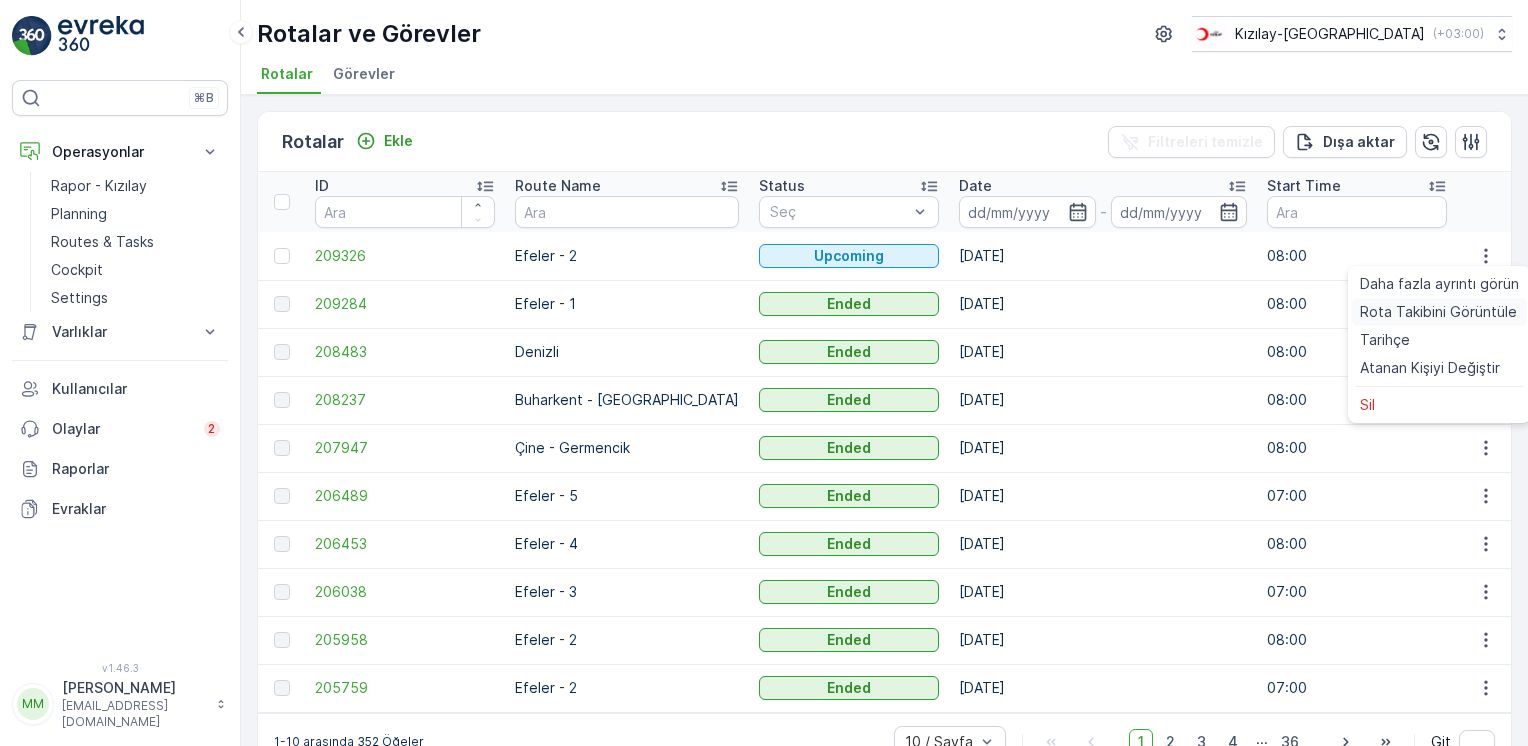 click on "Rota Takibini Görüntüle" at bounding box center [1438, 312] 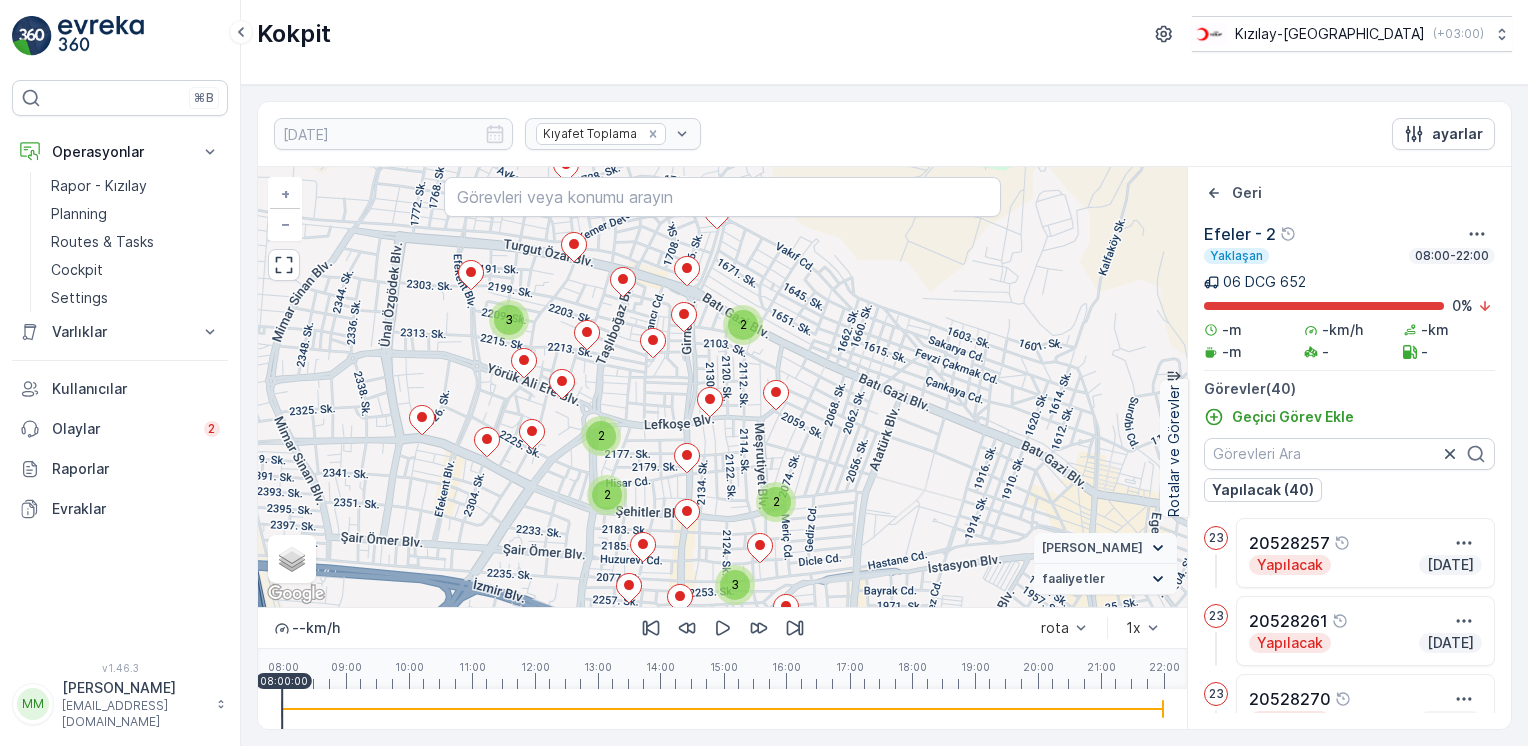 drag, startPoint x: 588, startPoint y: 449, endPoint x: 580, endPoint y: 457, distance: 11.313708 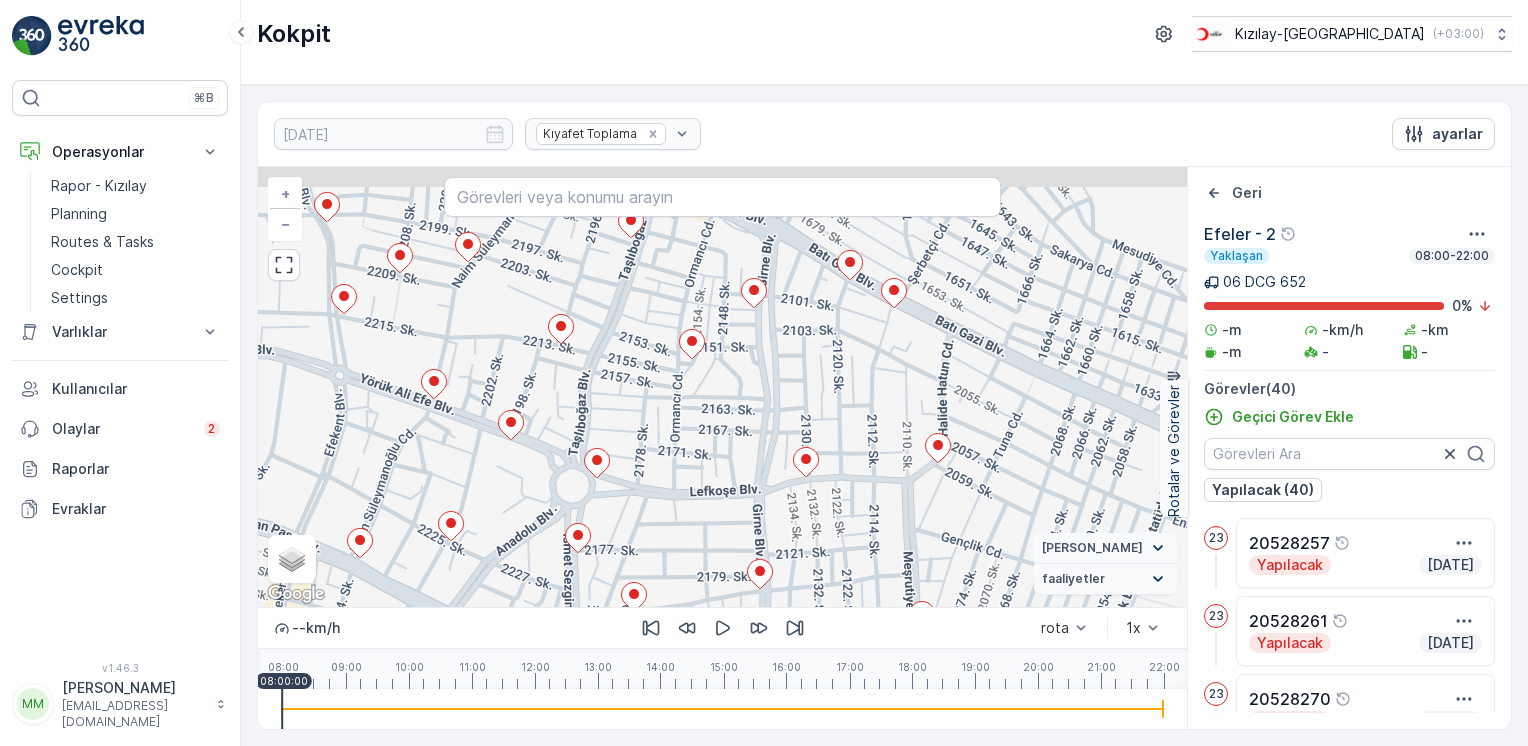 drag, startPoint x: 642, startPoint y: 343, endPoint x: 611, endPoint y: 419, distance: 82.07923 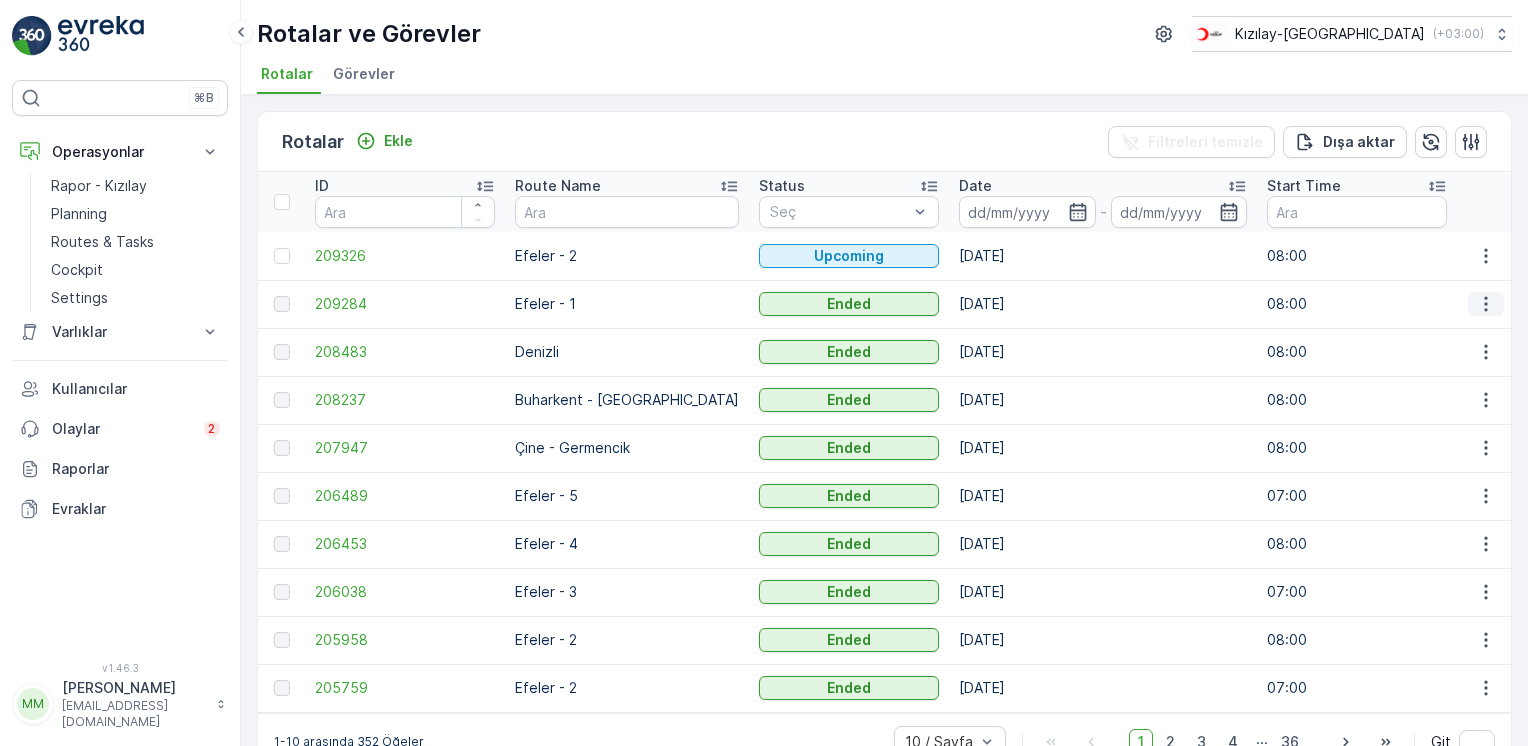 click 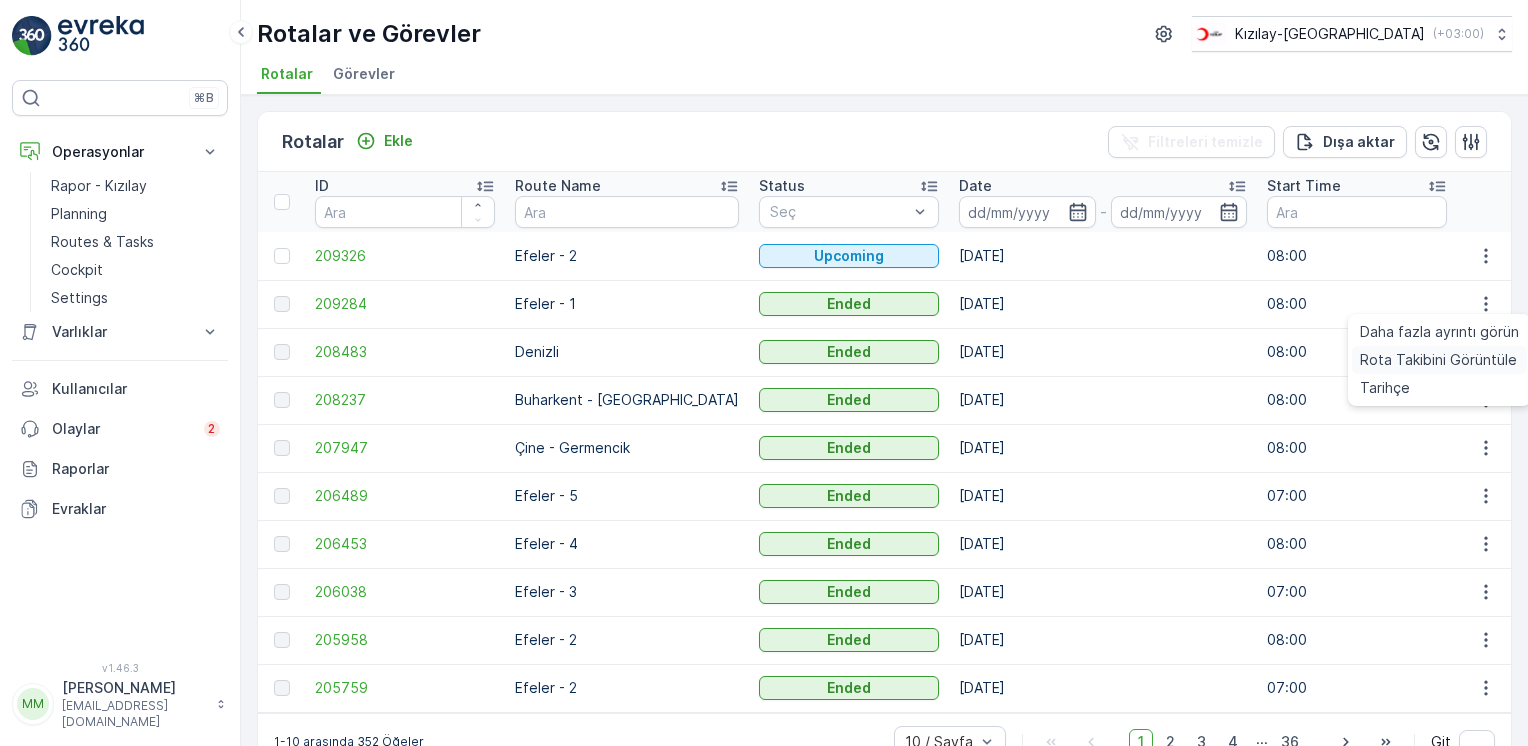 click on "Rota Takibini Görüntüle" at bounding box center (1438, 360) 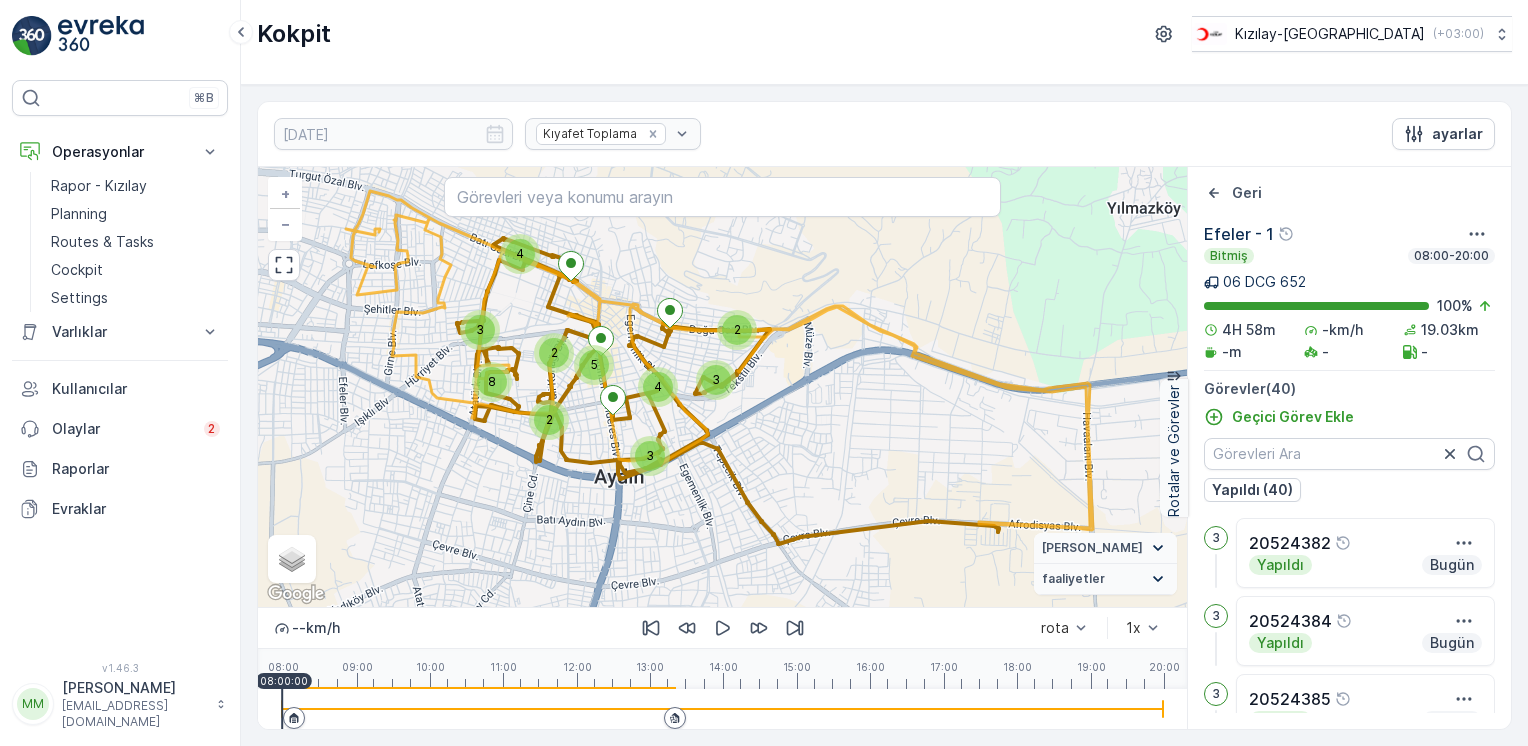 click at bounding box center [32, 36] 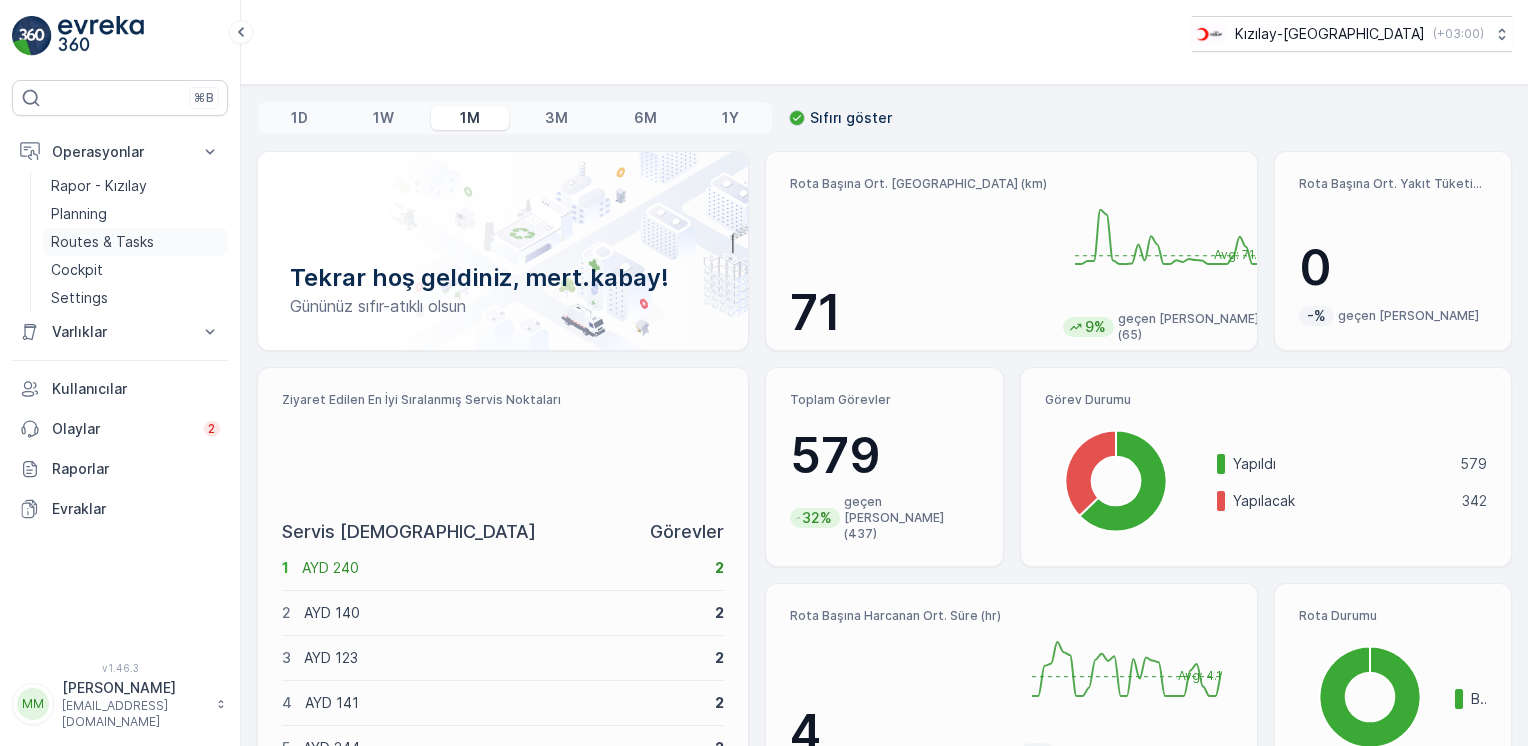 click on "Routes & Tasks" at bounding box center (102, 242) 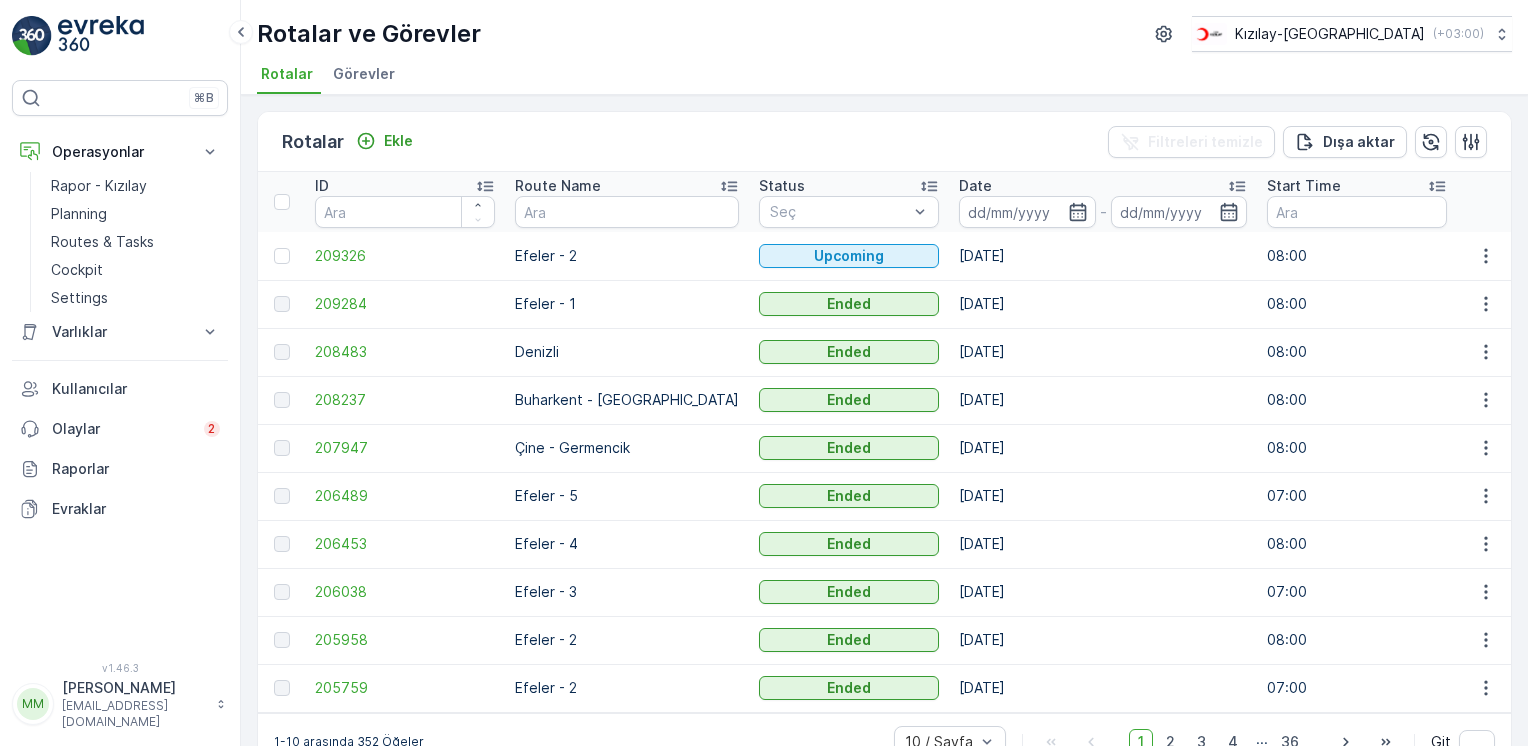 click on "Görevler" at bounding box center [364, 74] 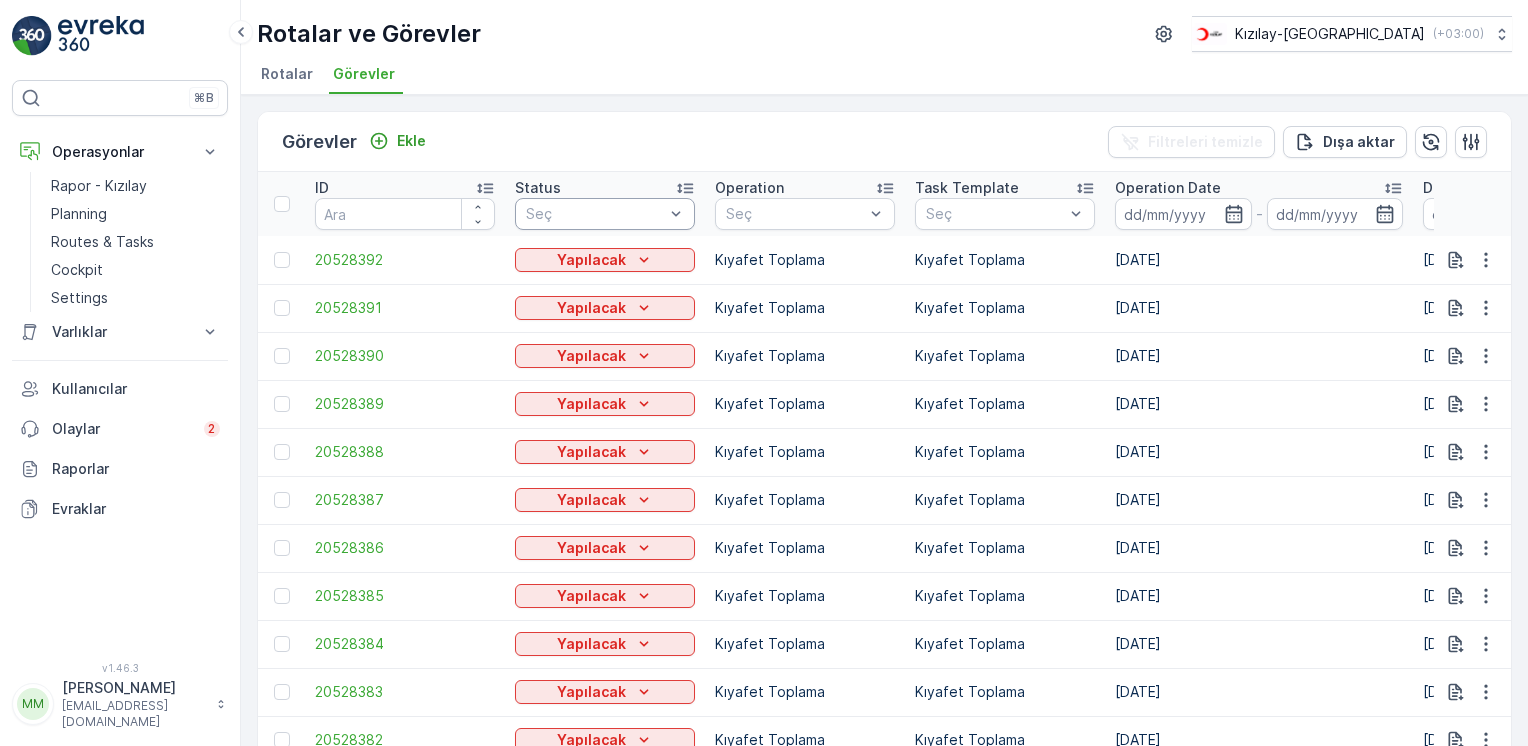 click at bounding box center [595, 214] 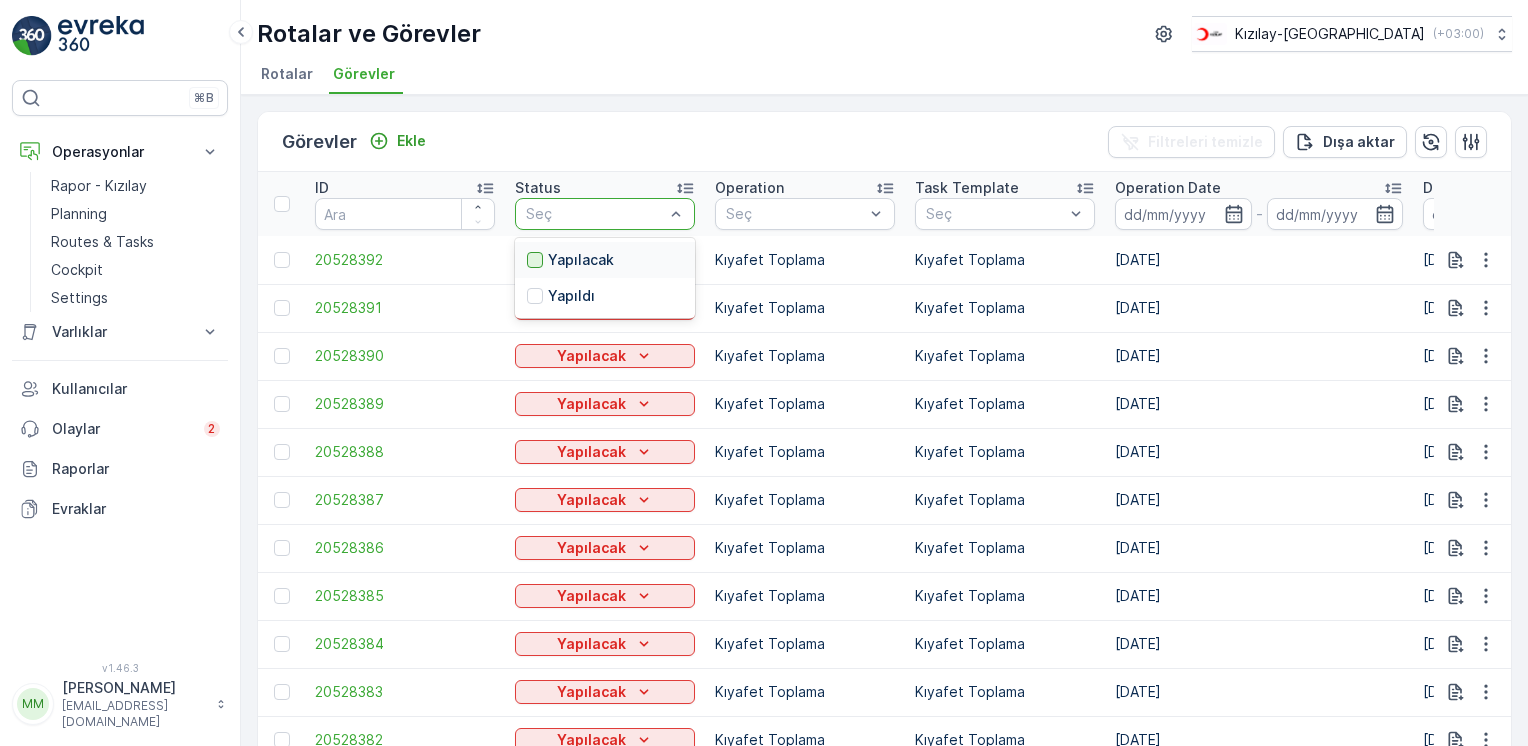 click at bounding box center [535, 260] 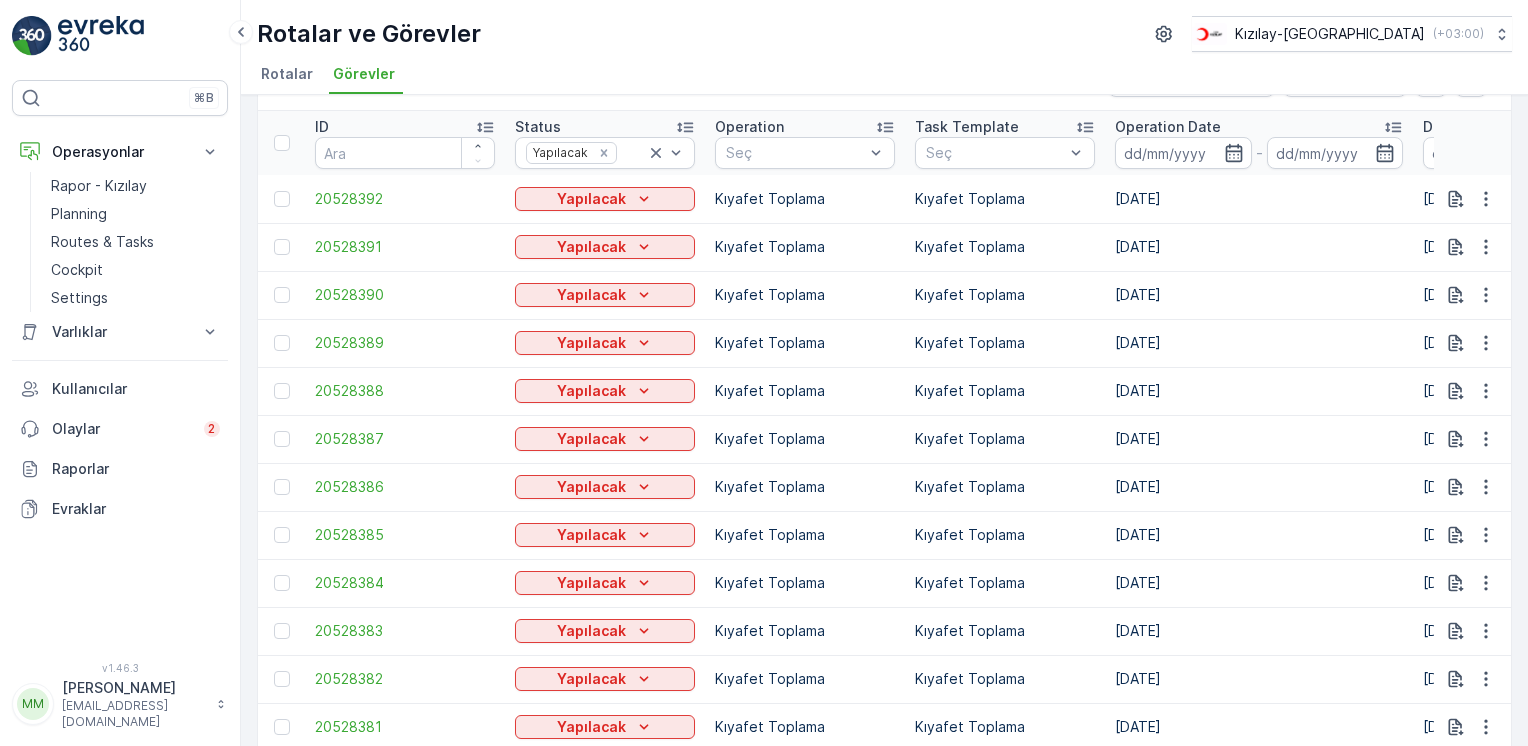 scroll, scrollTop: 0, scrollLeft: 0, axis: both 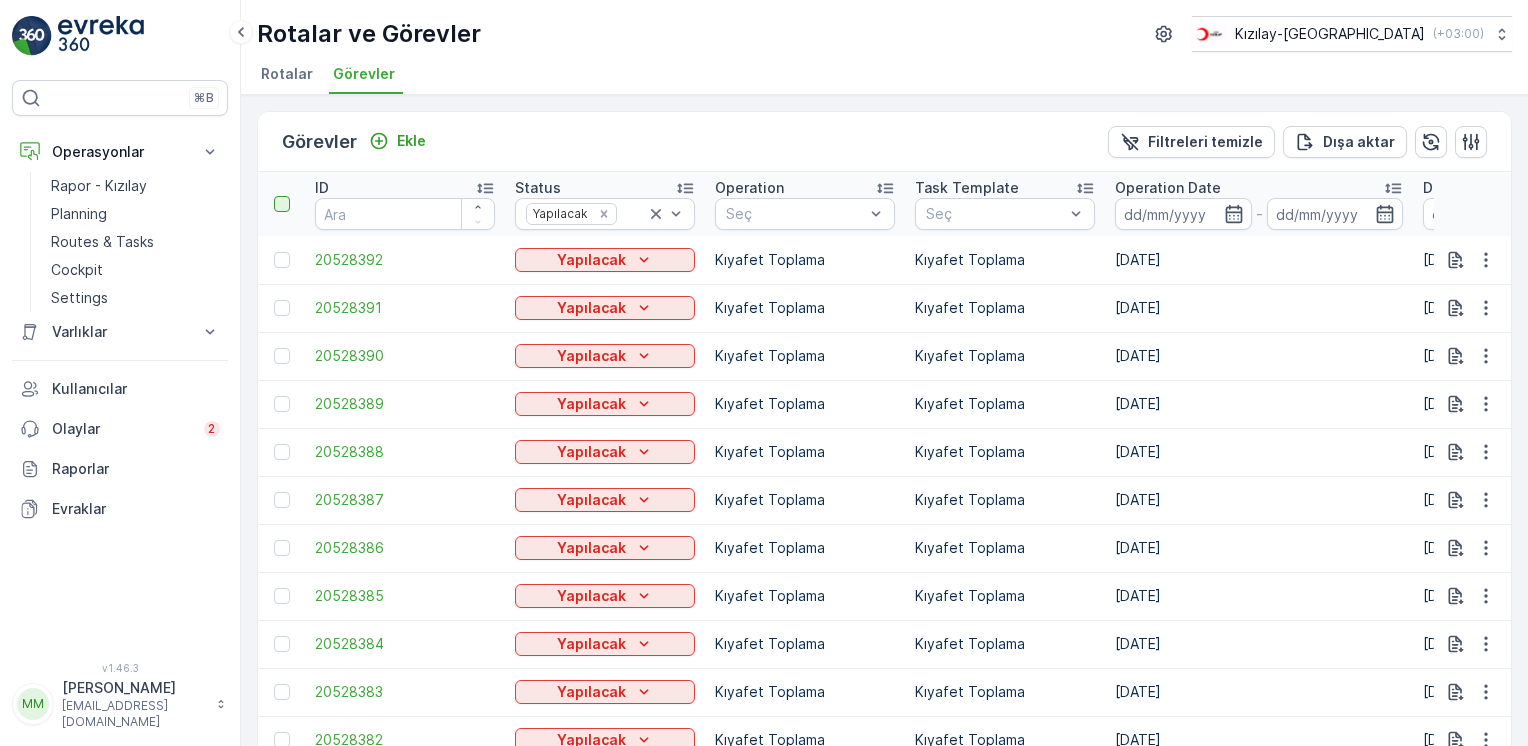 click at bounding box center [282, 204] 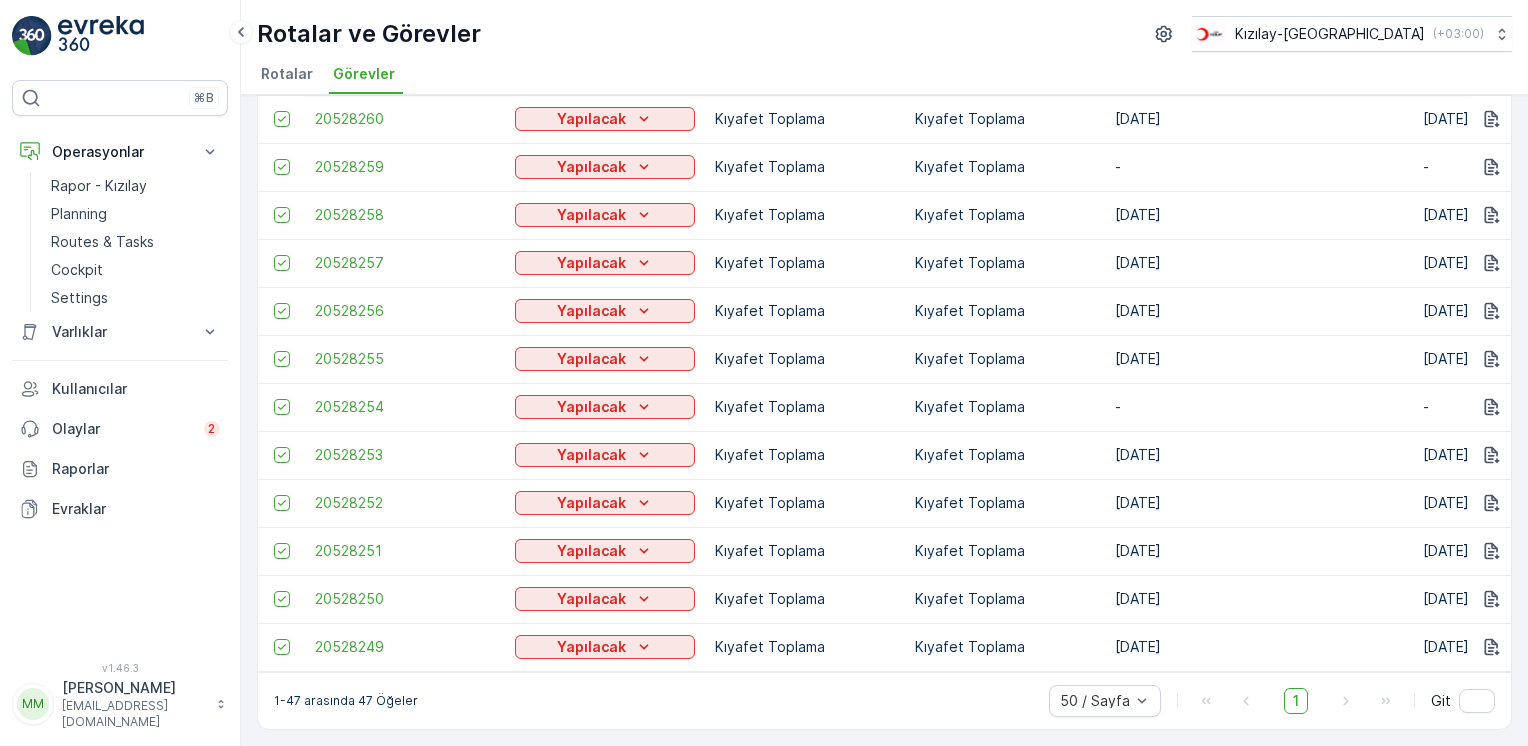 scroll, scrollTop: 1828, scrollLeft: 0, axis: vertical 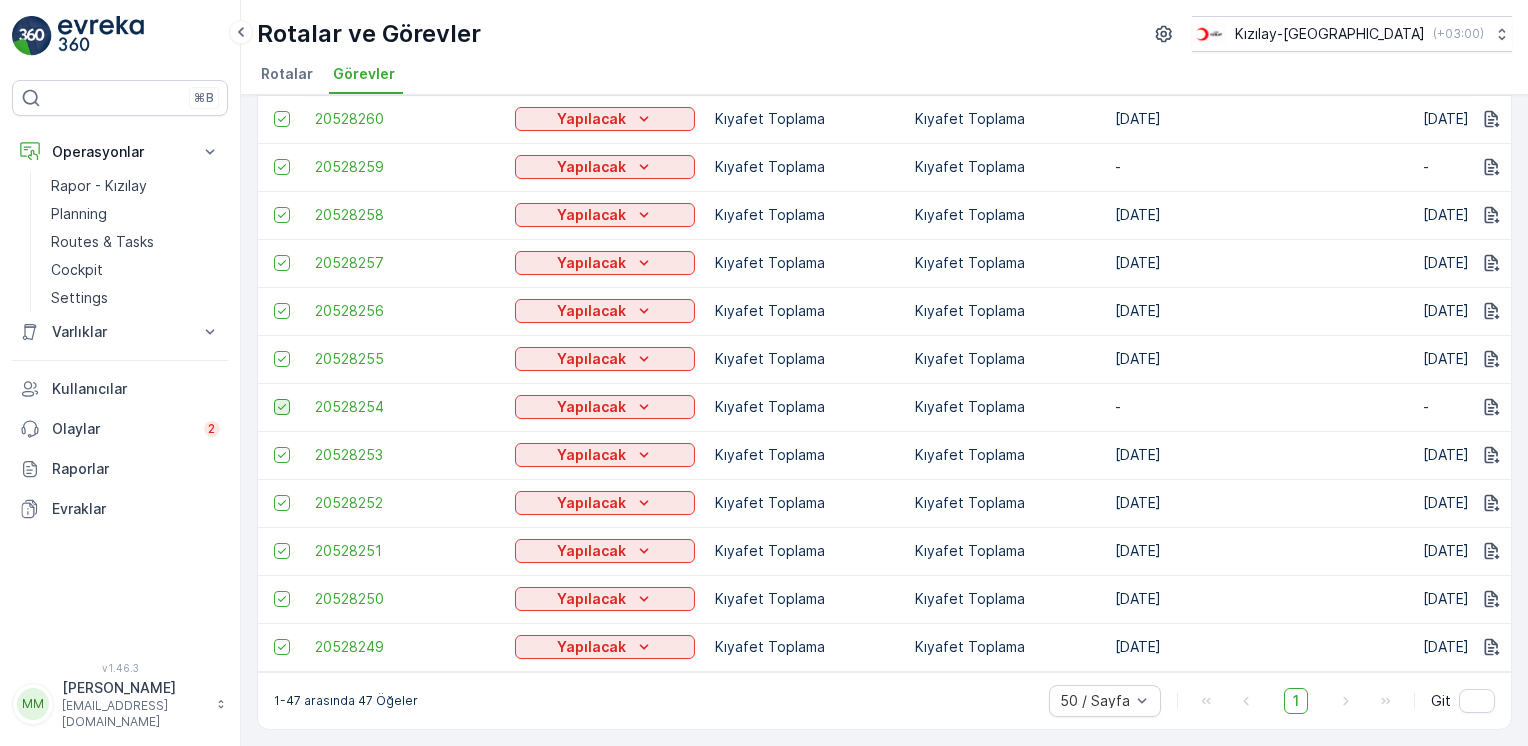 click 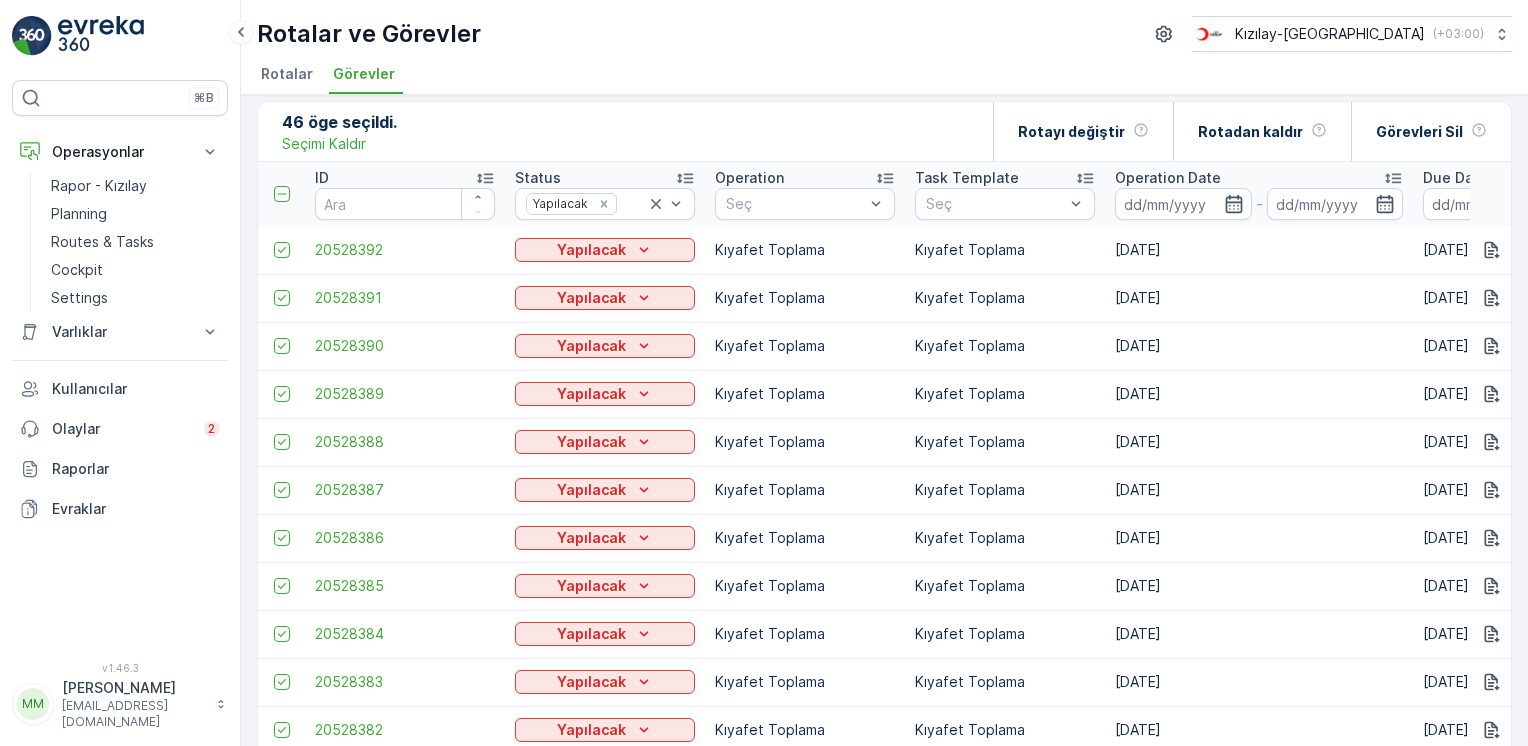 scroll, scrollTop: 0, scrollLeft: 0, axis: both 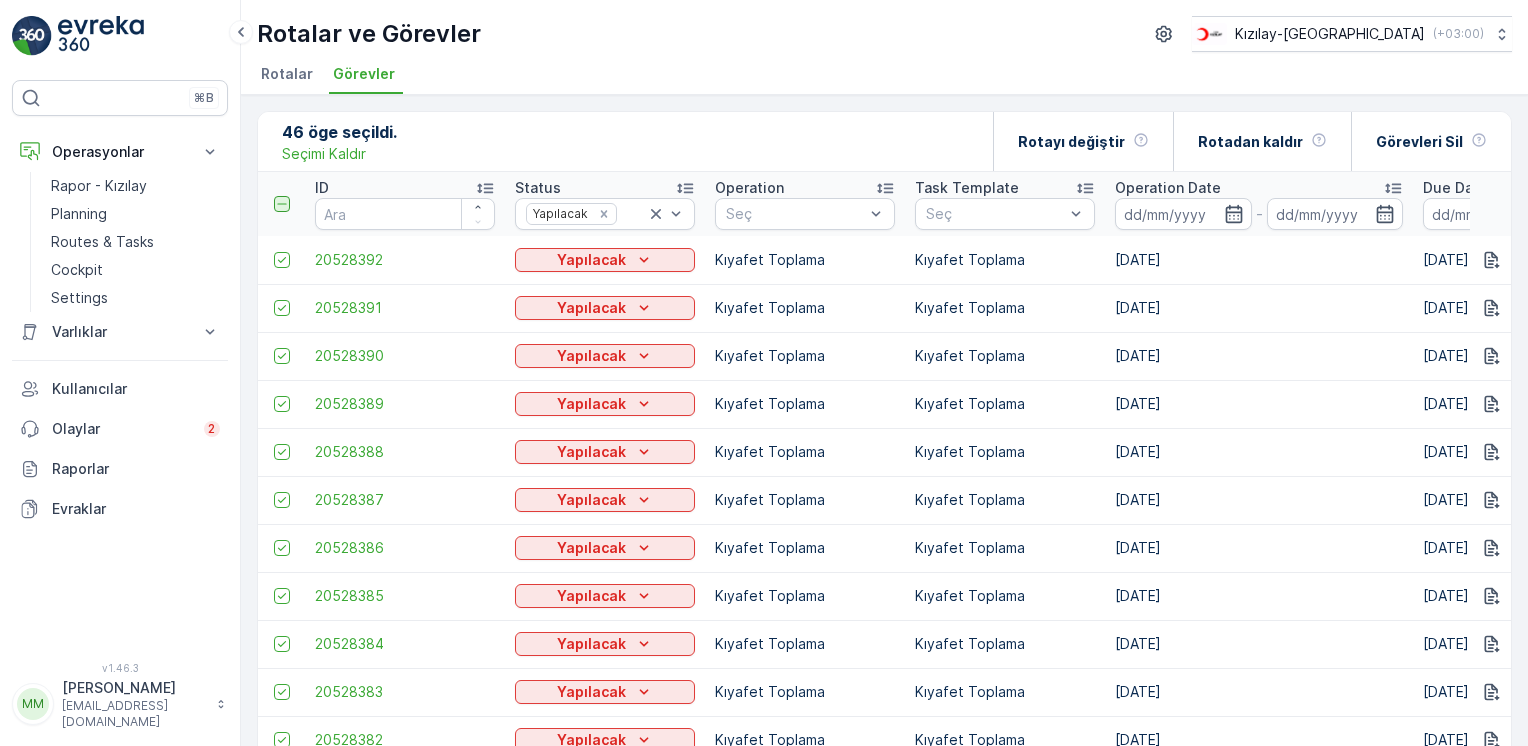 click 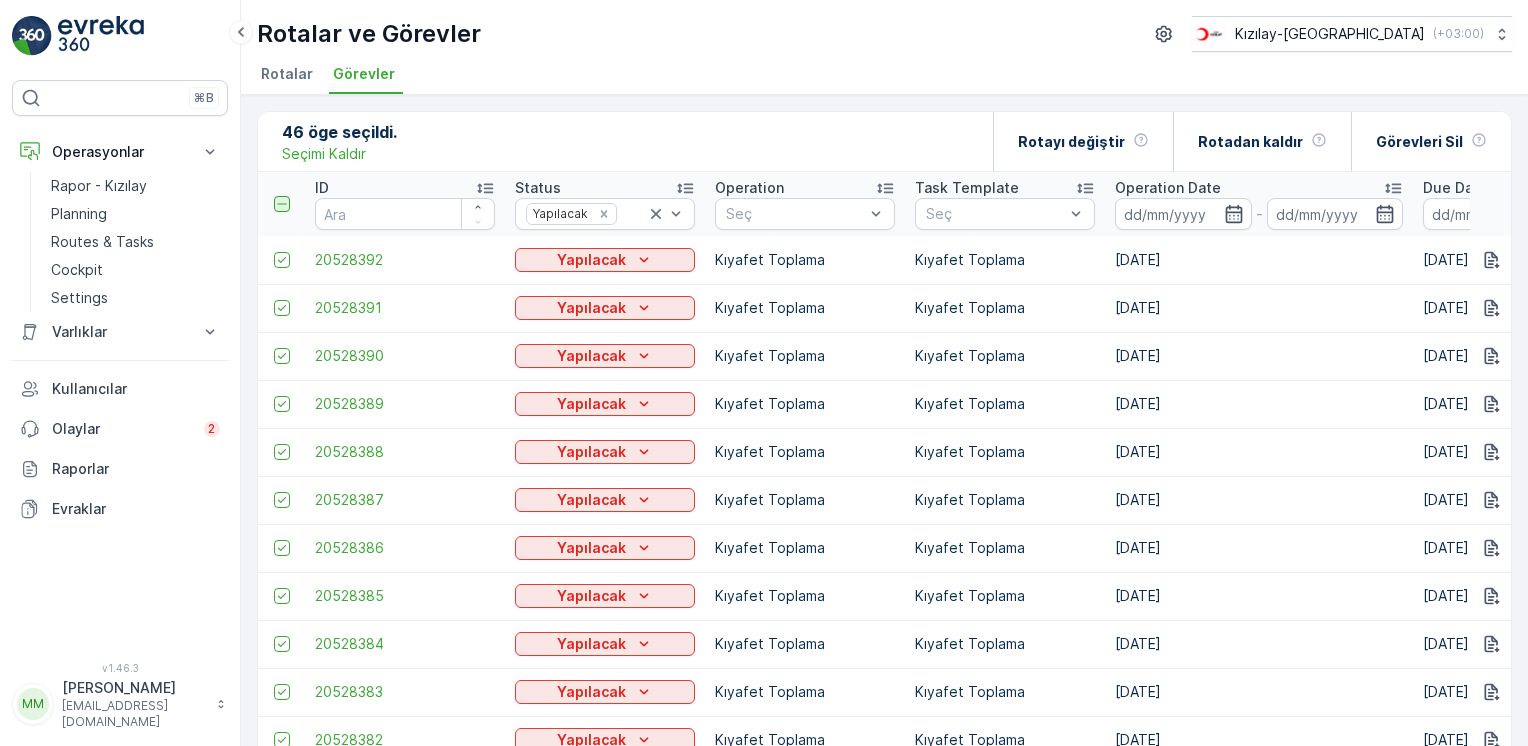 click at bounding box center [285, 196] 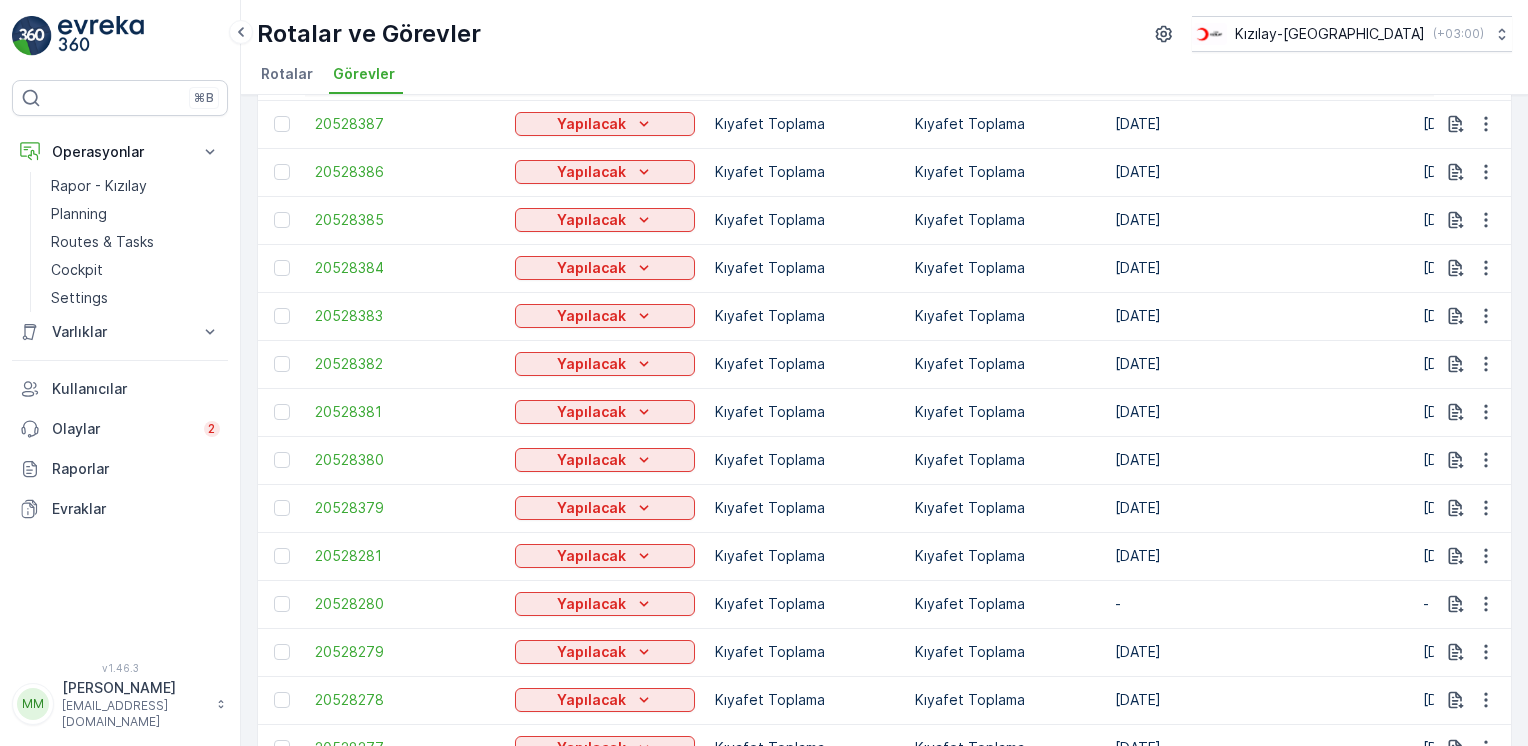 scroll, scrollTop: 500, scrollLeft: 0, axis: vertical 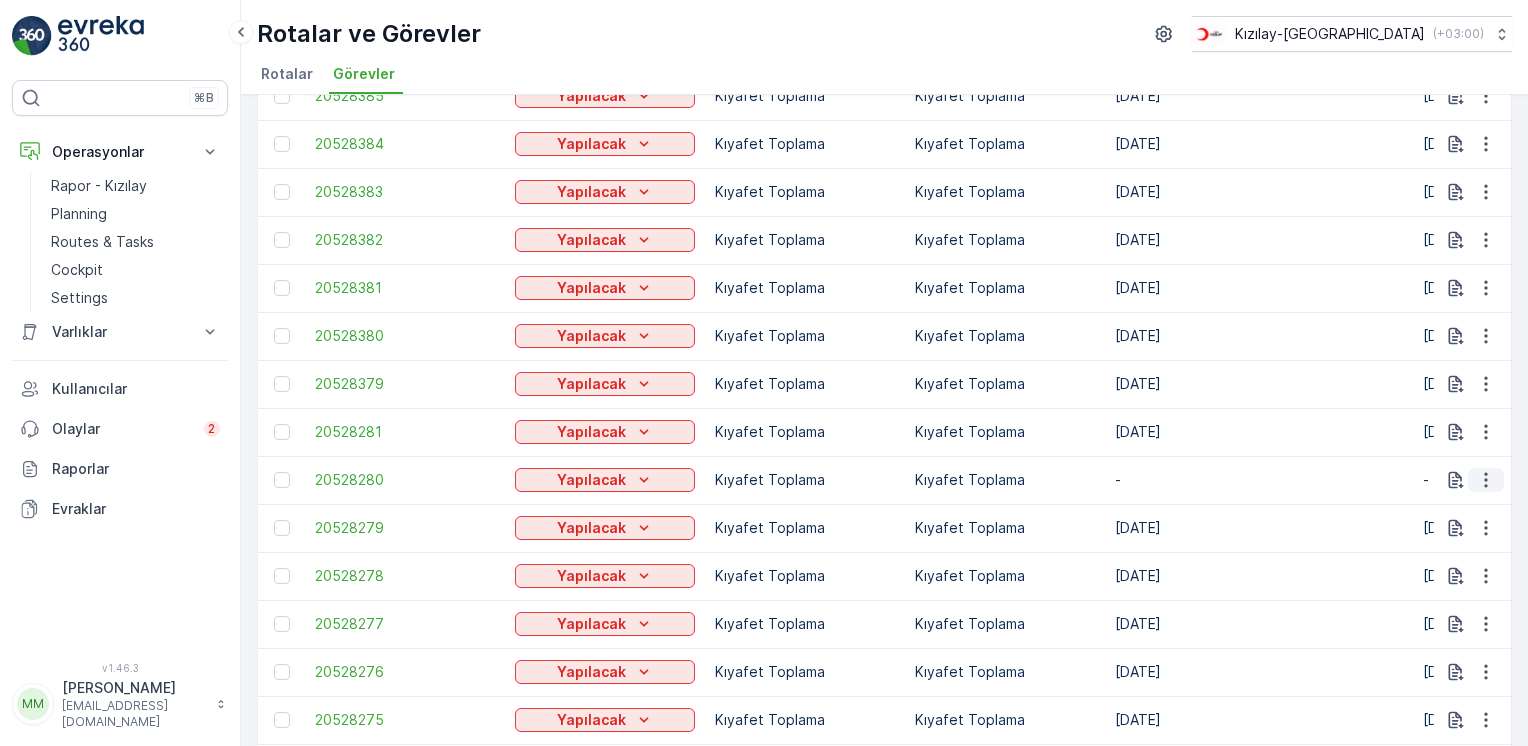 click 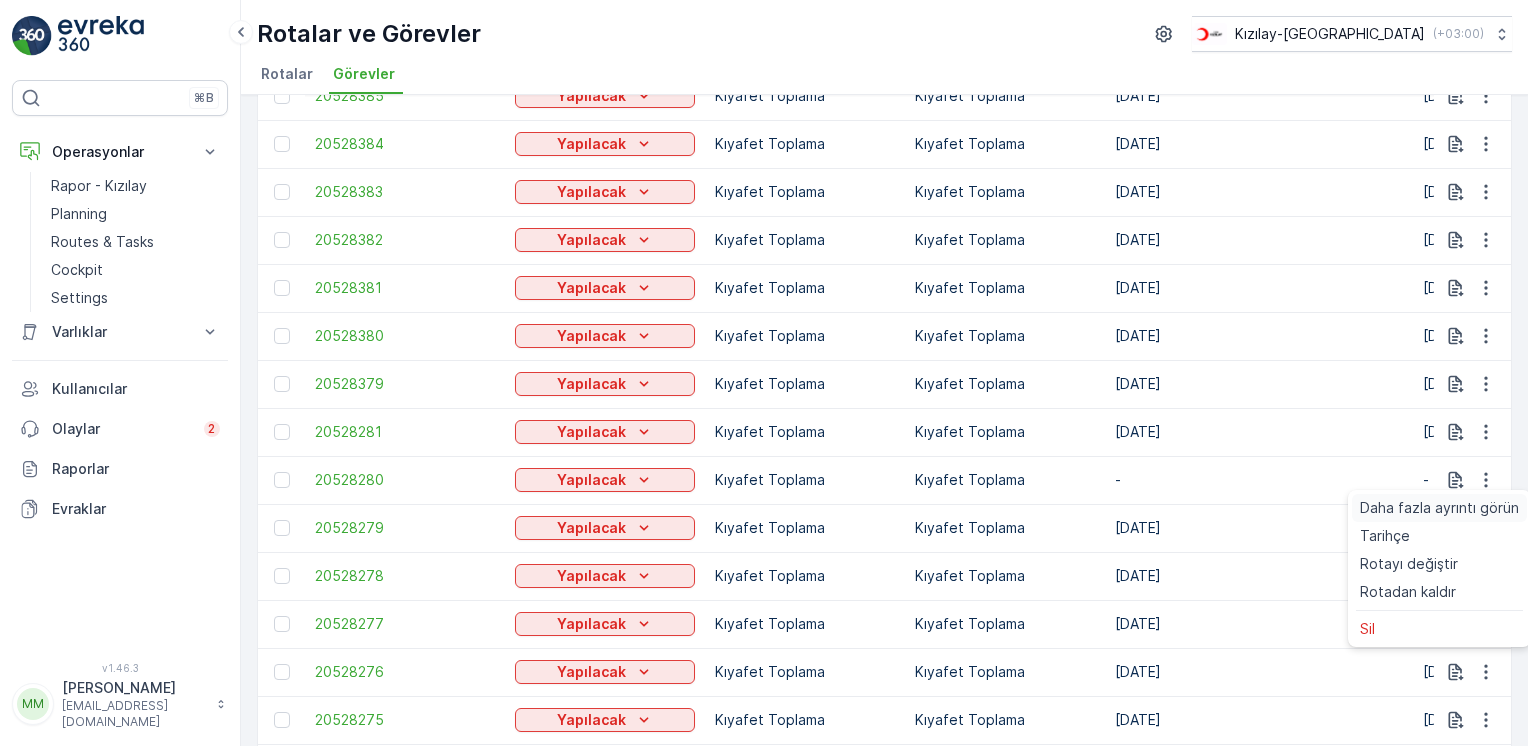 click on "Daha fazla ayrıntı görün" at bounding box center [1439, 508] 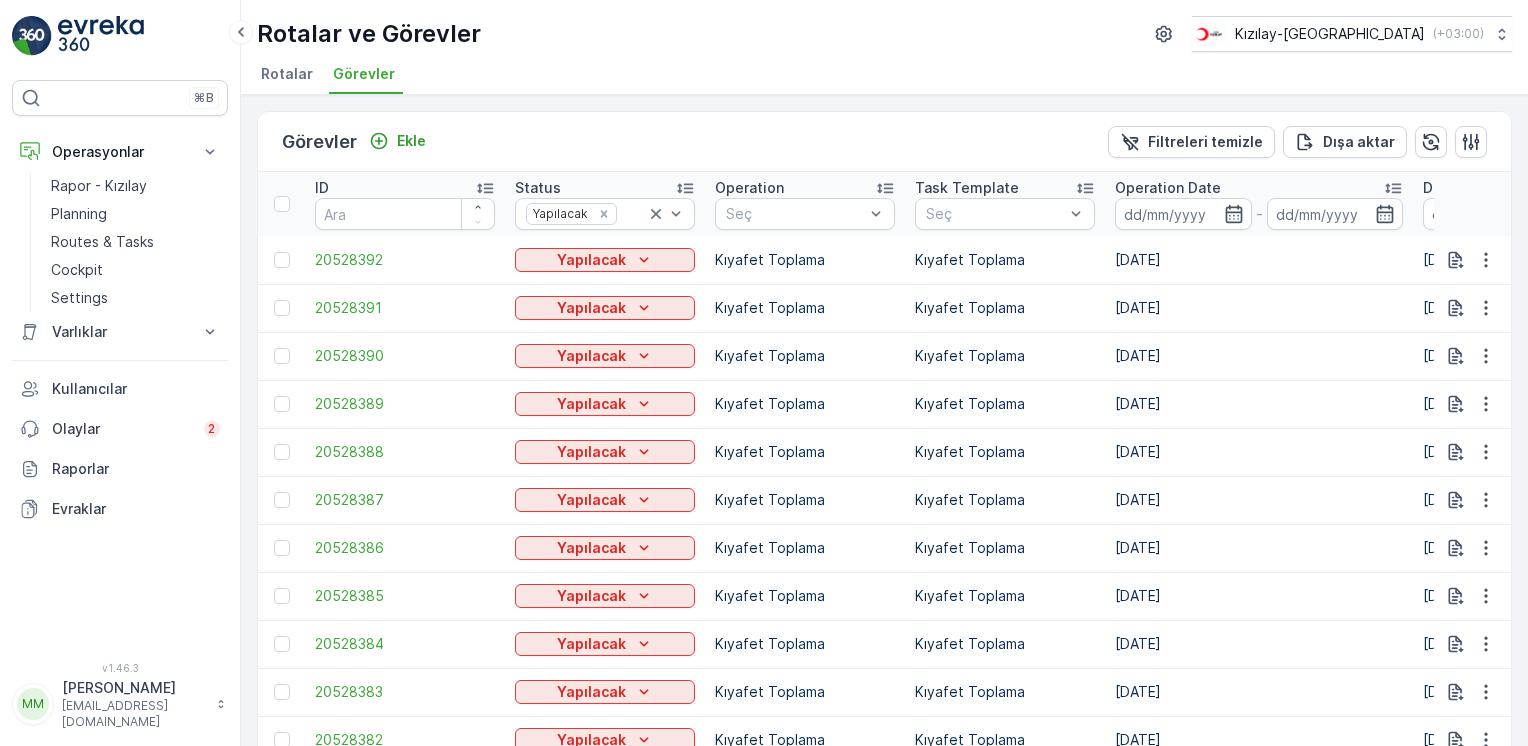 click at bounding box center [101, 36] 